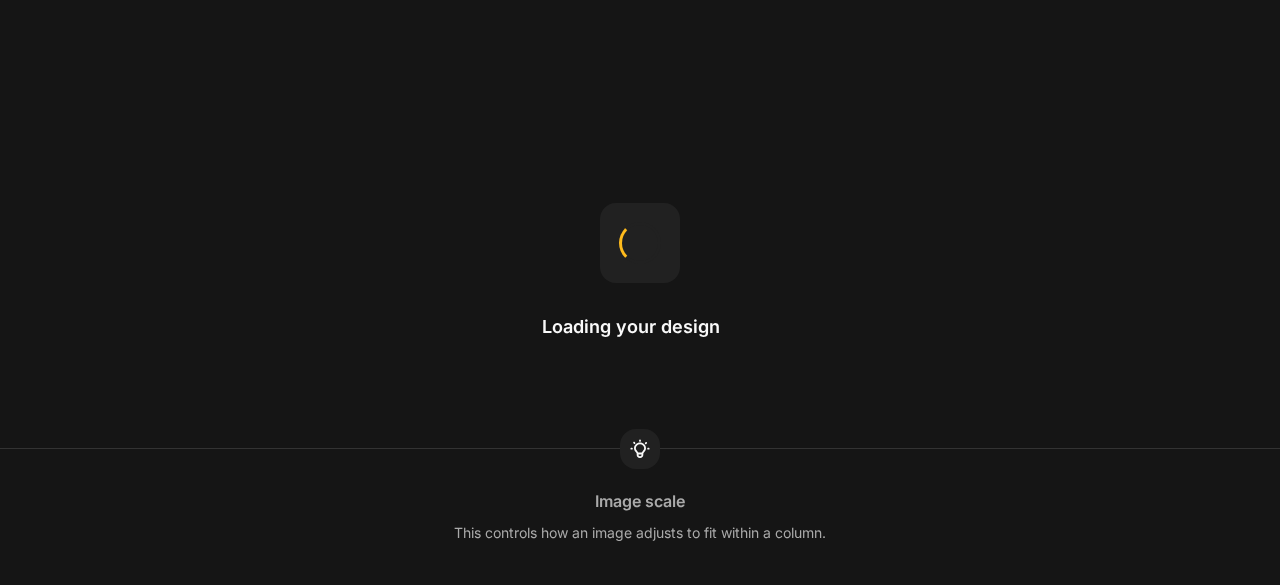 scroll, scrollTop: 0, scrollLeft: 0, axis: both 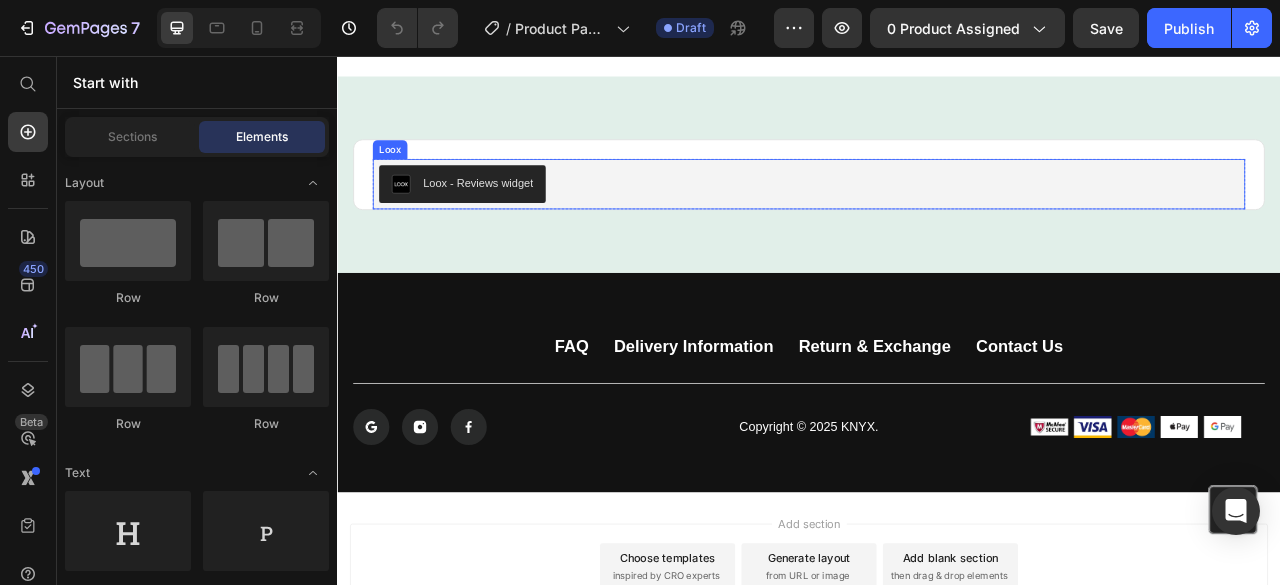 click on "Loox - Reviews widget" at bounding box center (516, 217) 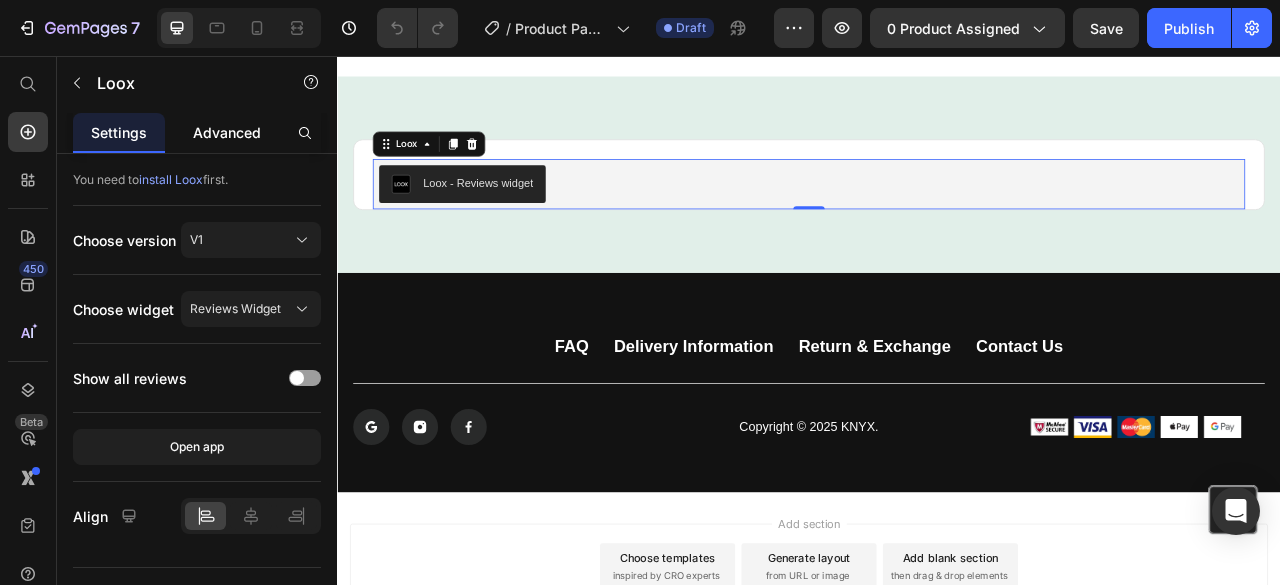 click on "Advanced" 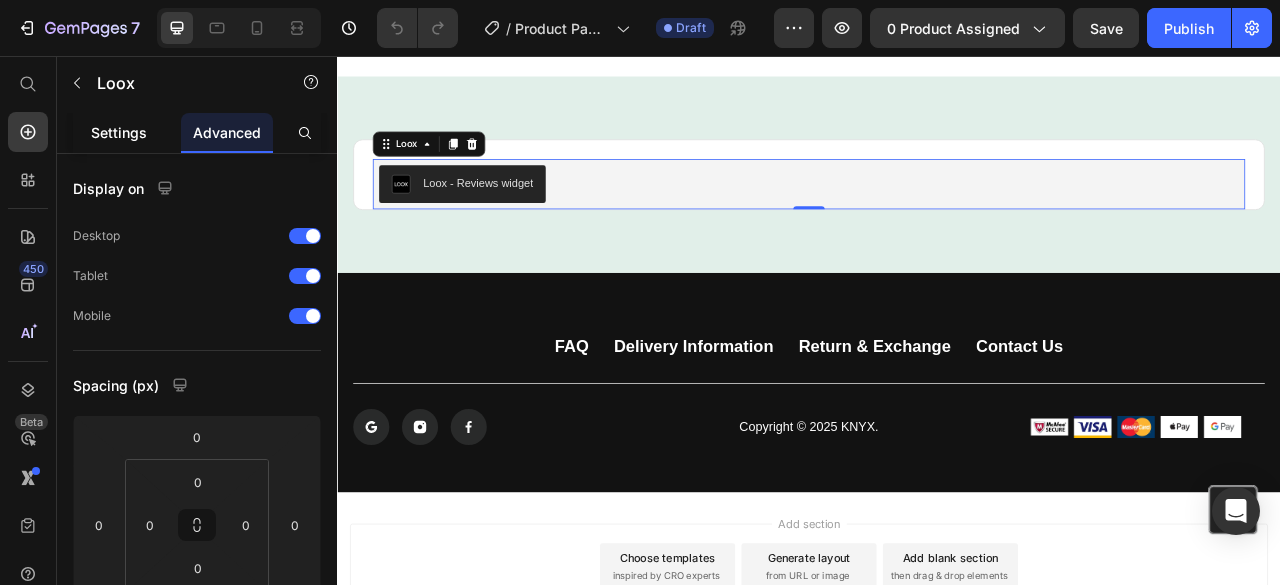 click on "Settings" at bounding box center (119, 132) 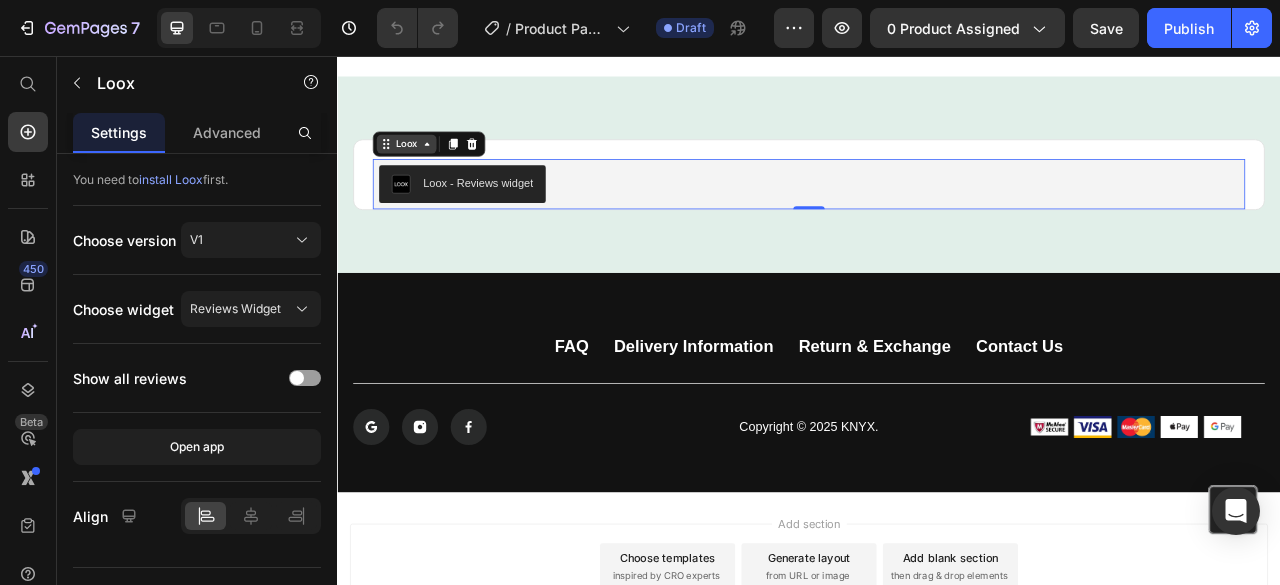 click 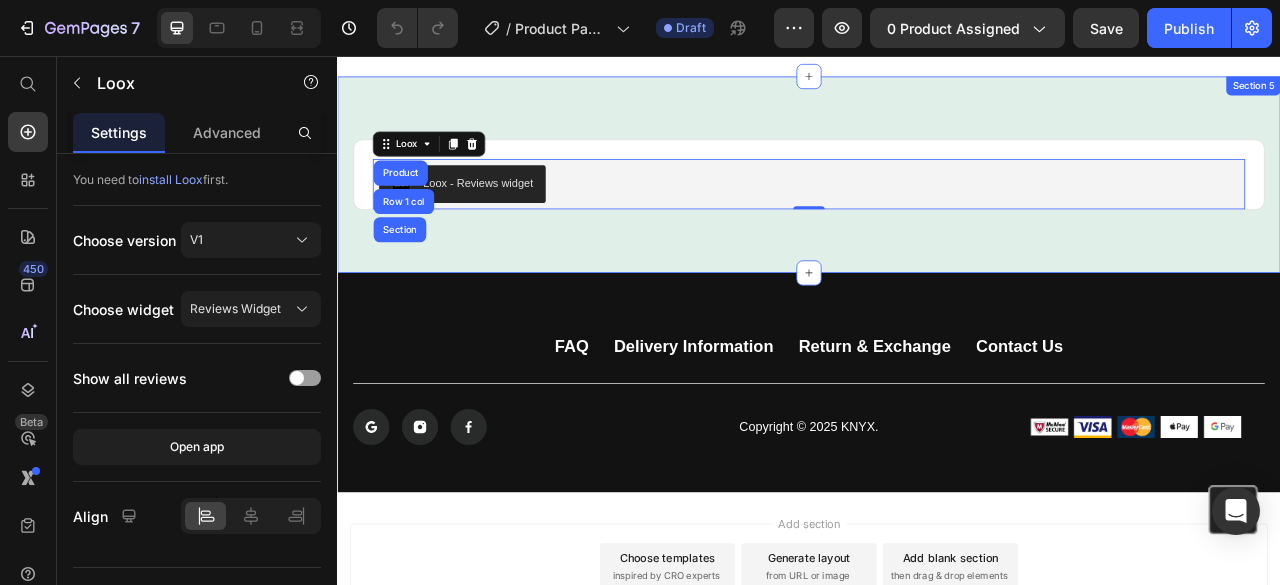 click on "Loox - Reviews widget Loox Product Row 1 col Section   0 Product Row Section 5" at bounding box center (937, 207) 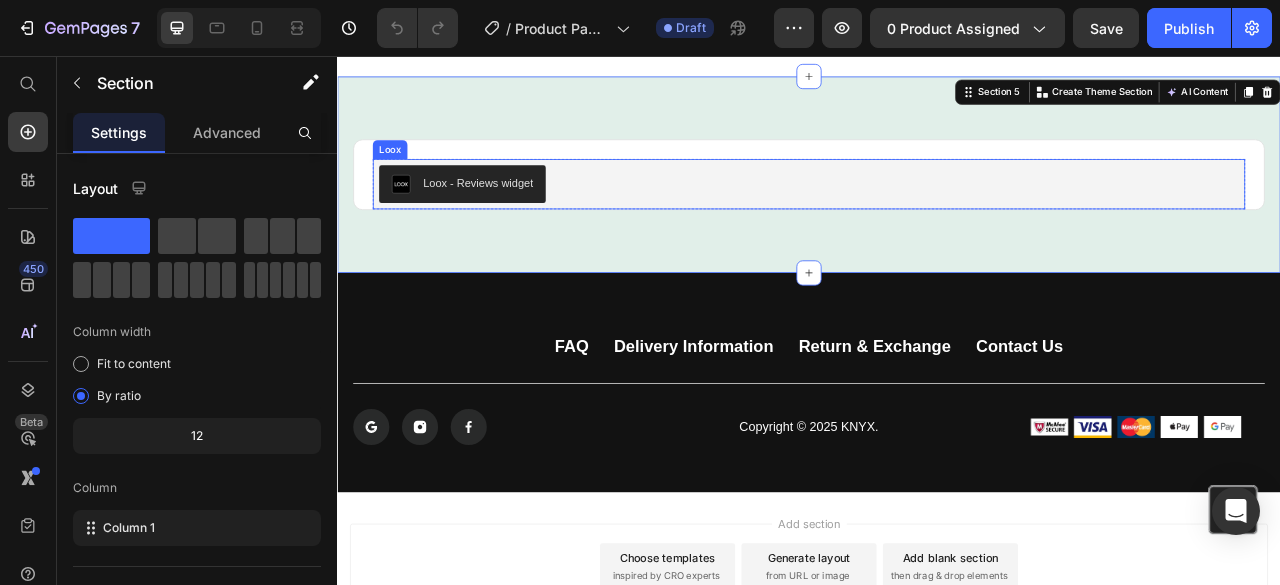click on "Loox - Reviews widget" at bounding box center (496, 219) 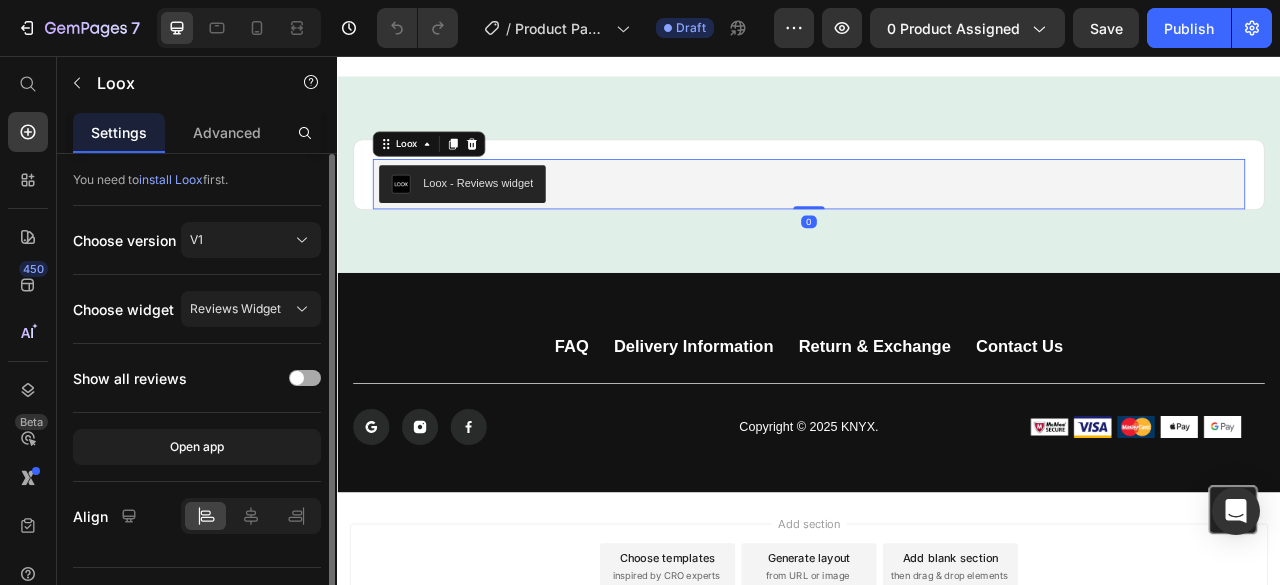 scroll, scrollTop: 38, scrollLeft: 0, axis: vertical 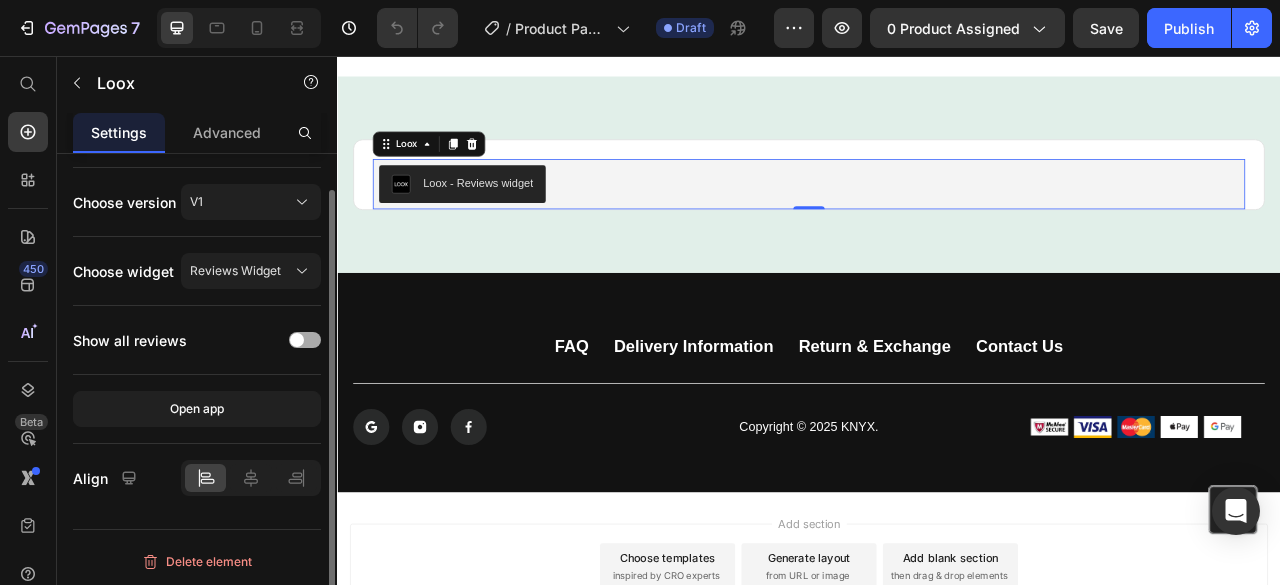 click at bounding box center [305, 340] 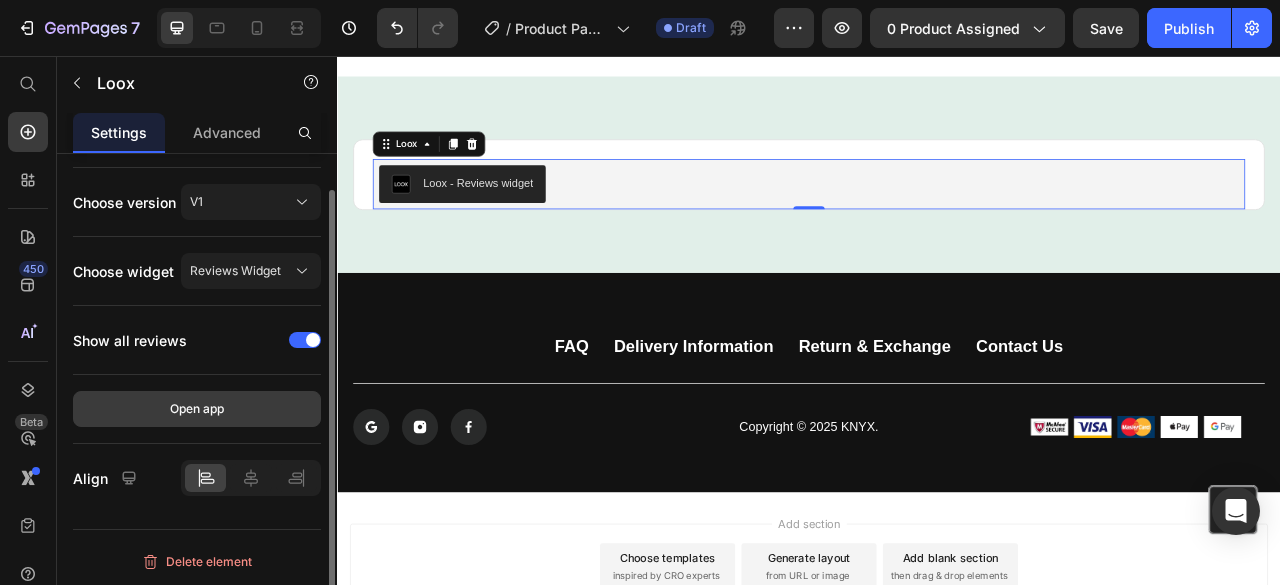 click on "Open app" at bounding box center (197, 409) 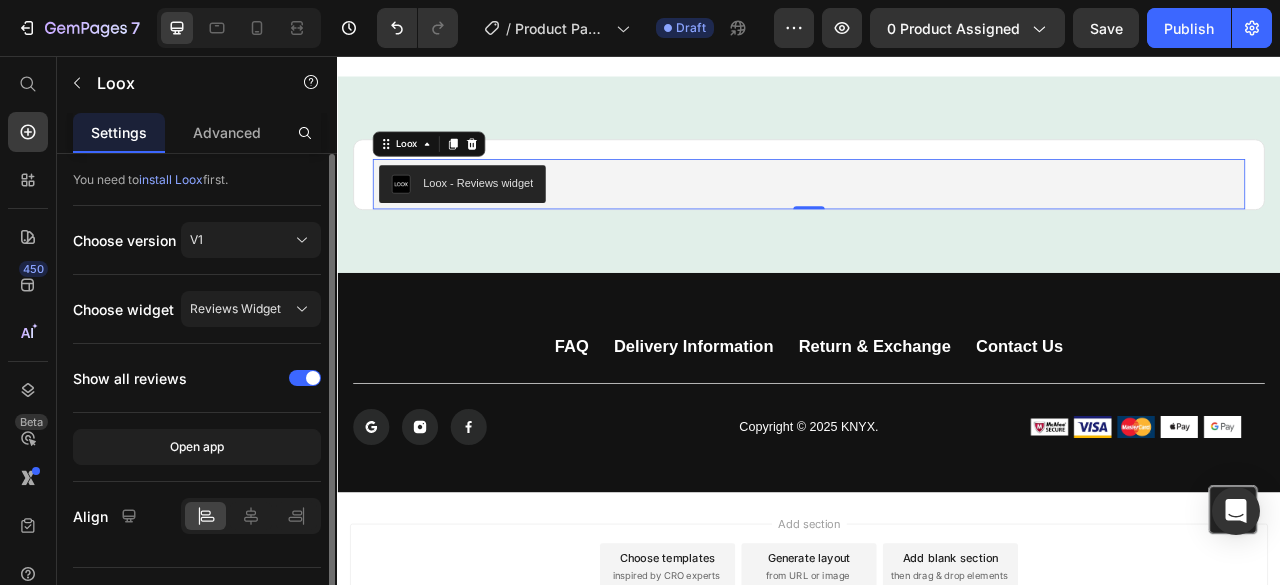 scroll, scrollTop: 38, scrollLeft: 0, axis: vertical 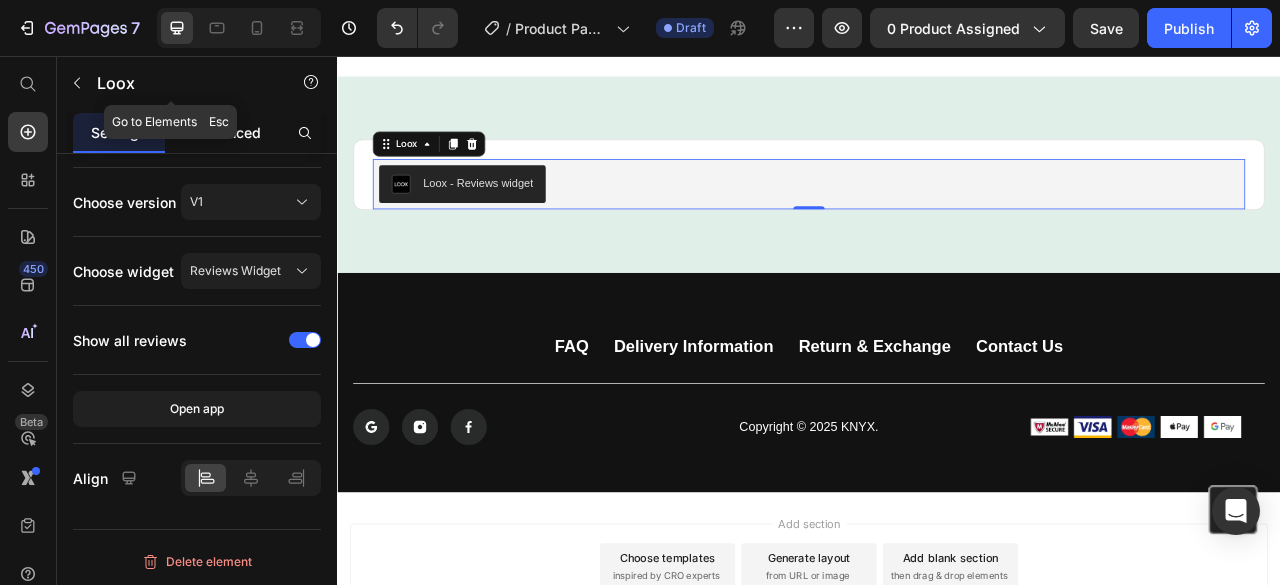 click on "Advanced" 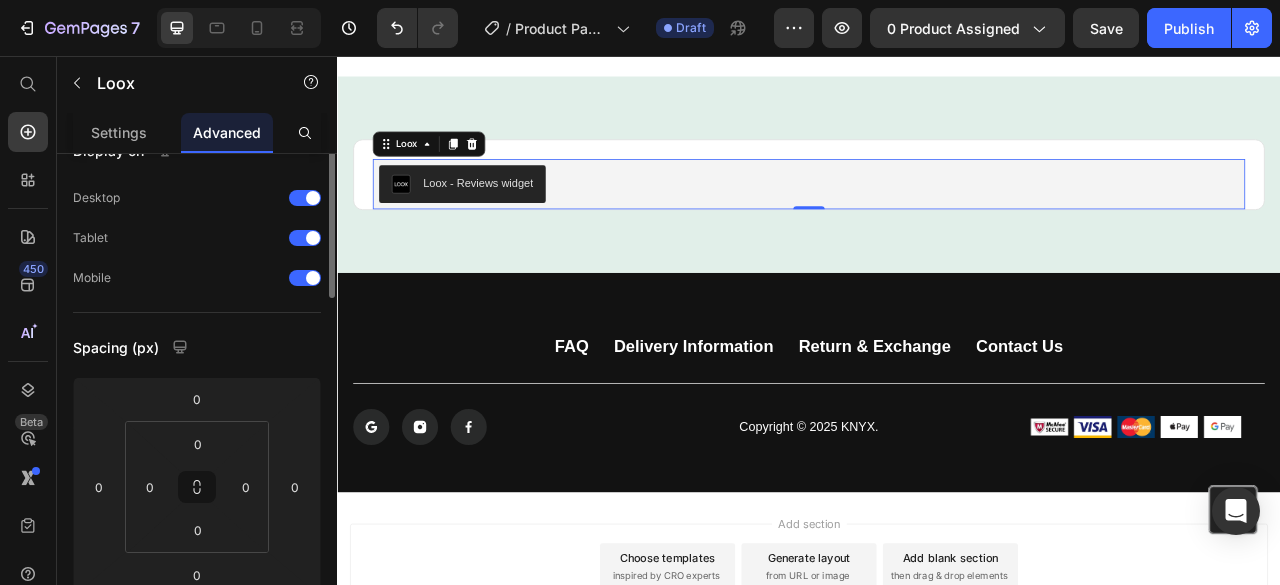 scroll, scrollTop: 0, scrollLeft: 0, axis: both 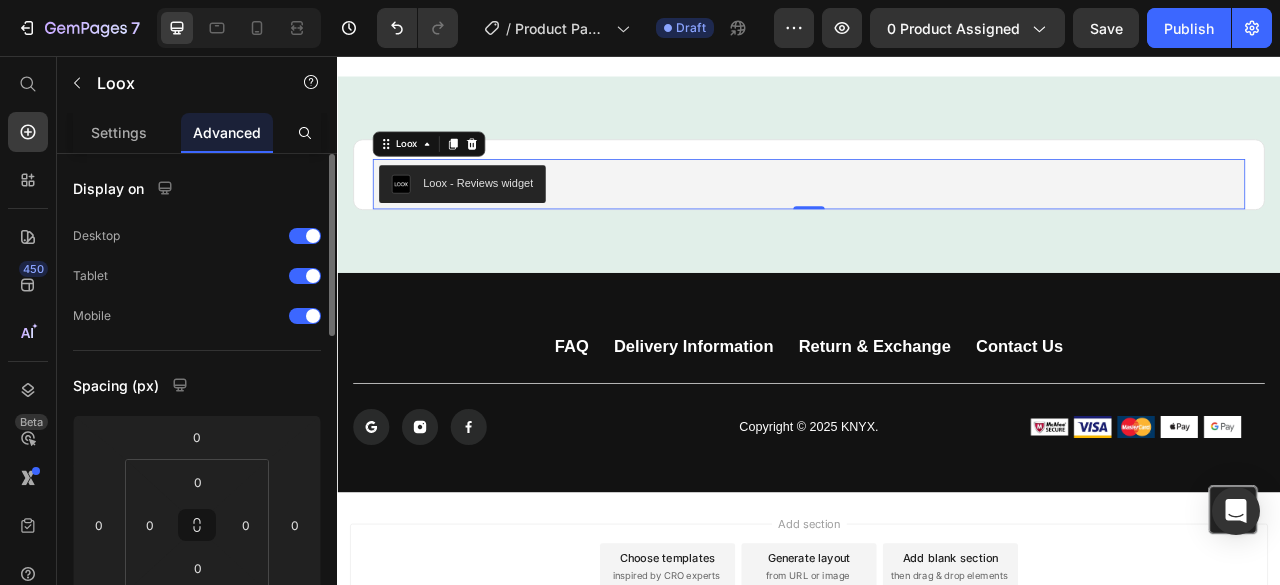 click on "Advanced" 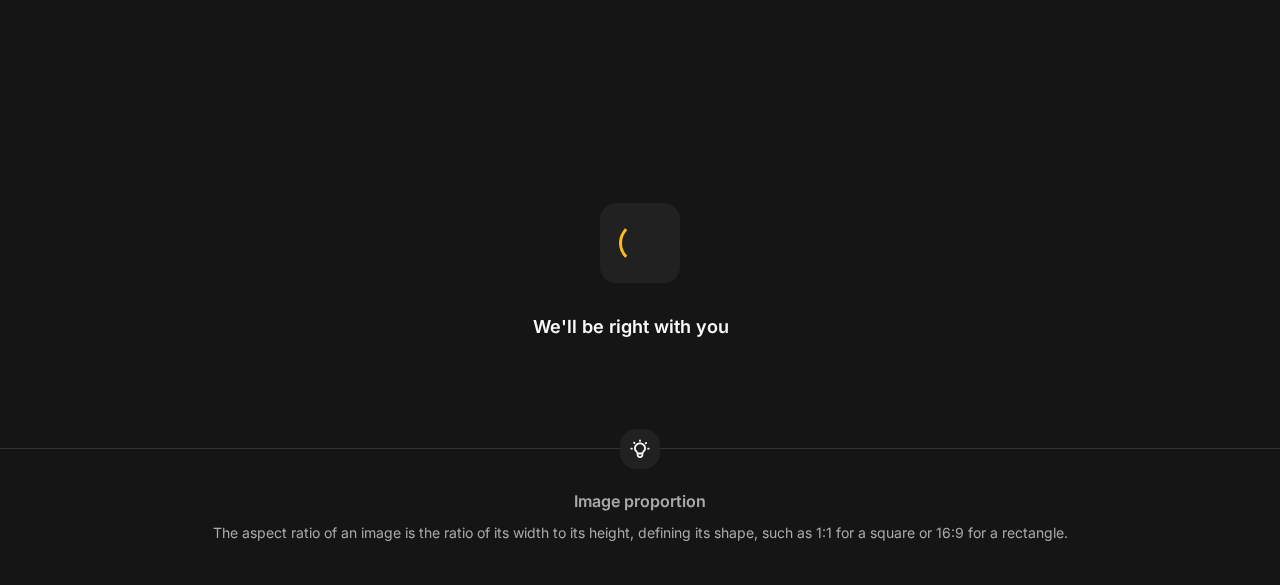 scroll, scrollTop: 0, scrollLeft: 0, axis: both 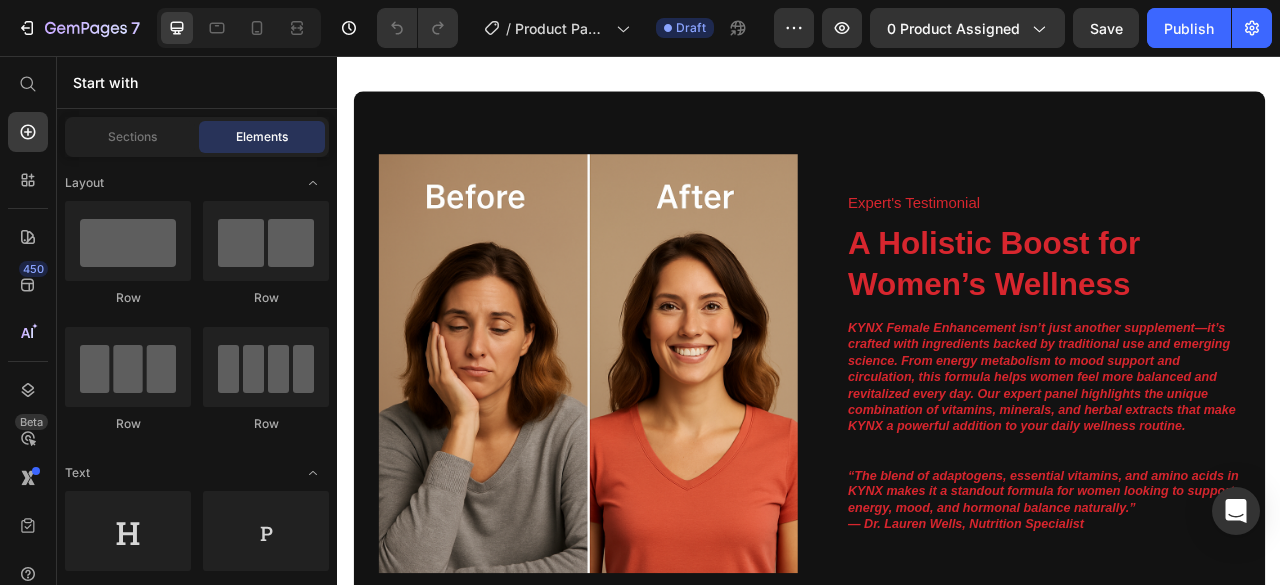 click at bounding box center [1203, -246] 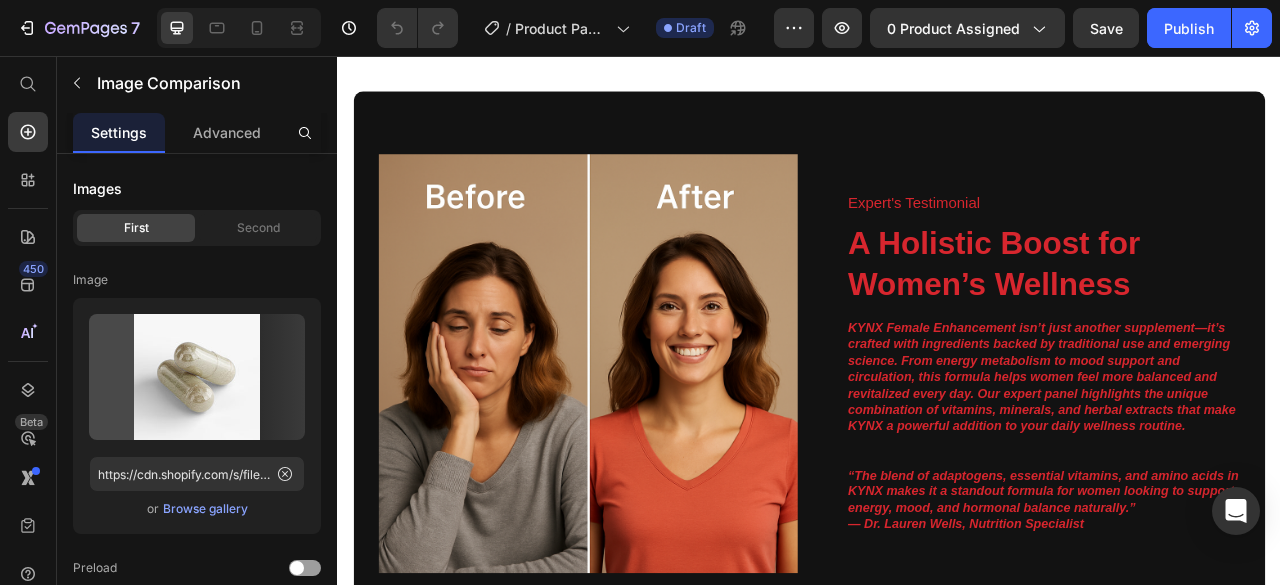 scroll, scrollTop: 1463, scrollLeft: 0, axis: vertical 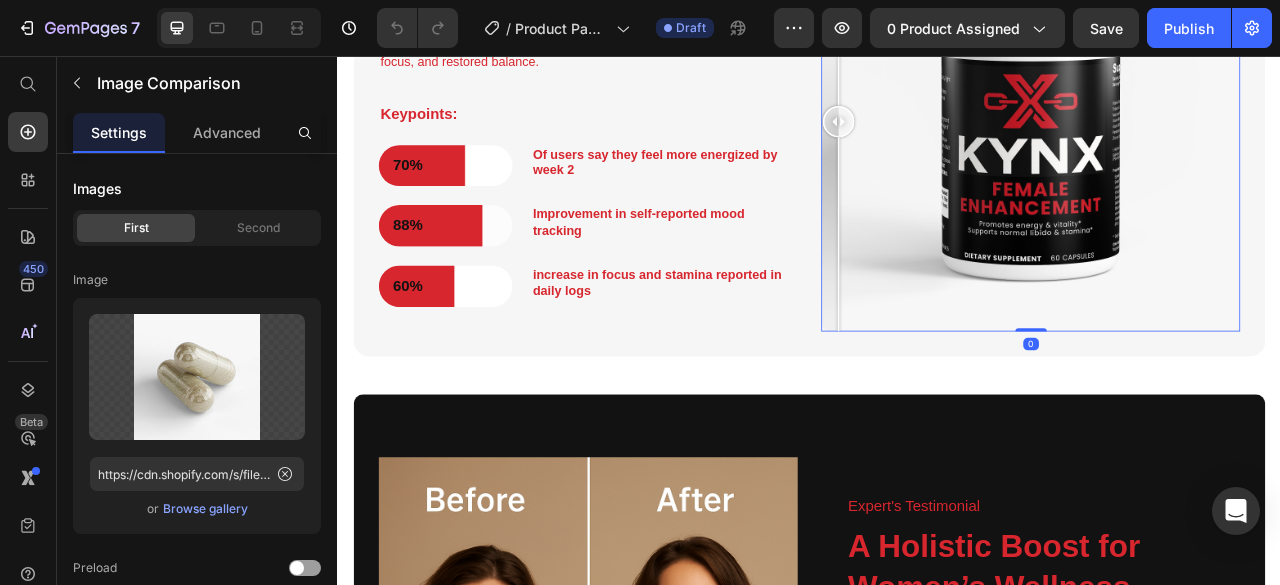 drag, startPoint x: 1195, startPoint y: 159, endPoint x: 940, endPoint y: 157, distance: 255.00784 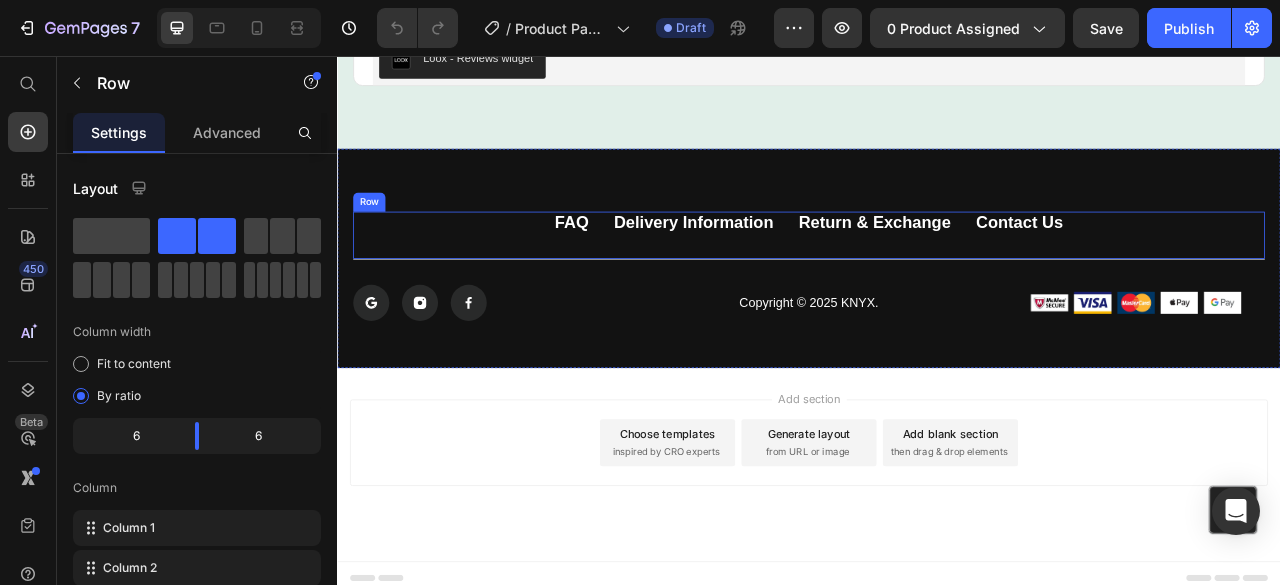 scroll, scrollTop: 3187, scrollLeft: 0, axis: vertical 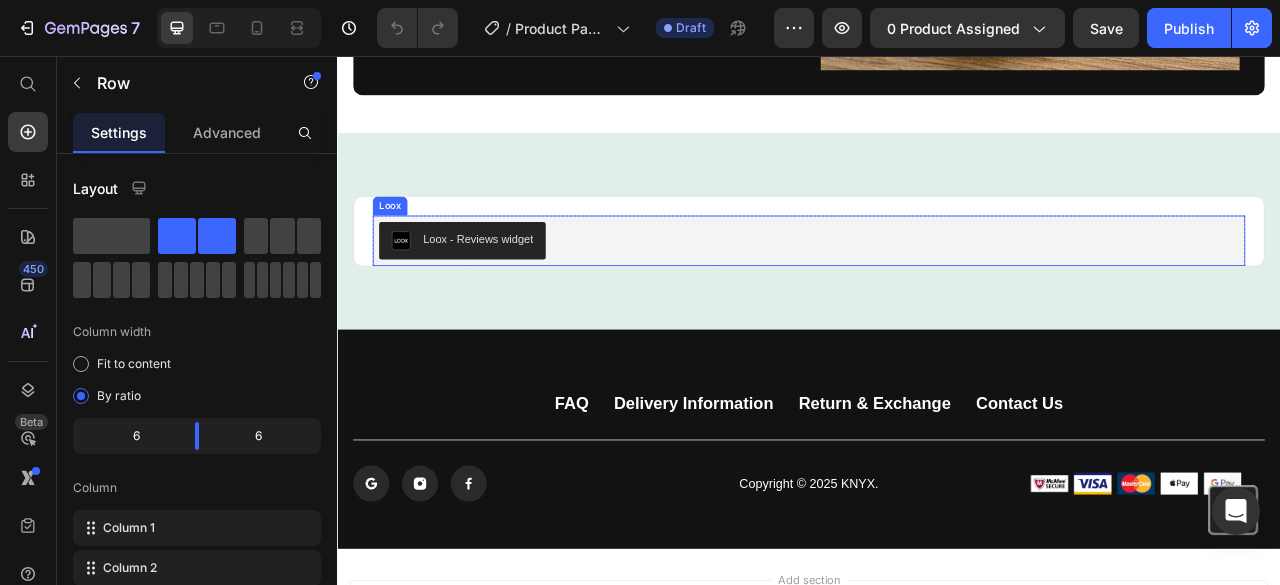 click on "Loox - Reviews widget" at bounding box center (937, 291) 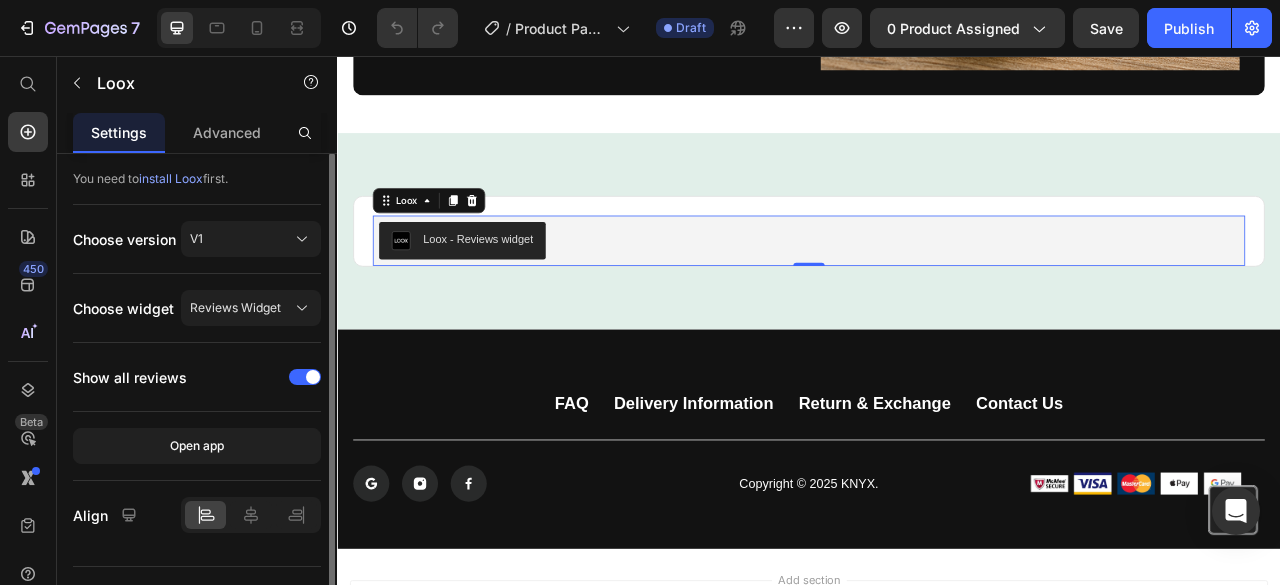 scroll, scrollTop: 0, scrollLeft: 0, axis: both 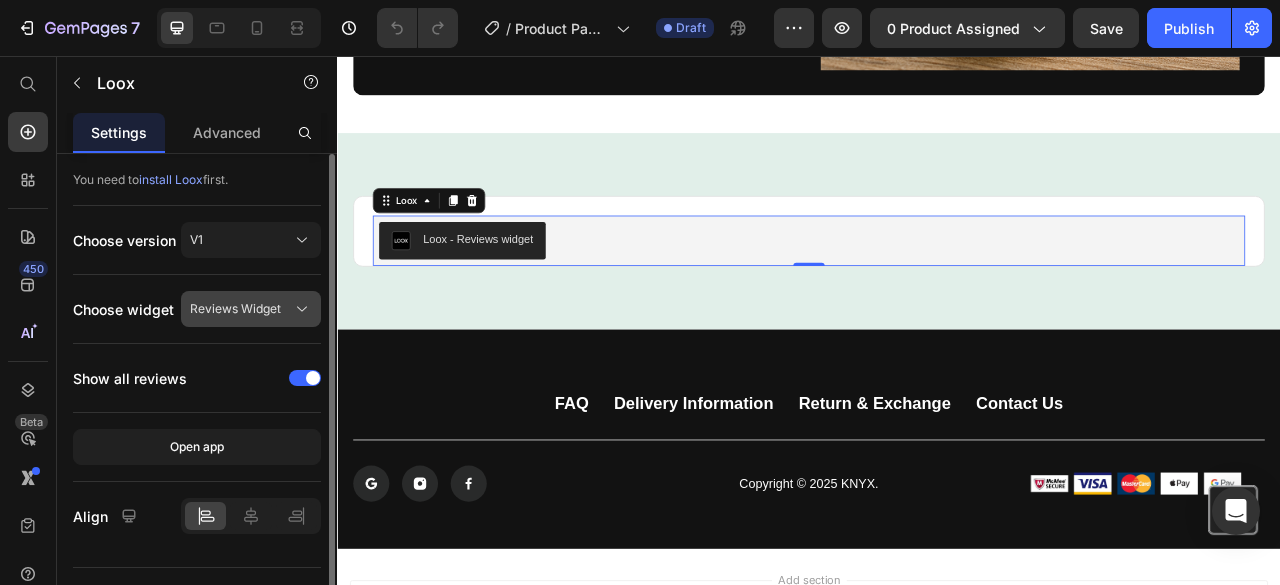 click on "Reviews Widget" at bounding box center (251, 309) 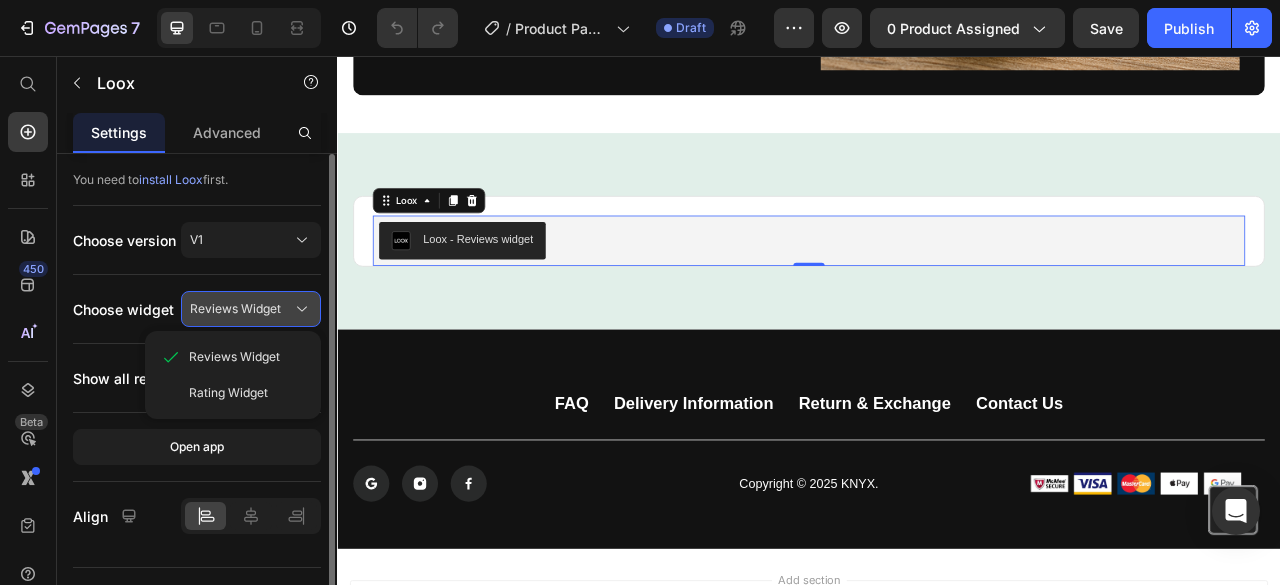 click on "Reviews Widget" at bounding box center [235, 309] 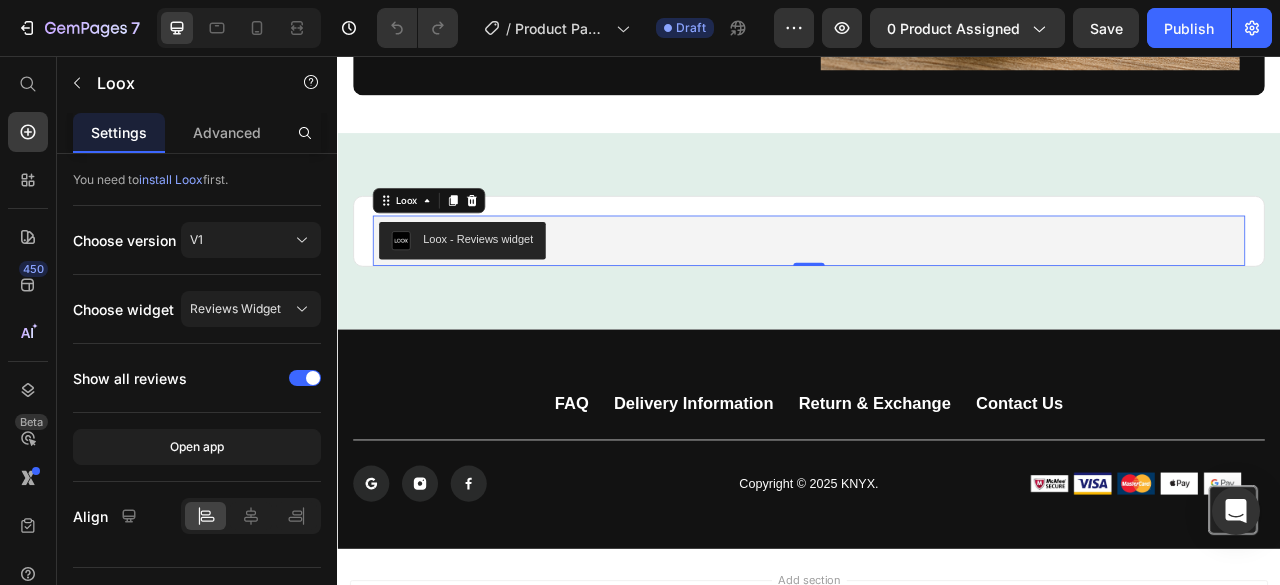 click on "Loox - Reviews widget" at bounding box center [516, 289] 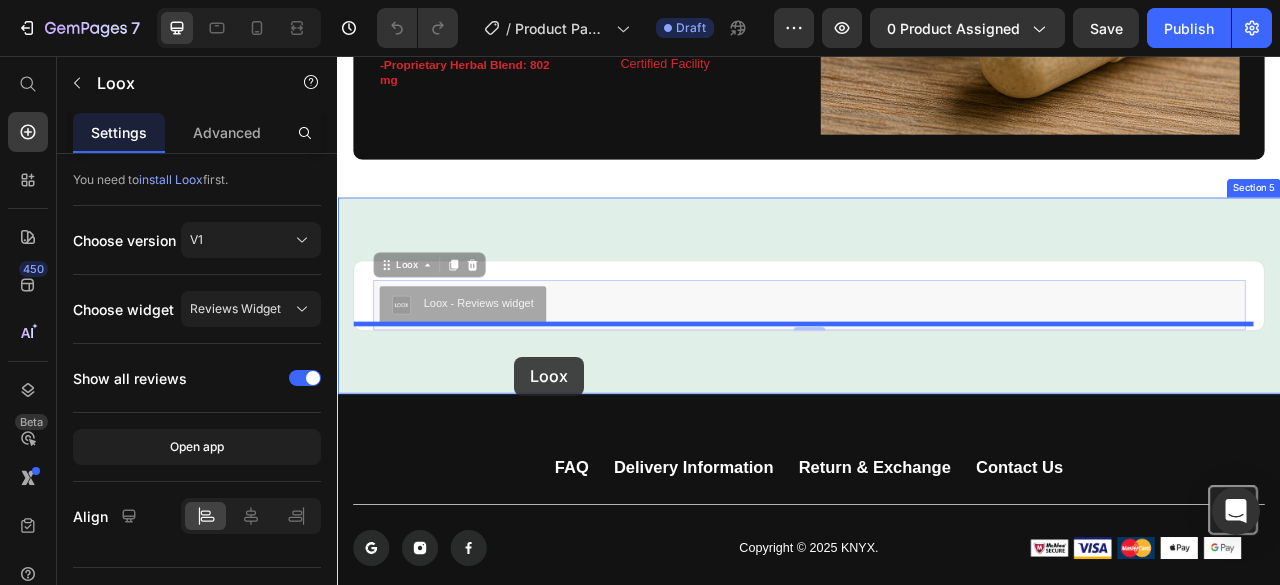 scroll, scrollTop: 3116, scrollLeft: 0, axis: vertical 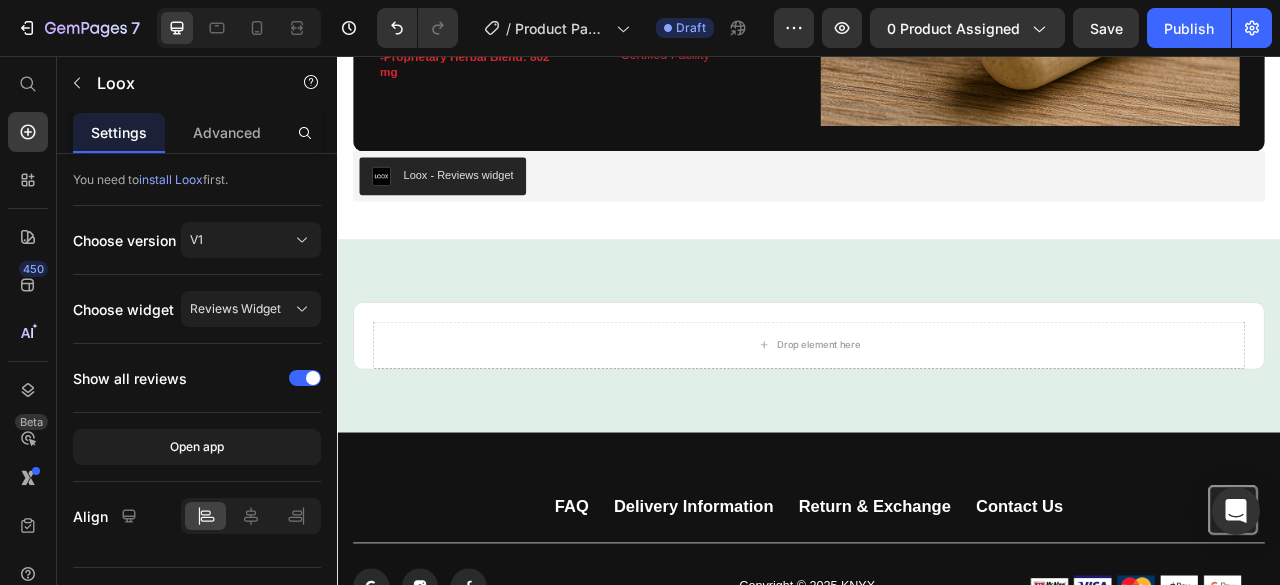 click on "Loox - Reviews widget" at bounding box center [491, 207] 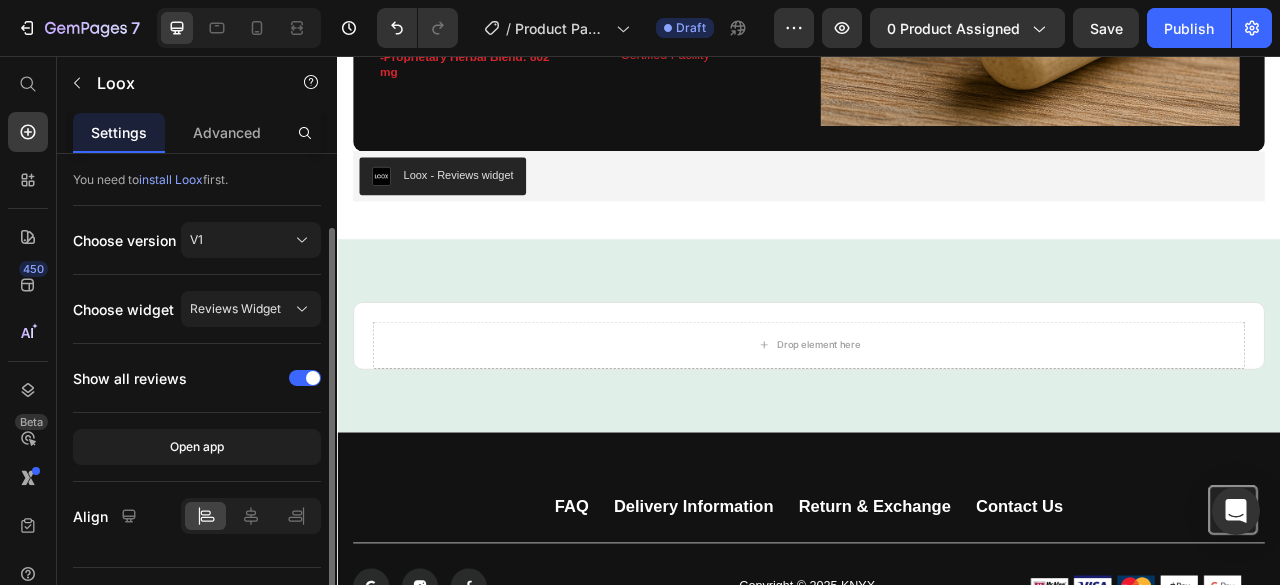 scroll, scrollTop: 38, scrollLeft: 0, axis: vertical 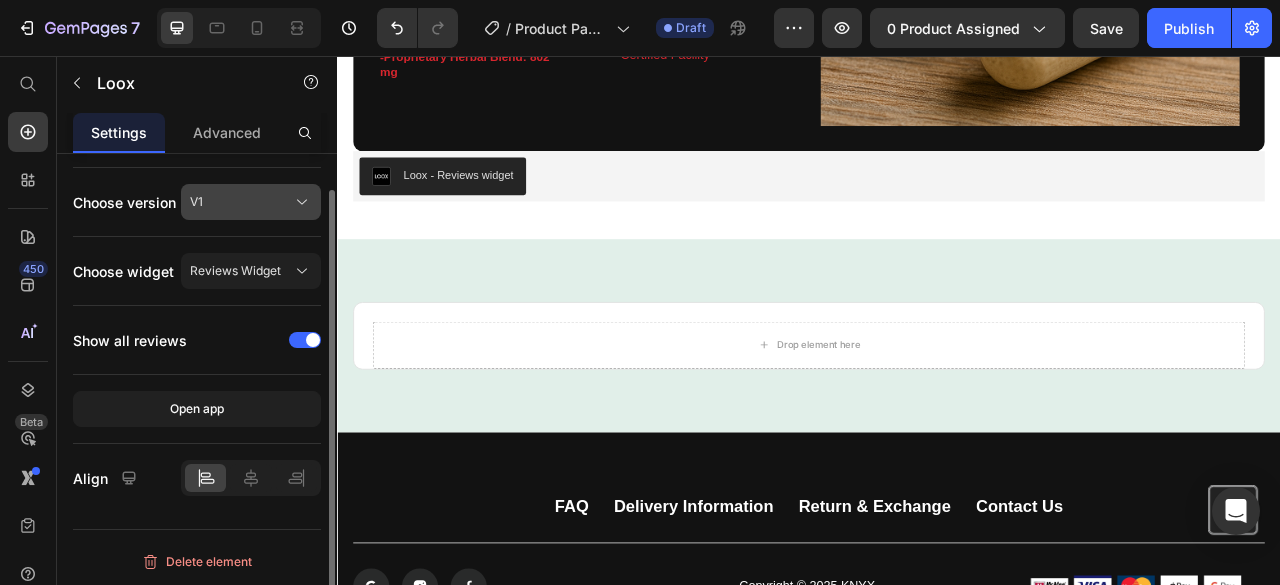 click on "V1" 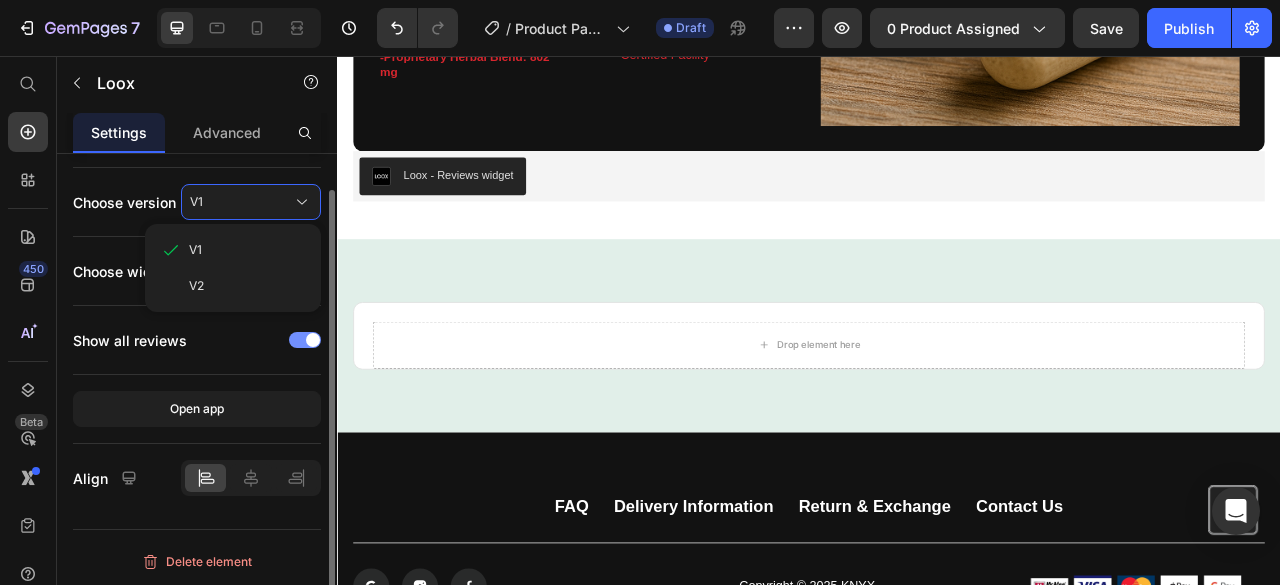 click on "Show all reviews" 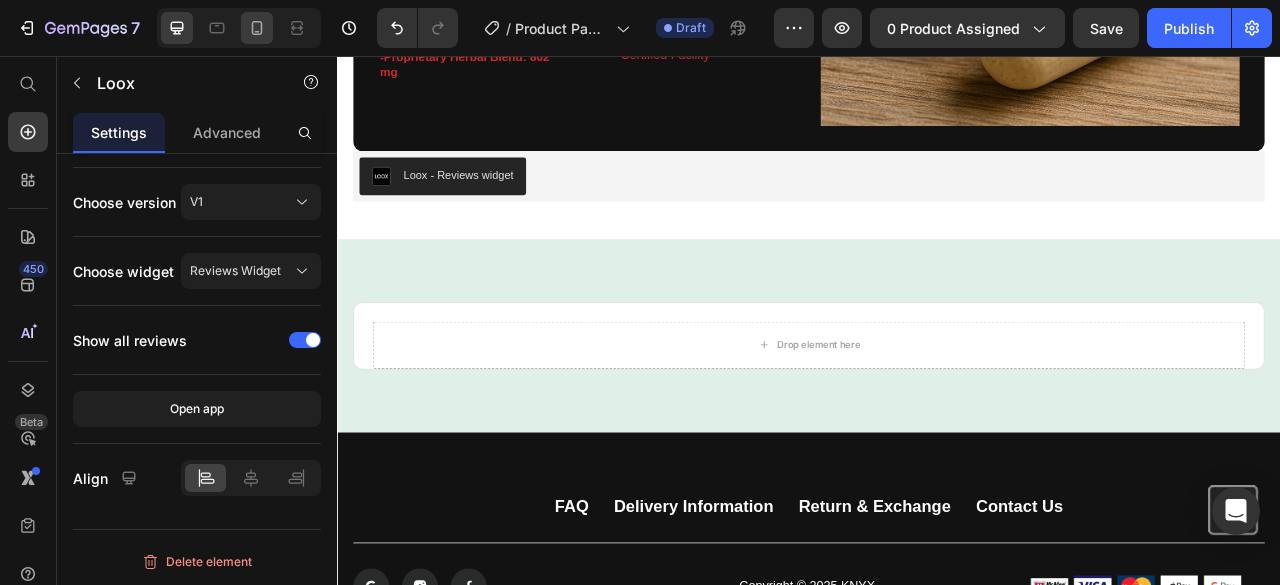 scroll, scrollTop: 38, scrollLeft: 0, axis: vertical 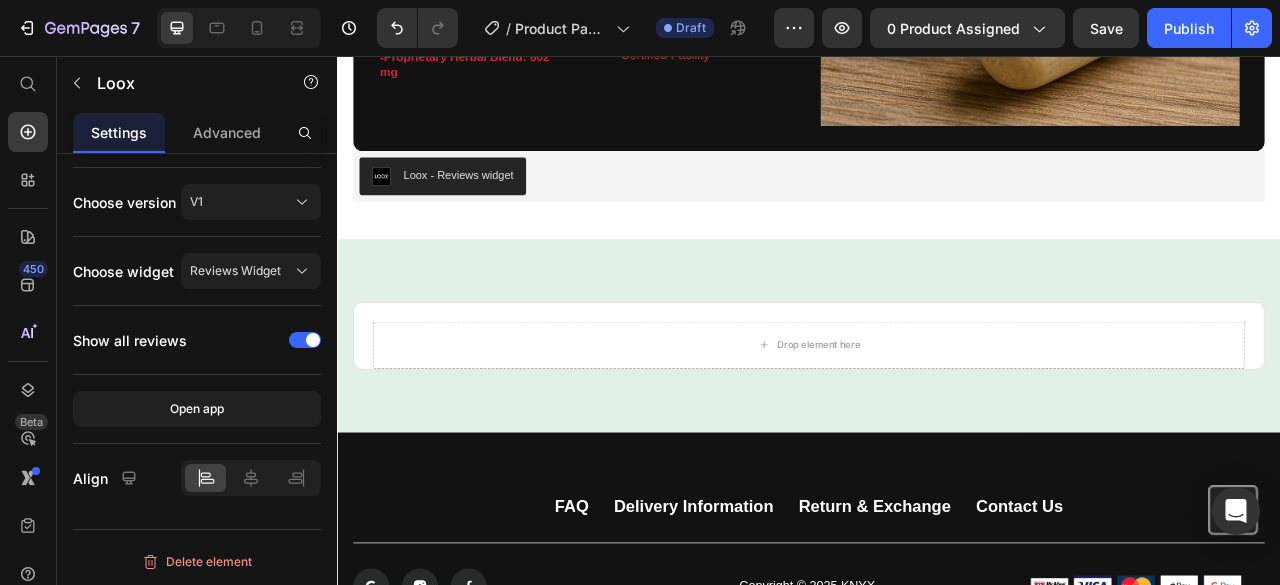 click on "Loox - Reviews widget" at bounding box center (471, 209) 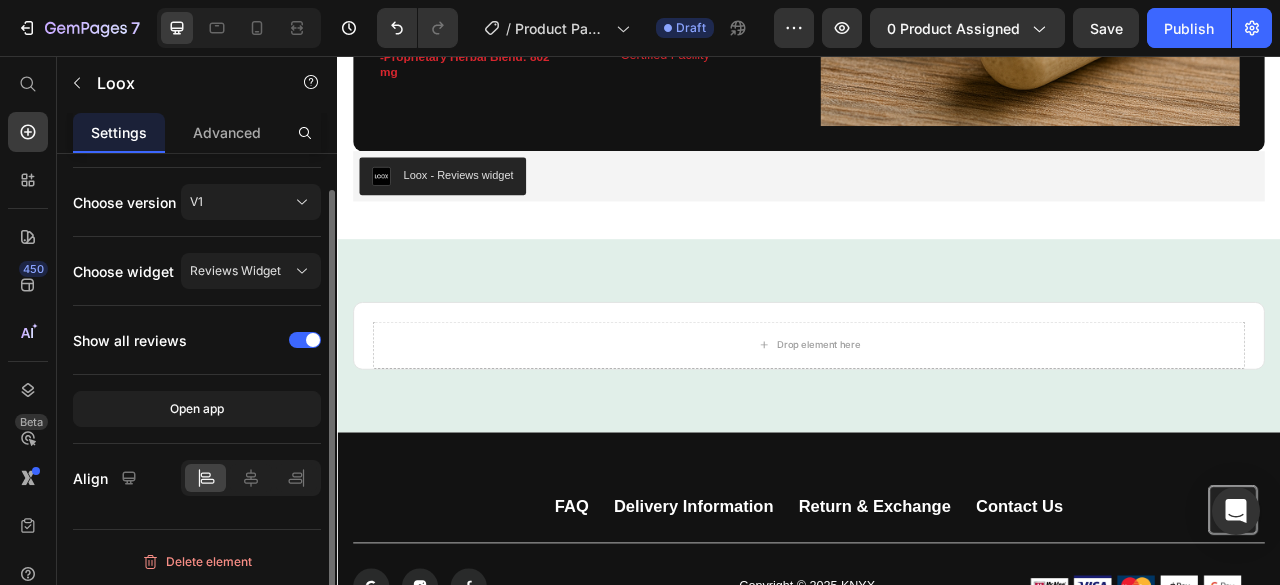 scroll, scrollTop: 0, scrollLeft: 0, axis: both 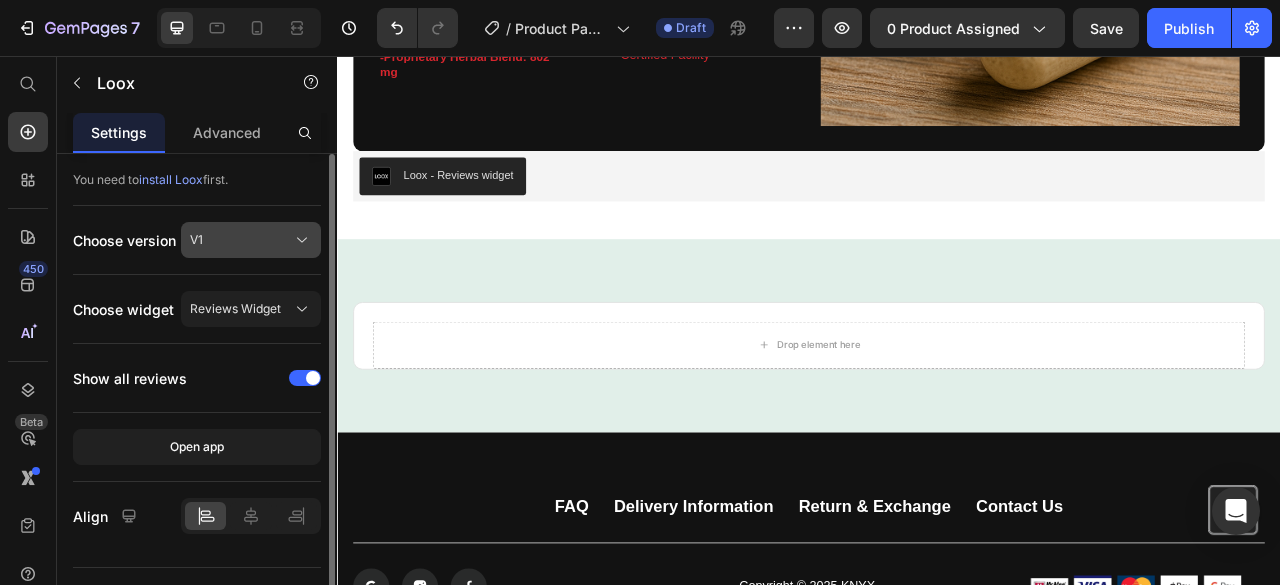 click on "V1" 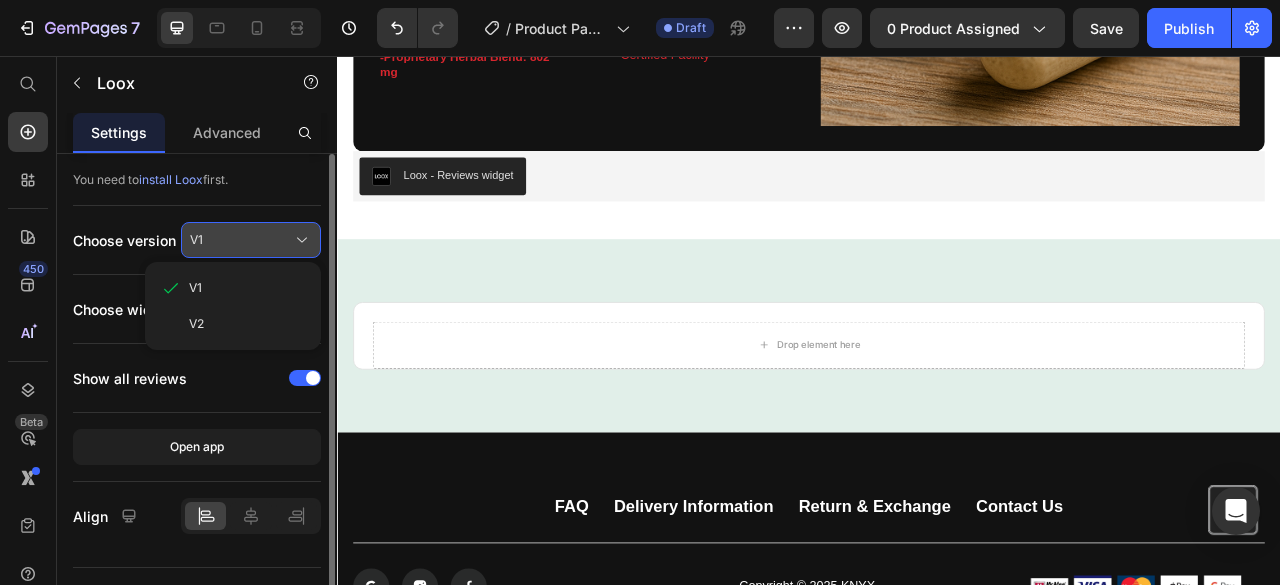 click on "V1" at bounding box center (251, 240) 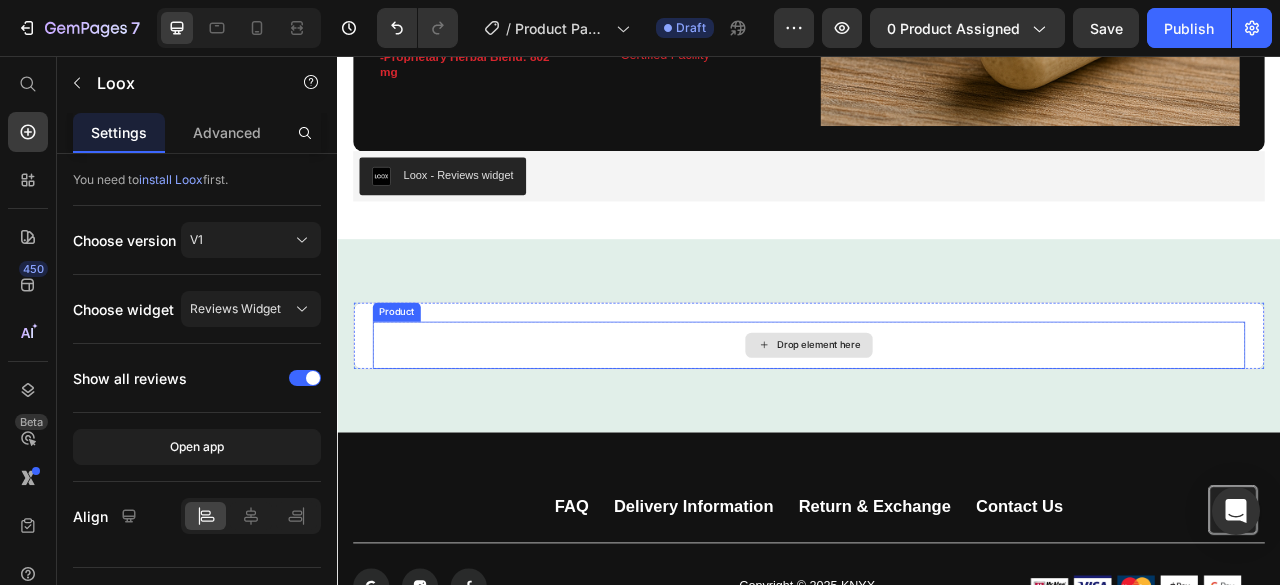 click on "Drop element here" at bounding box center [949, 424] 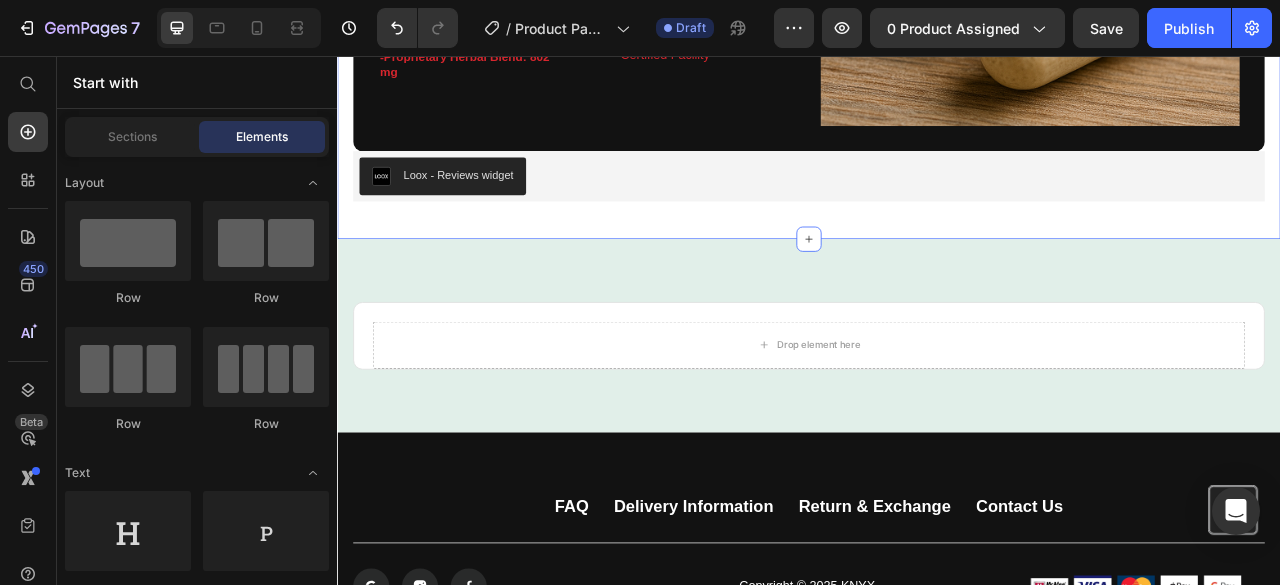 click on "Product Information Heading Image Feel your best every day with Female Enhancement — a thoughtfully crafted blend of essential vitamins, minerals, and time-honored herbal extracts. Designed to support energy, balance, and overall wellness, this formula helps you stay centered and vibrant. With BioPerine® for enhanced absorption, every capsule delivers powerful support right where you need it most. Text Block Supplement Facts: Heading -Vitamin B6: 3.8 mg (224%)    -Vitamin B12: 54 mcg (2,250%) -Pantothenic Acid: 2.5 mg (50%)  -Zinc: 26 mg (236%) -L-Arginine: 100 mg -BioPerine® (Black Pepper Extract): 1 mg -Proprietary Herbal Blend: 802 mg Text Block Row Manufacturing Info/ Certifications Heading -Manufactured in:  USA -Servings Per Container:  30 -Net Weight:  60 capsules (1.84 oz / 52 g) -Gross Weight:  2.54 oz / 72 g -Quality Assured:  GMP Certified Facility Text Block Row Row Row Image Row Loox - Reviews widget Loox Section 4" at bounding box center (937, -78) 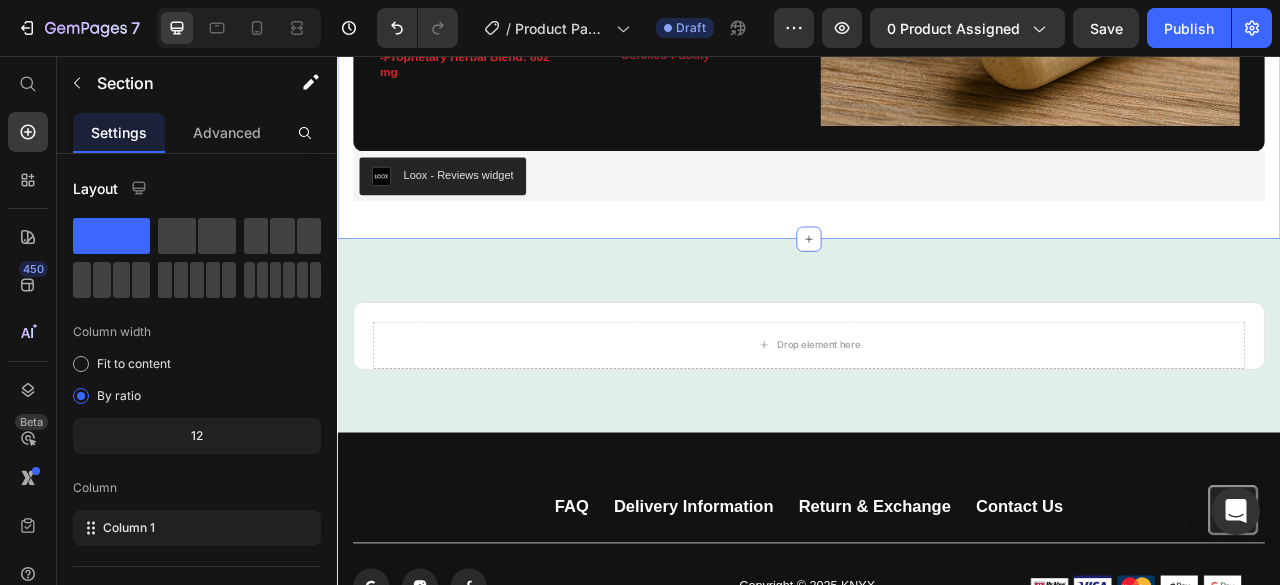 click on "Product Information Heading Image Feel your best every day with Female Enhancement — a thoughtfully crafted blend of essential vitamins, minerals, and time-honored herbal extracts. Designed to support energy, balance, and overall wellness, this formula helps you stay centered and vibrant. With BioPerine® for enhanced absorption, every capsule delivers powerful support right where you need it most. Text Block Supplement Facts: Heading -Vitamin B6: 3.8 mg (224%)    -Vitamin B12: 54 mcg (2,250%) -Pantothenic Acid: 2.5 mg (50%)  -Zinc: 26 mg (236%) -L-Arginine: 100 mg -BioPerine® (Black Pepper Extract): 1 mg -Proprietary Herbal Blend: 802 mg Text Block Row Manufacturing Info/ Certifications Heading -Manufactured in:  USA -Servings Per Container:  30 -Net Weight:  60 capsules (1.84 oz / 52 g) -Gross Weight:  2.54 oz / 72 g -Quality Assured:  GMP Certified Facility Text Block Row Row Row Image Row Loox - Reviews widget Loox Section 4   You can create reusable sections Create Theme Section AI Content Product" at bounding box center [937, -78] 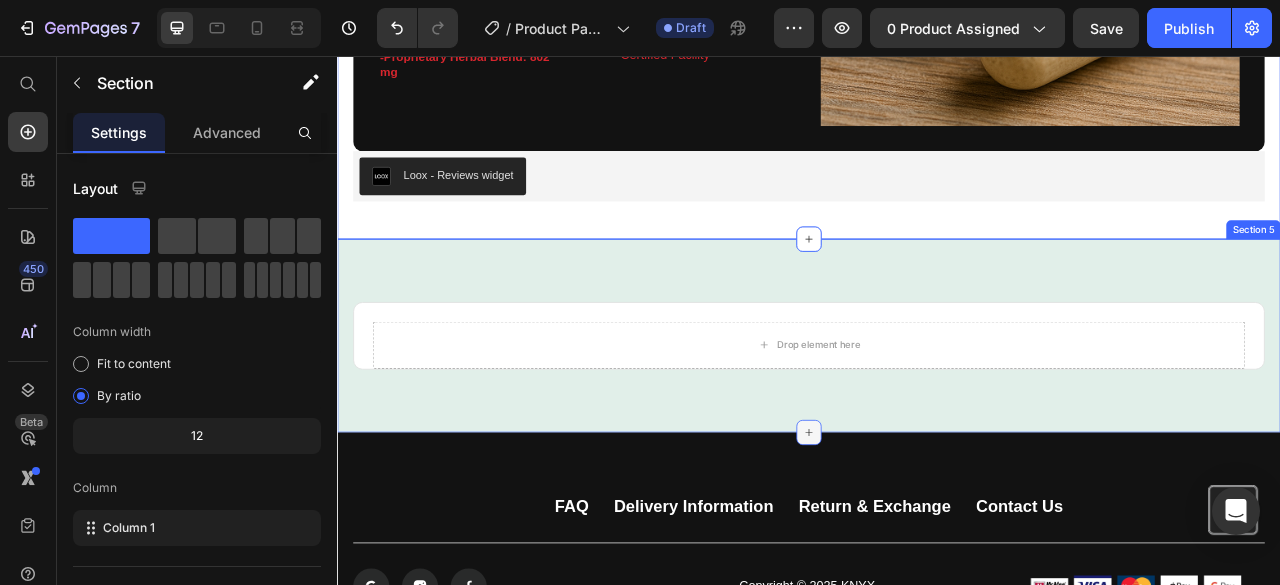click 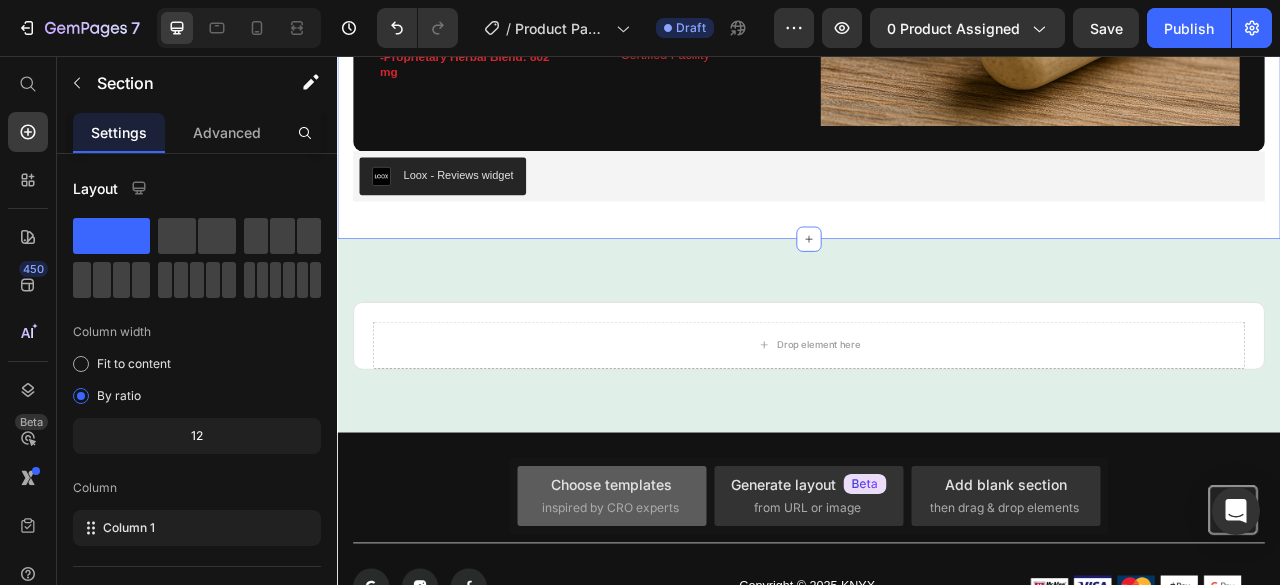 click on "inspired by CRO experts" at bounding box center [610, 508] 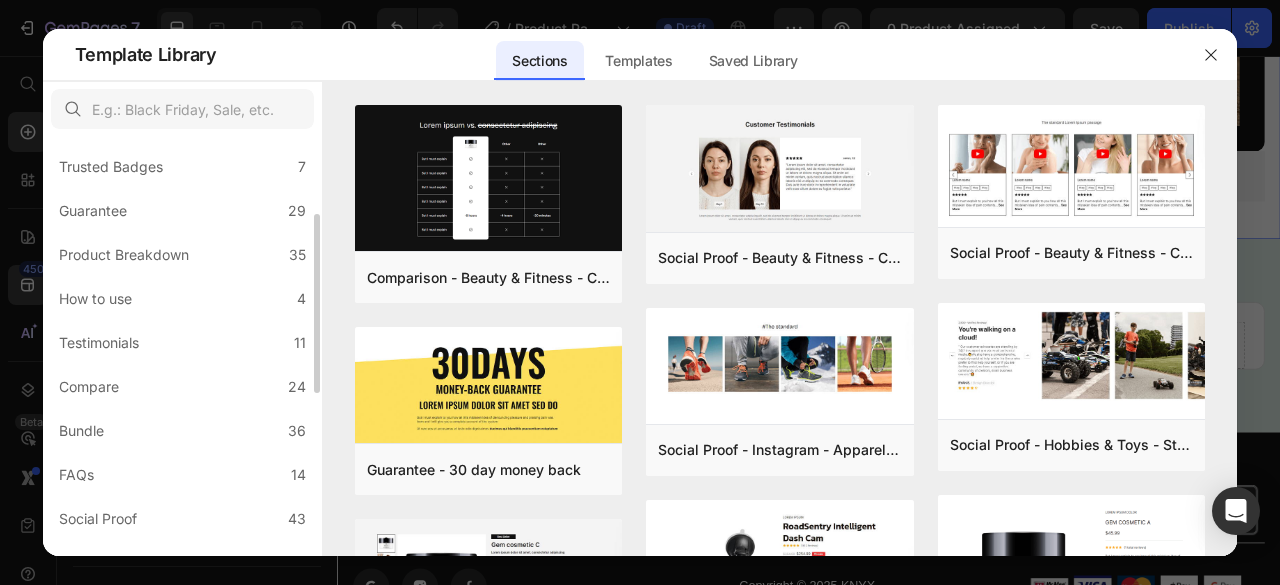 scroll, scrollTop: 182, scrollLeft: 0, axis: vertical 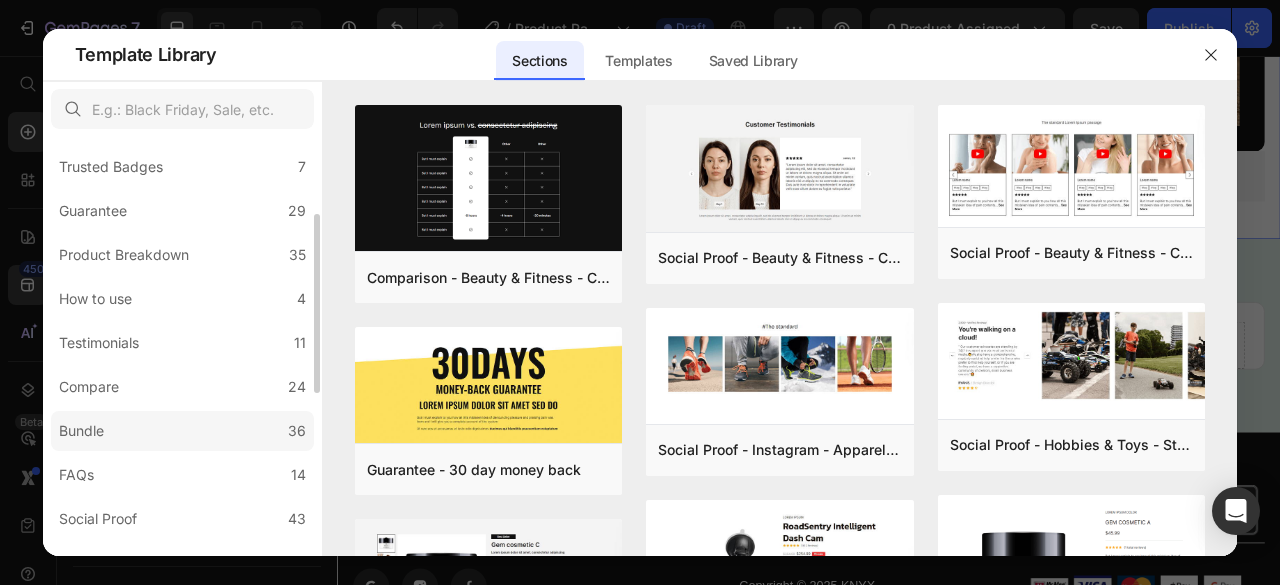 click on "Bundle 36" 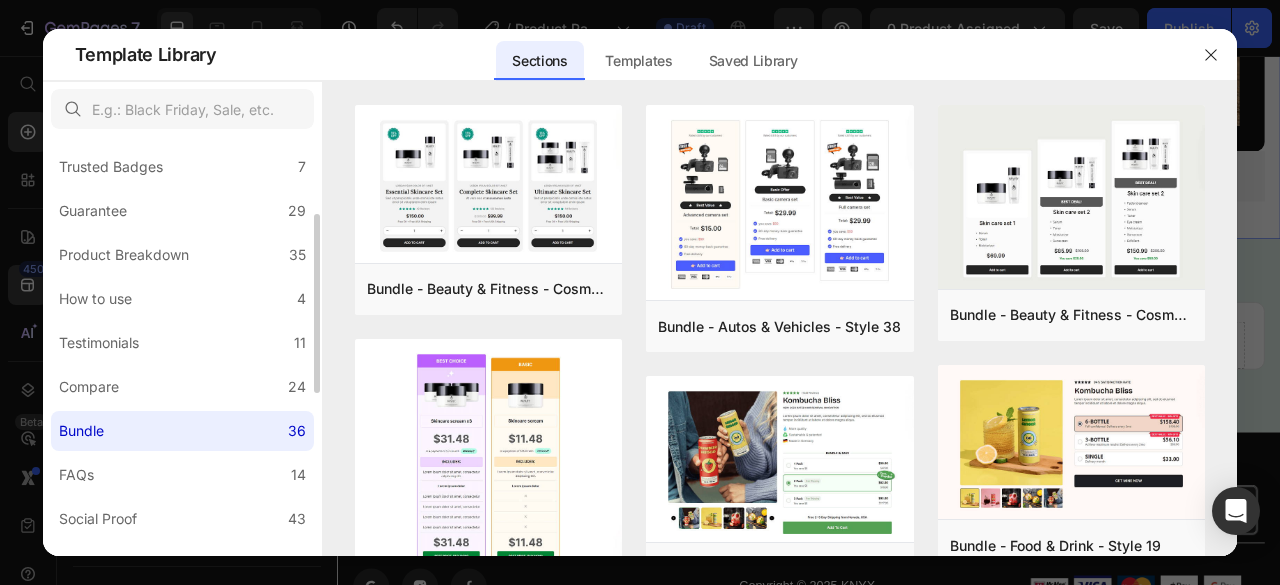 scroll, scrollTop: 0, scrollLeft: 0, axis: both 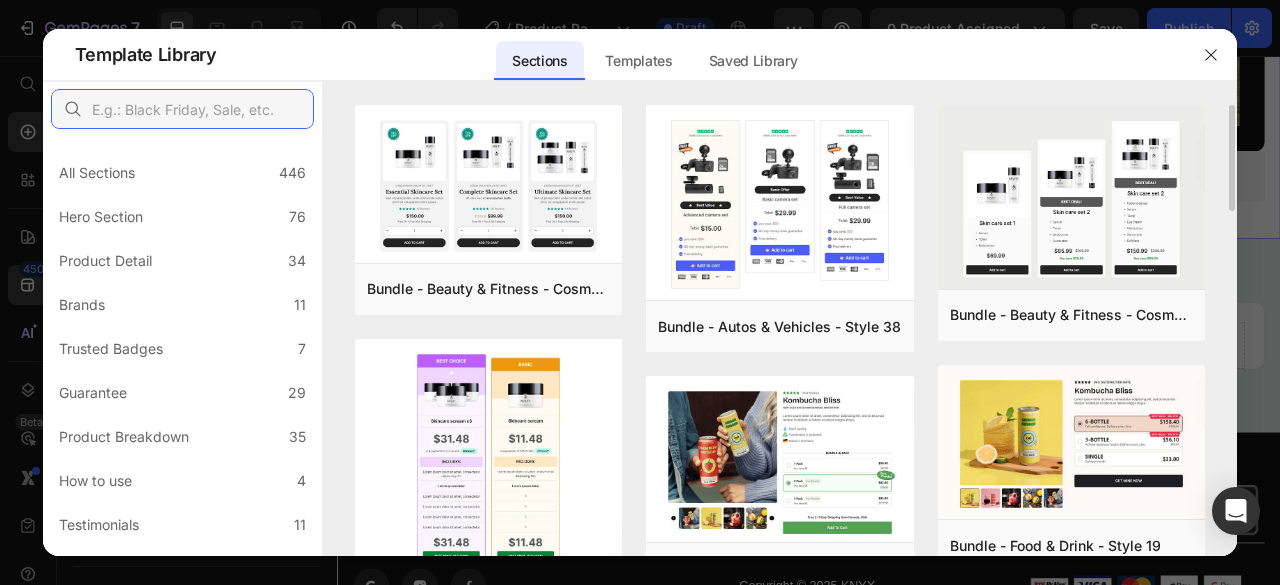 click at bounding box center (182, 109) 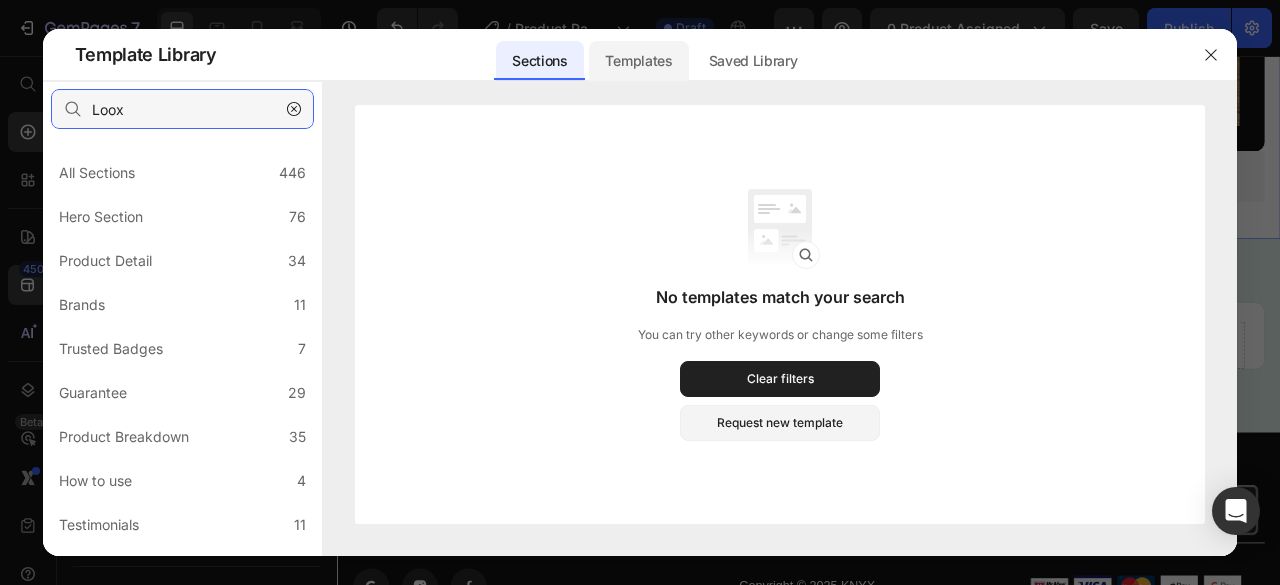 type on "Loox" 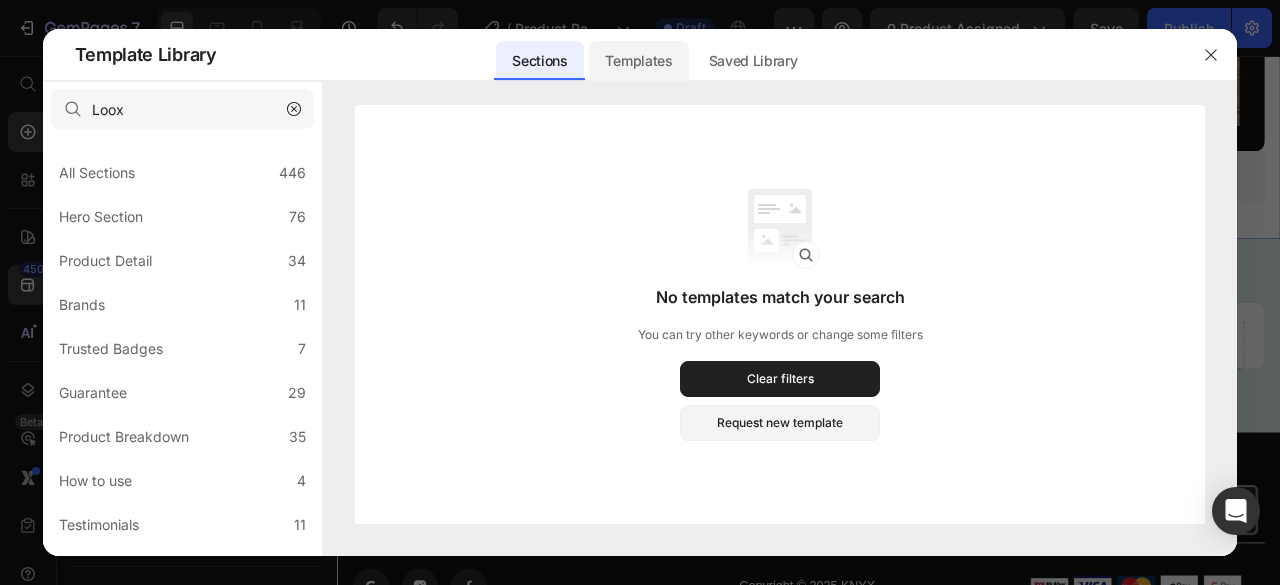 click on "Templates" 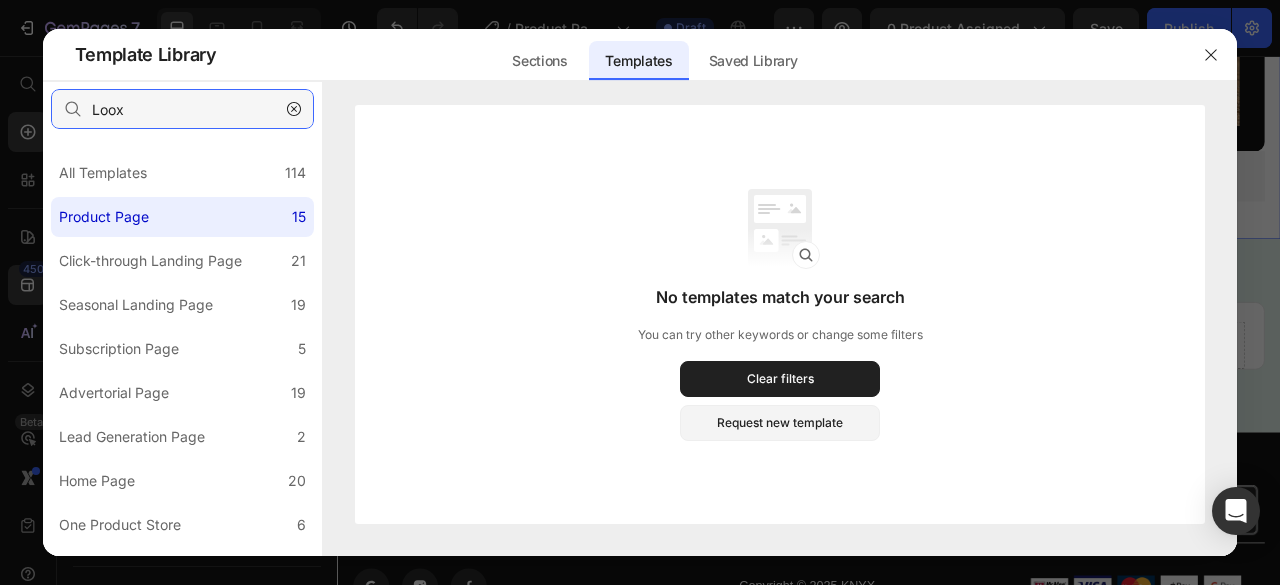 click on "Loox" at bounding box center (182, 109) 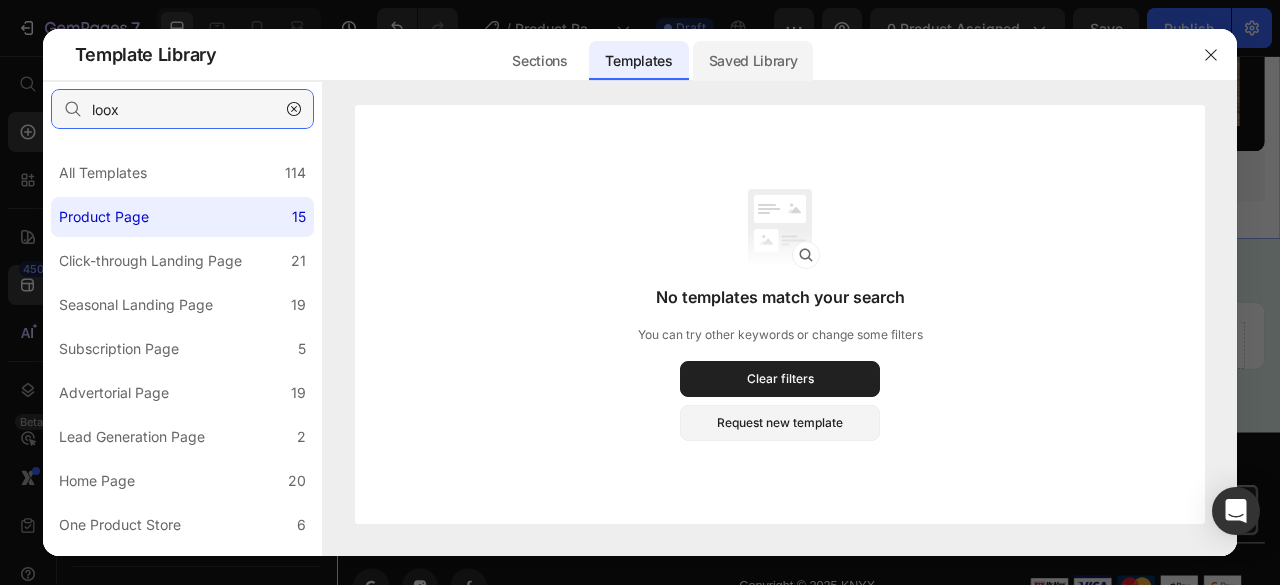 type on "loox" 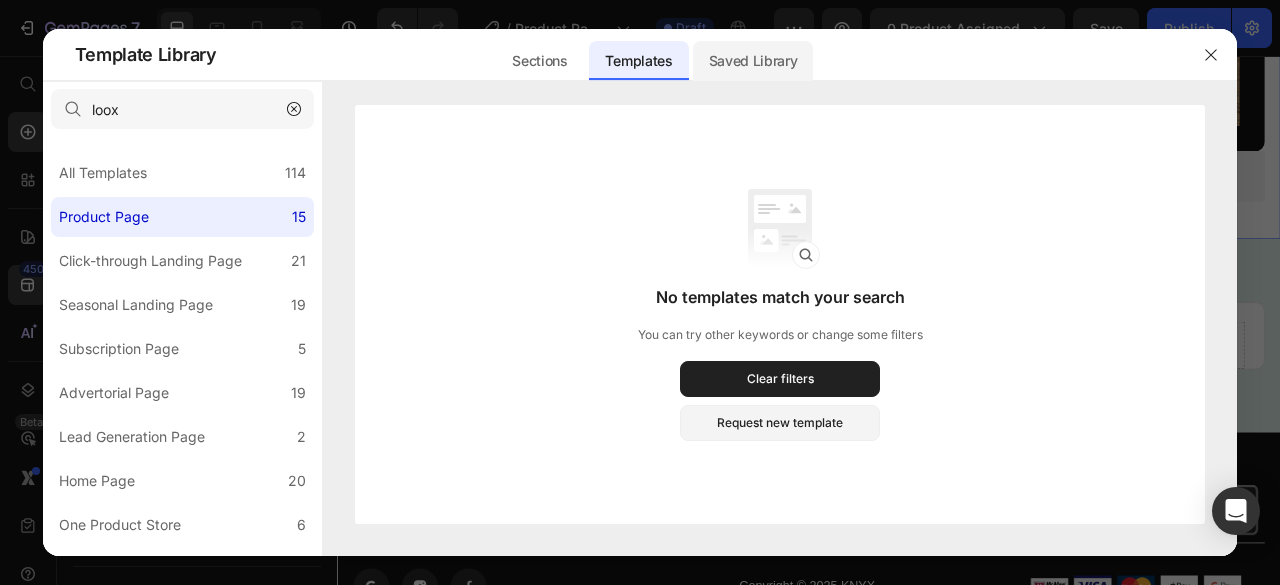 click on "Saved Library" 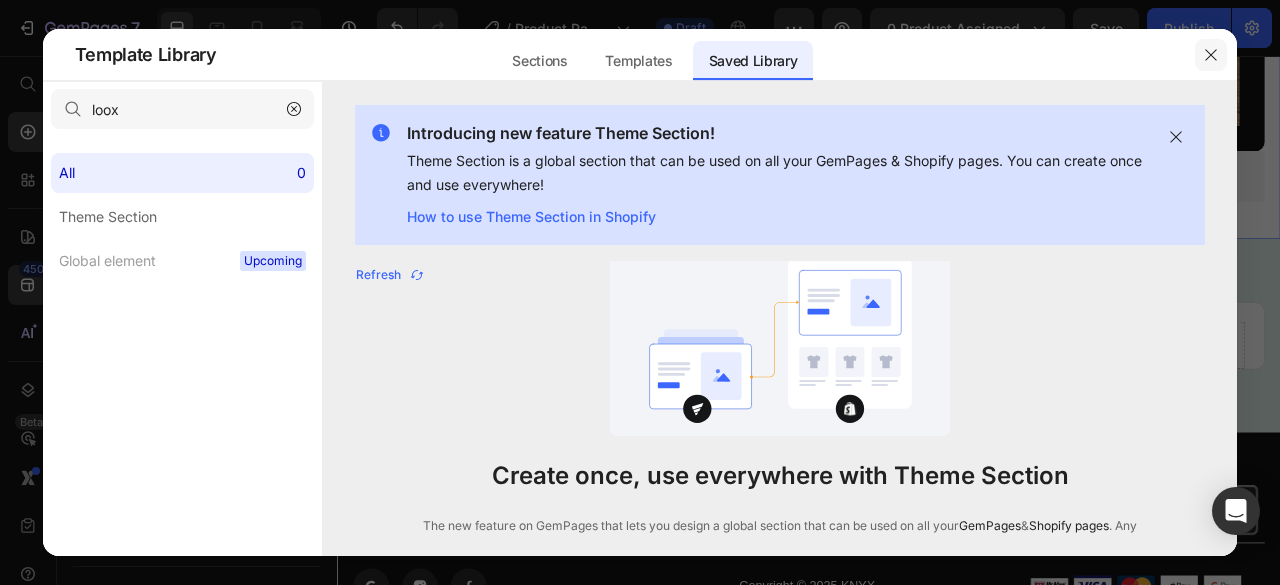 click at bounding box center (1211, 55) 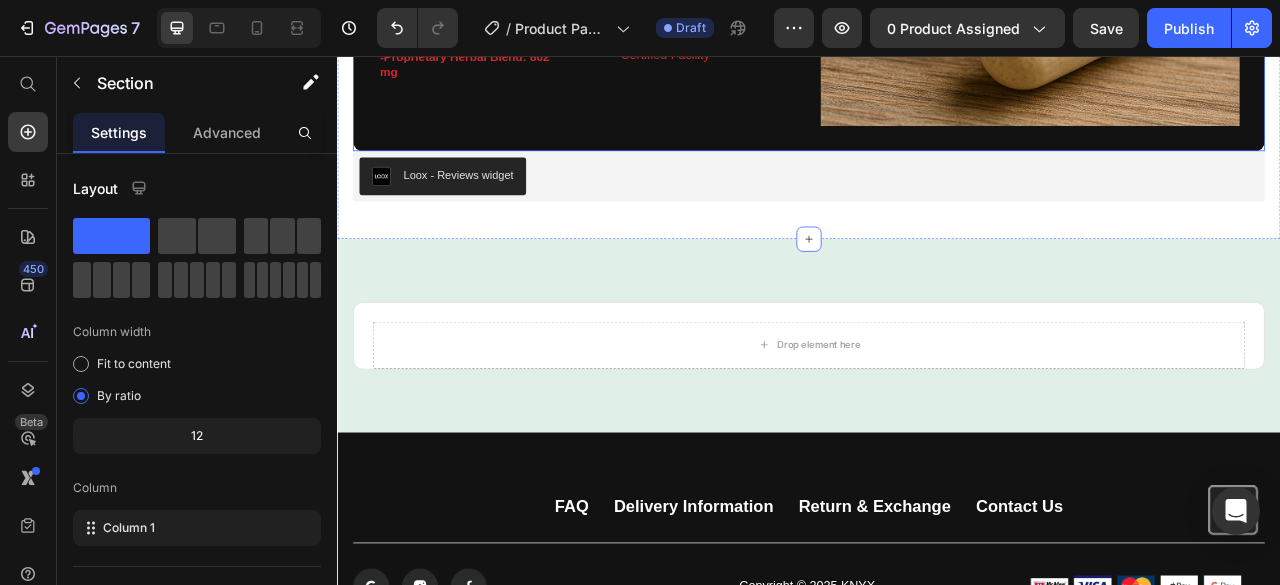 click on "Loox - Reviews widget" at bounding box center [471, 209] 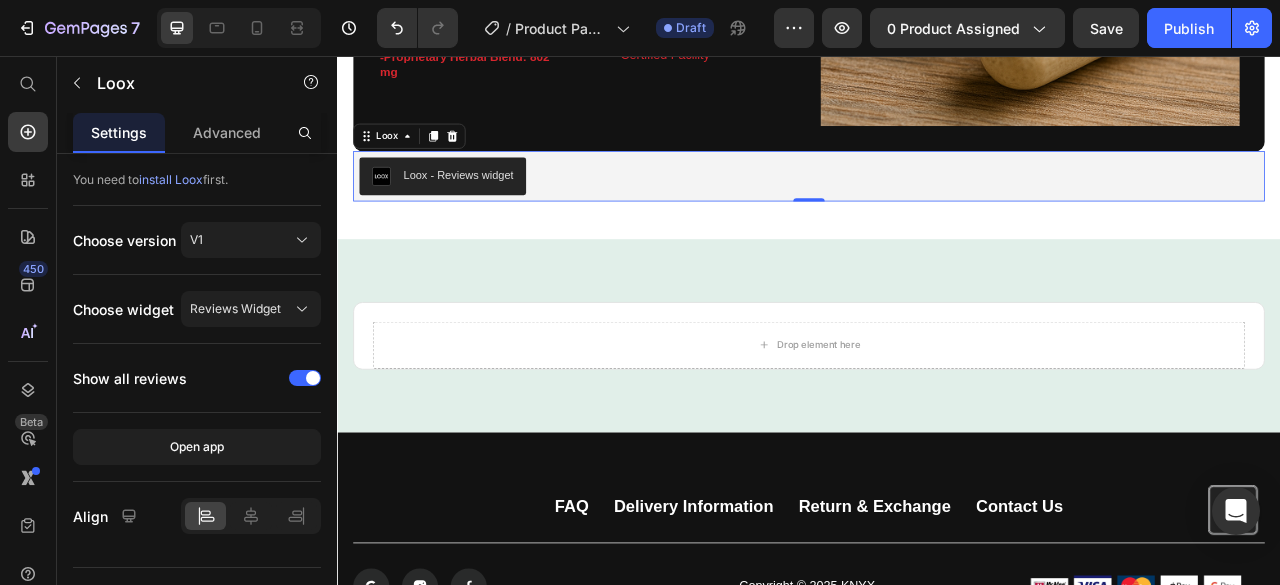 click 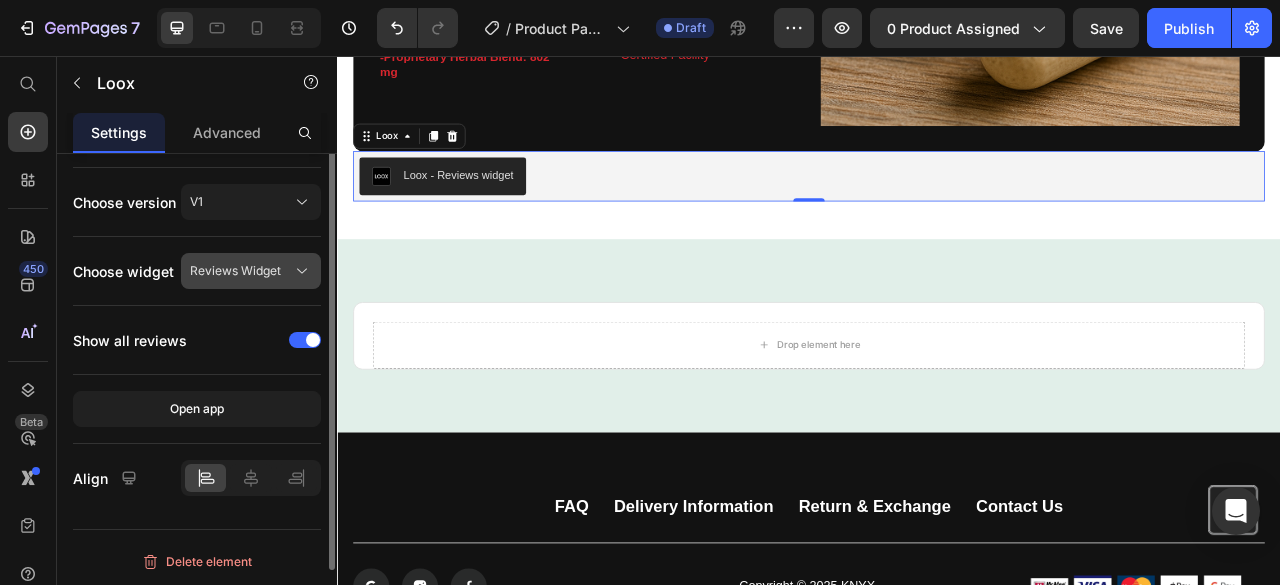 scroll, scrollTop: 0, scrollLeft: 0, axis: both 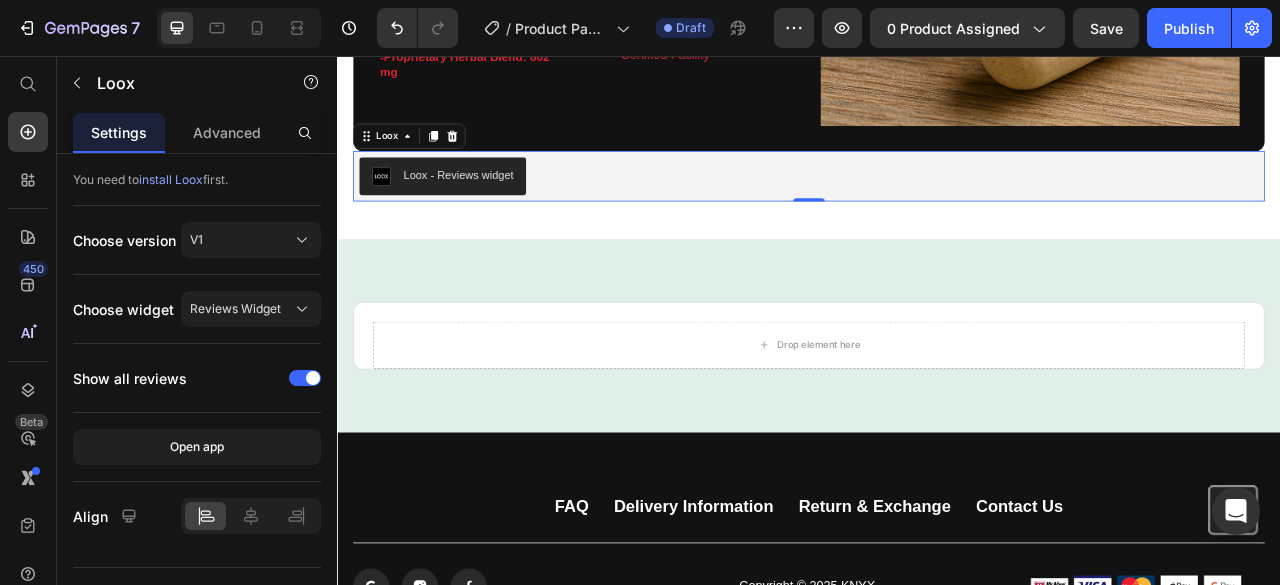 click on "Loox - Reviews widget" at bounding box center [491, 207] 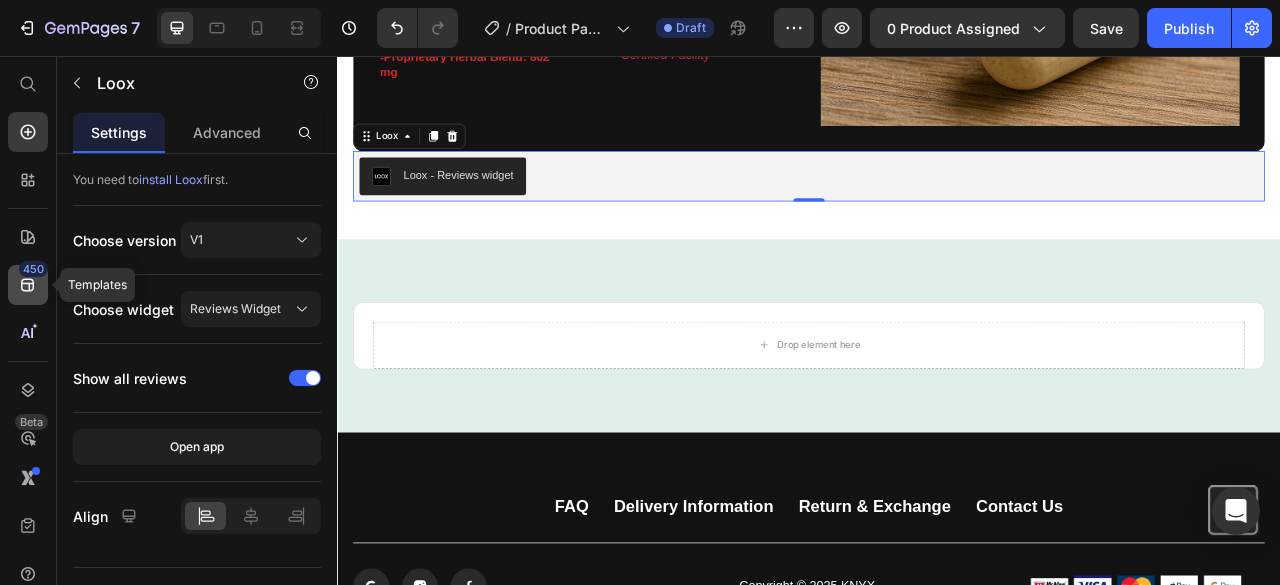 click on "450" 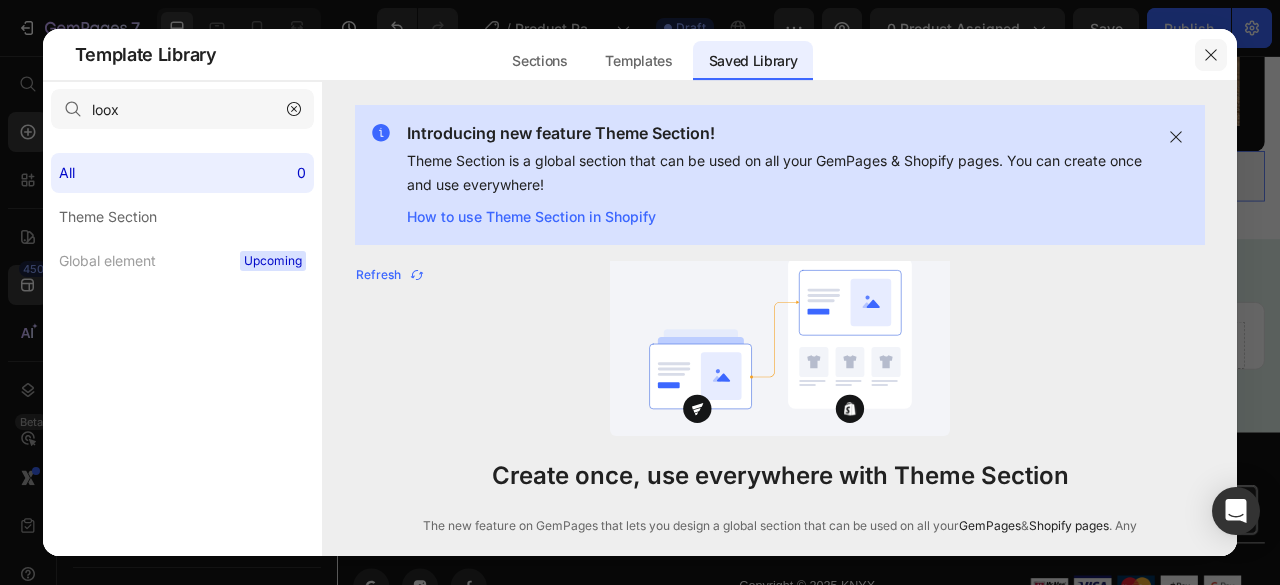click 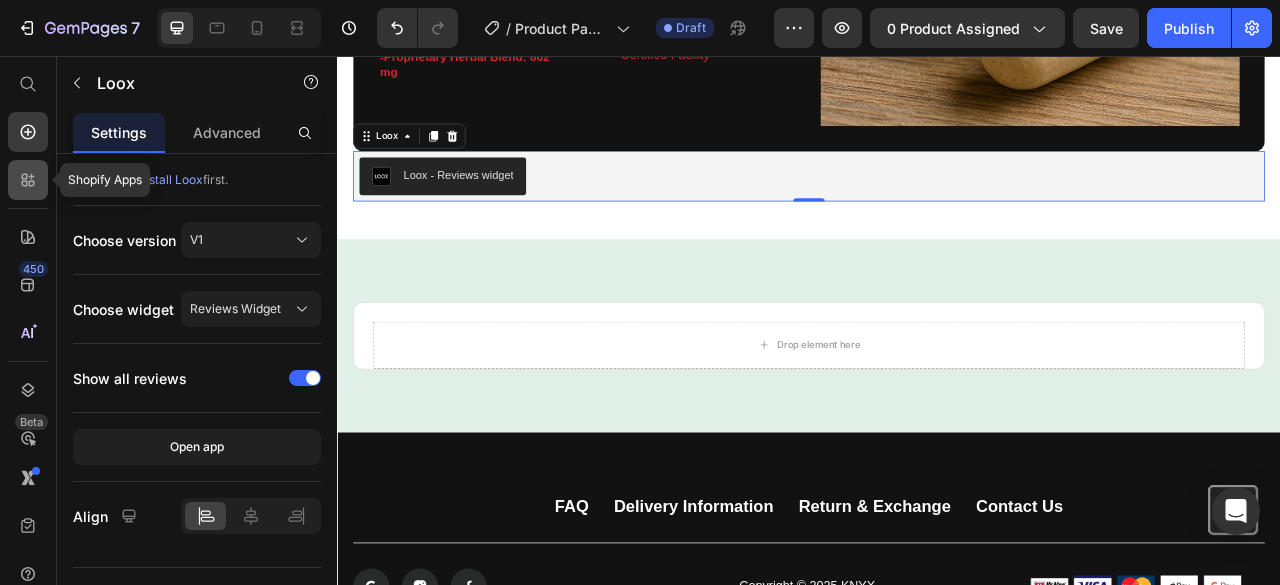 click 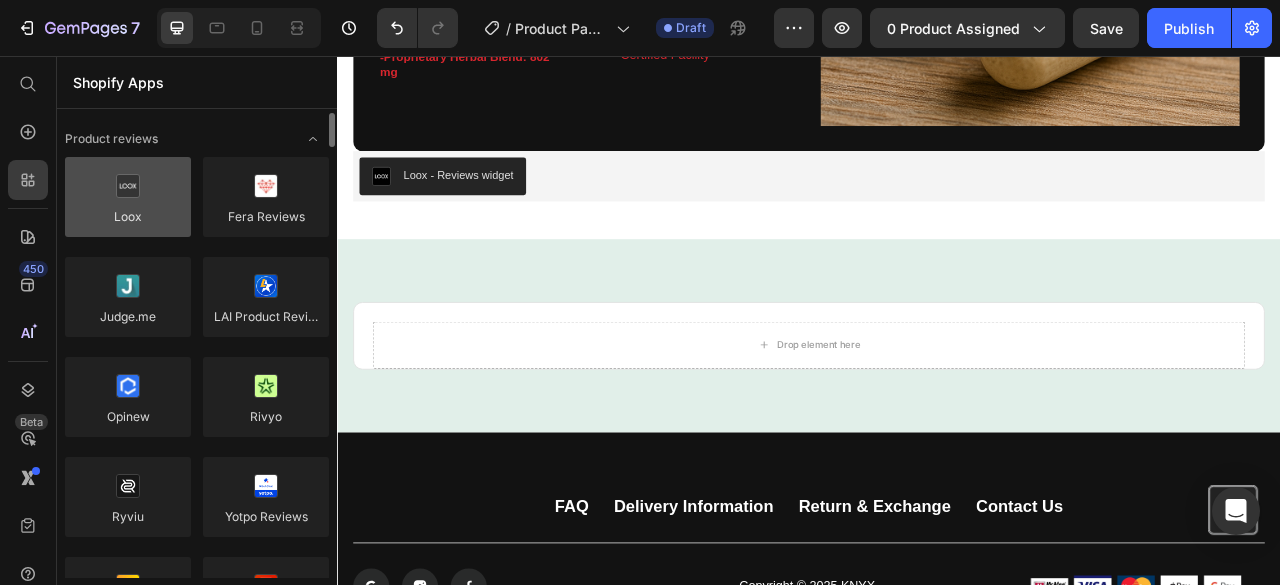 click at bounding box center (128, 197) 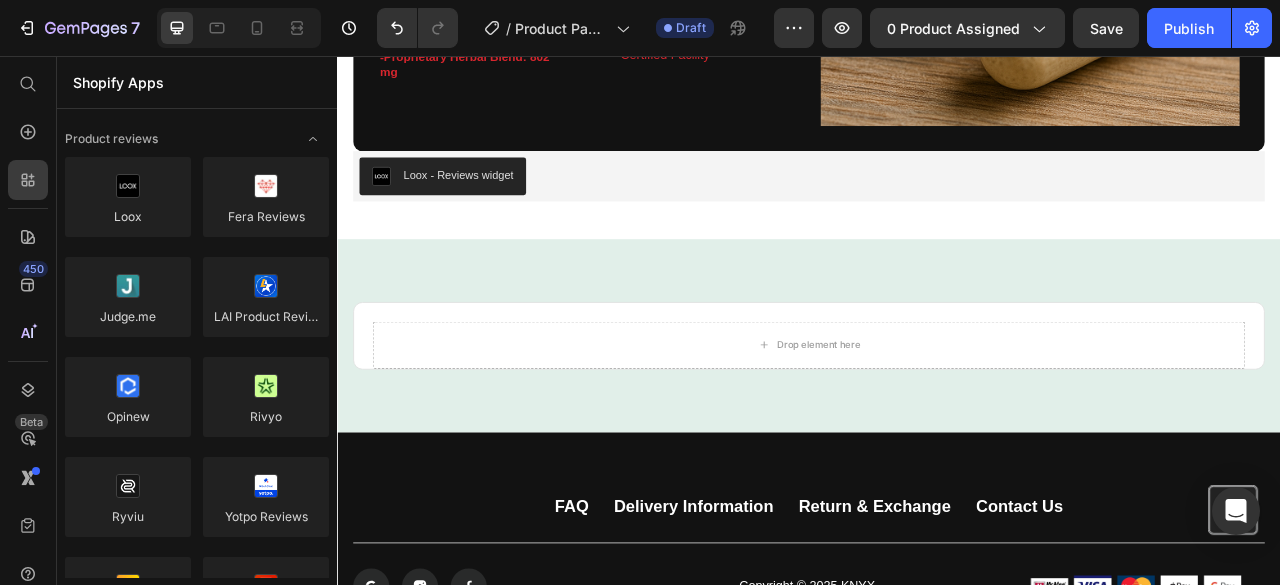 click at bounding box center [128, 197] 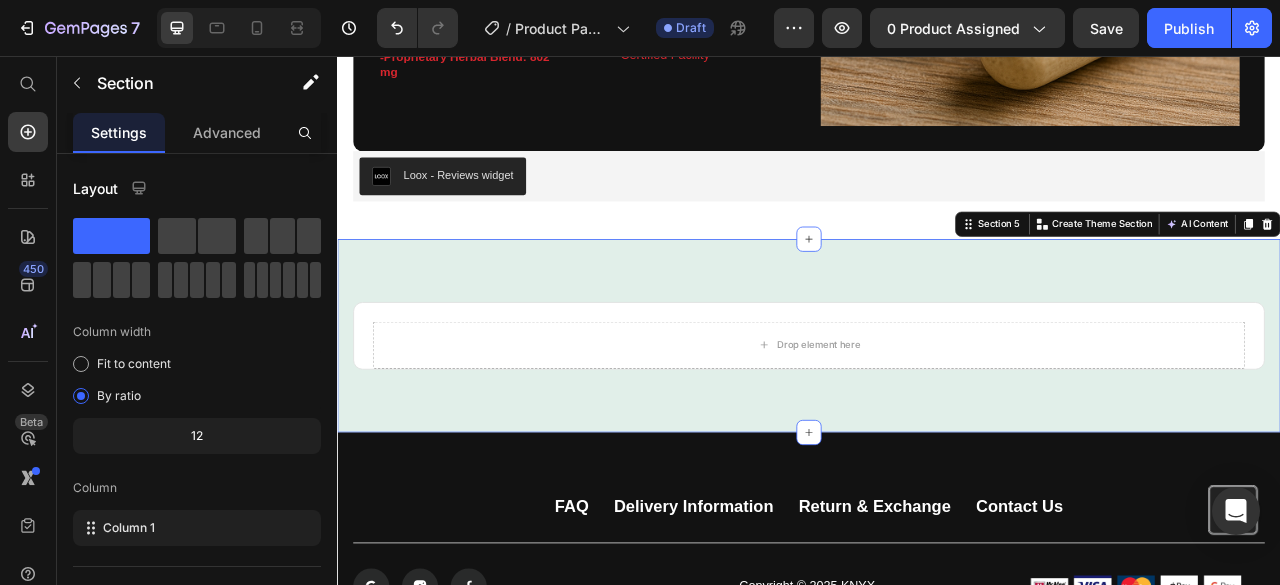 click on "Drop element here Product Row Section 5   You can create reusable sections Create Theme Section AI Content Write with GemAI What would you like to describe here? Tone and Voice Persuasive Product Female Enhancement Show more Generate" at bounding box center [937, 412] 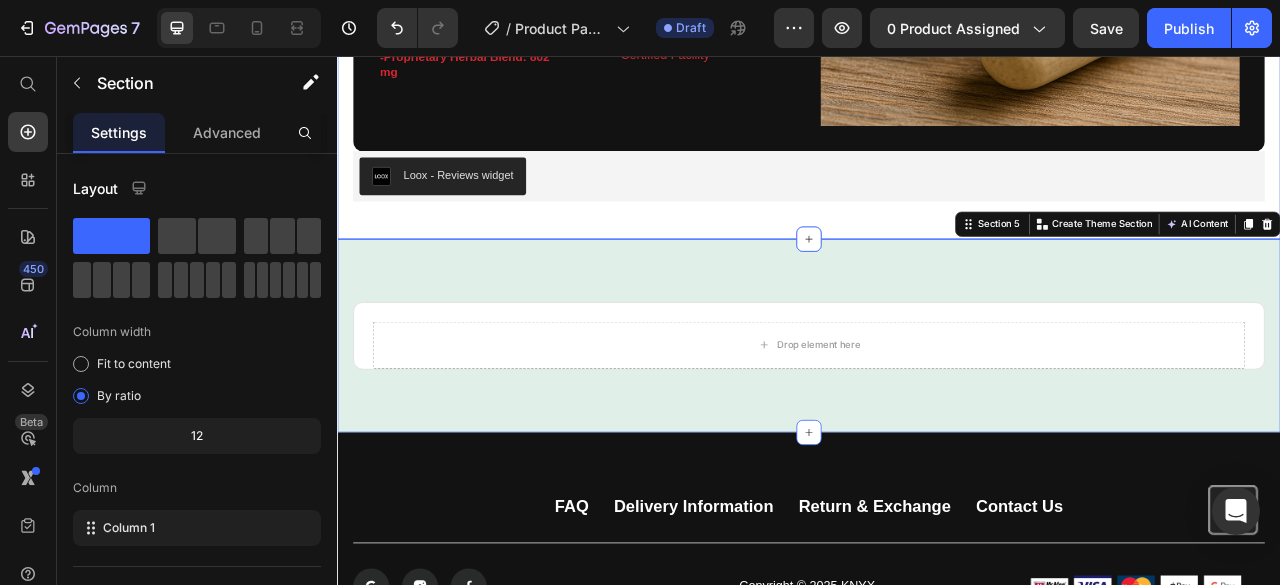 click on "Product Information Heading Image Feel your best every day with Female Enhancement — a thoughtfully crafted blend of essential vitamins, minerals, and time-honored herbal extracts. Designed to support energy, balance, and overall wellness, this formula helps you stay centered and vibrant. With BioPerine® for enhanced absorption, every capsule delivers powerful support right where you need it most. Text Block Supplement Facts: Heading -Vitamin B6: 3.8 mg (224%)    -Vitamin B12: 54 mcg (2,250%) -Pantothenic Acid: 2.5 mg (50%)  -Zinc: 26 mg (236%) -L-Arginine: 100 mg -BioPerine® (Black Pepper Extract): 1 mg -Proprietary Herbal Blend: 802 mg Text Block Row Manufacturing Info/ Certifications Heading -Manufactured in:  USA -Servings Per Container:  30 -Net Weight:  60 capsules (1.84 oz / 52 g) -Gross Weight:  2.54 oz / 72 g -Quality Assured:  GMP Certified Facility Text Block Row Row Row Image Row Loox - Reviews widget Loox Section 4" at bounding box center (937, -78) 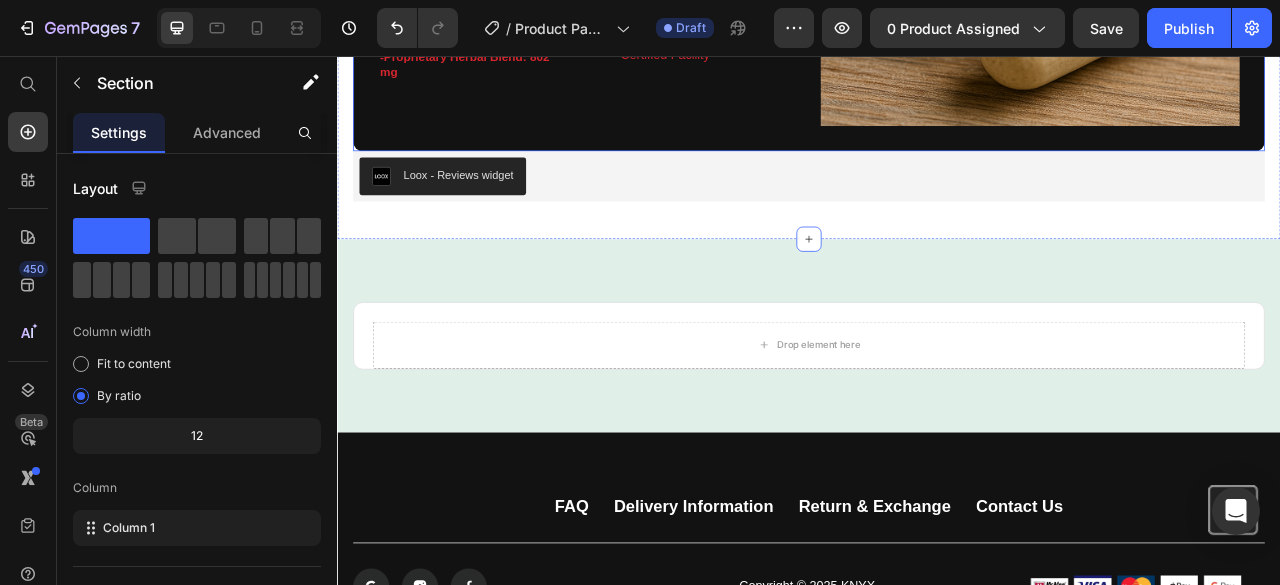 click on "Product Information Heading Image Feel your best every day with Female Enhancement — a thoughtfully crafted blend of essential vitamins, minerals, and time-honored herbal extracts. Designed to support energy, balance, and overall wellness, this formula helps you stay centered and vibrant. With BioPerine® for enhanced absorption, every capsule delivers powerful support right where you need it most. Text Block Supplement Facts: Heading -Vitamin B6: 3.8 mg (224%)    -Vitamin B12: 54 mcg (2,250%) -Pantothenic Acid: 2.5 mg (50%)  -Zinc: 26 mg (236%) -L-Arginine: 100 mg -BioPerine® (Black Pepper Extract): 1 mg -Proprietary Herbal Blend: 802 mg Text Block Row Manufacturing Info/ Certifications Heading -Manufactured in:  USA -Servings Per Container:  30 -Net Weight:  60 capsules (1.84 oz / 52 g) -Gross Weight:  2.54 oz / 72 g -Quality Assured:  GMP Certified Facility Text Block Row Row Row Image Row" at bounding box center (937, -122) 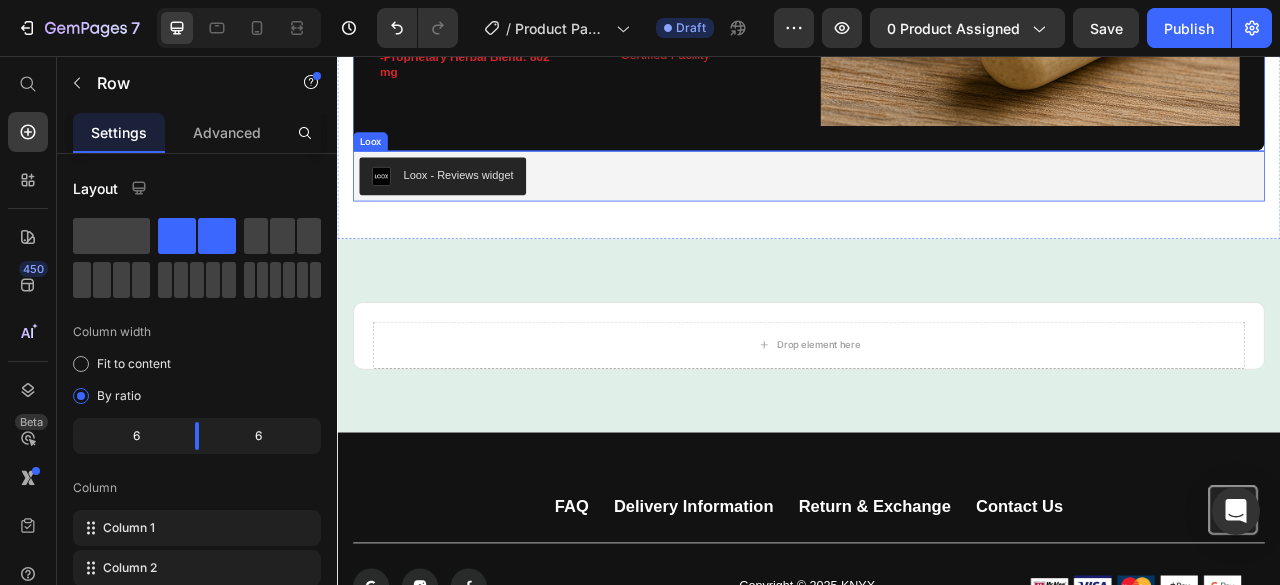 click on "Loox - Reviews widget" at bounding box center [471, 209] 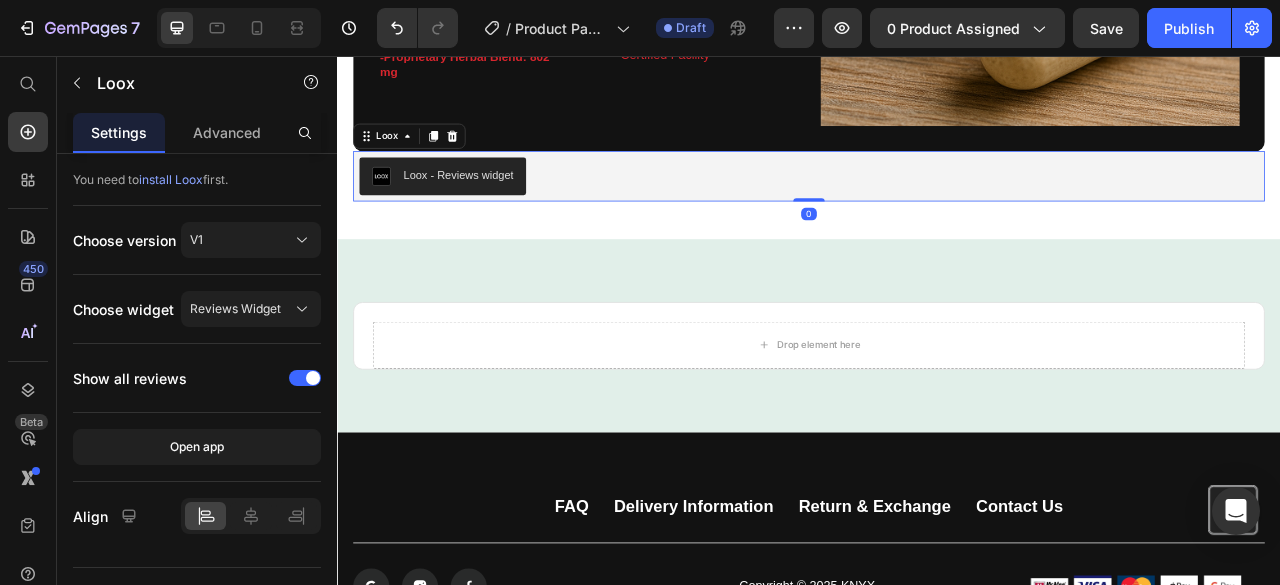 click on "Loox - Reviews widget" at bounding box center [491, 207] 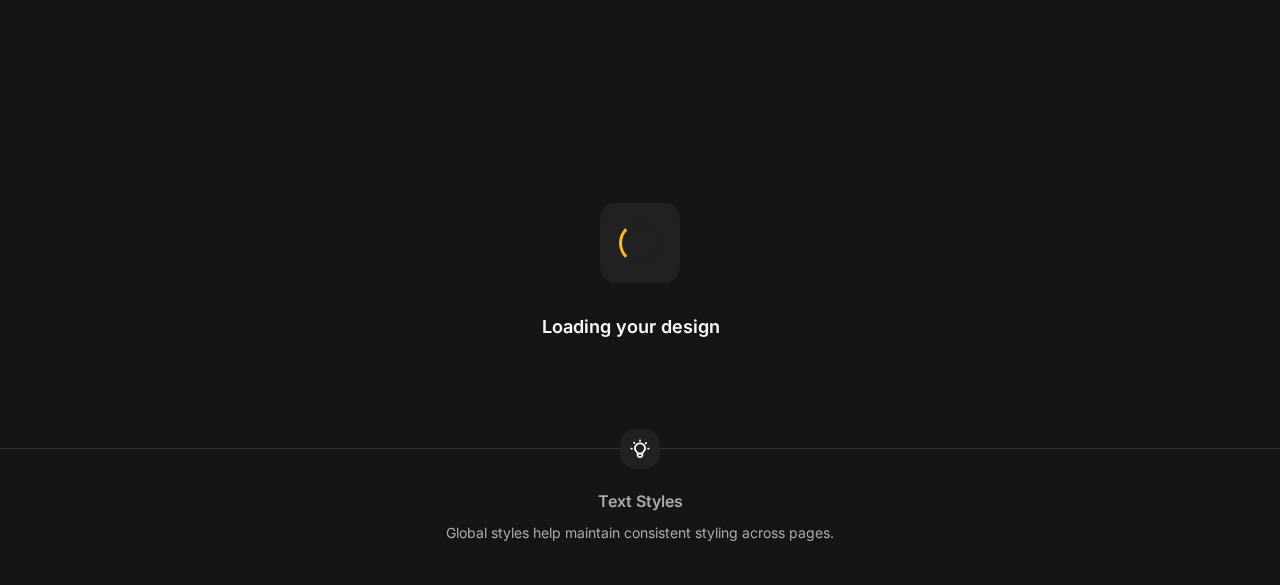 scroll, scrollTop: 0, scrollLeft: 0, axis: both 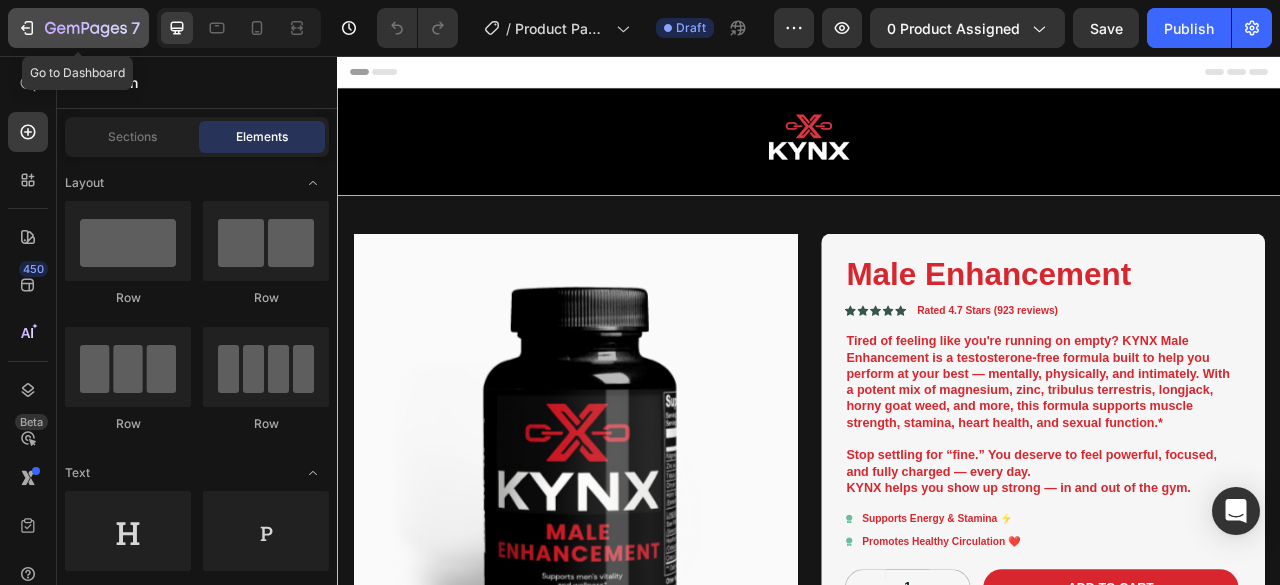 click on "7" at bounding box center [78, 28] 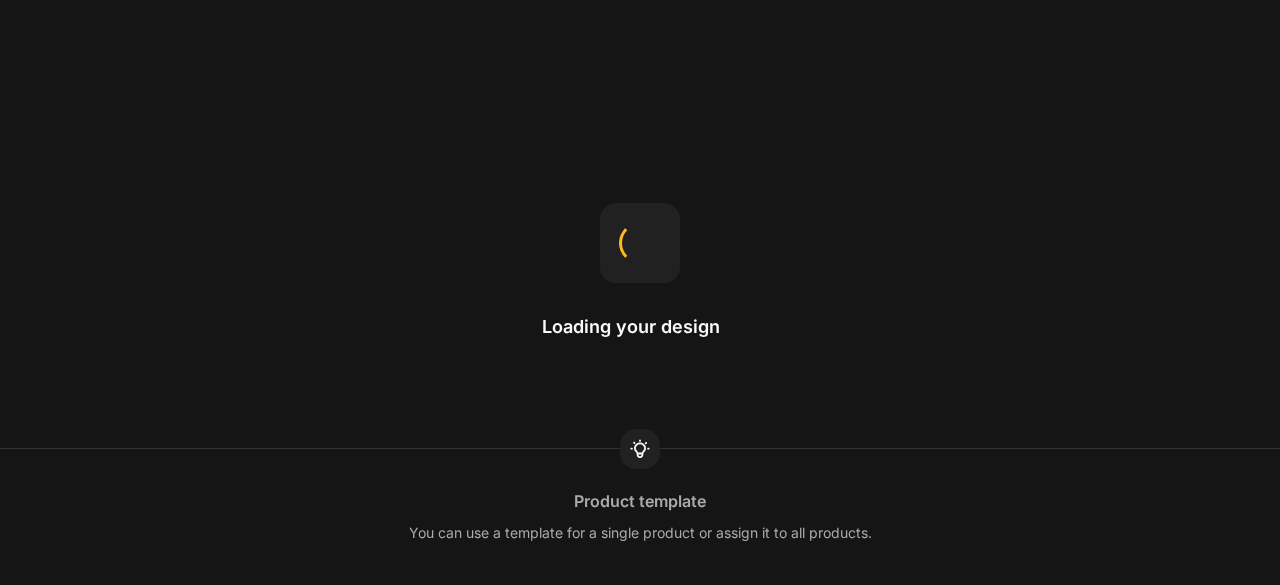 scroll, scrollTop: 0, scrollLeft: 0, axis: both 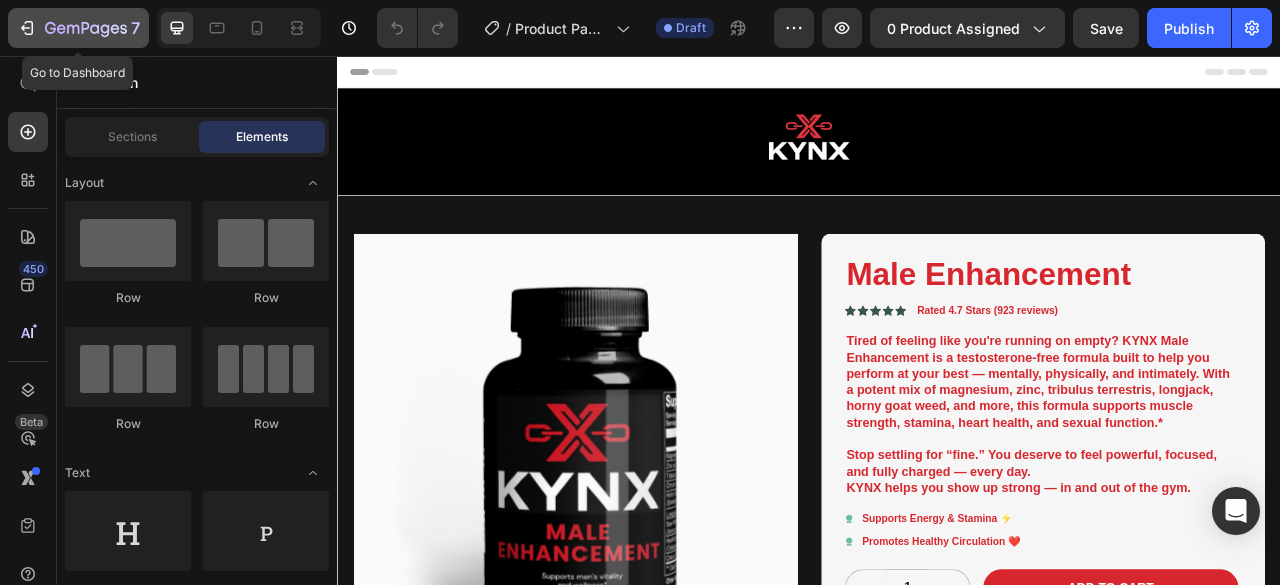 click 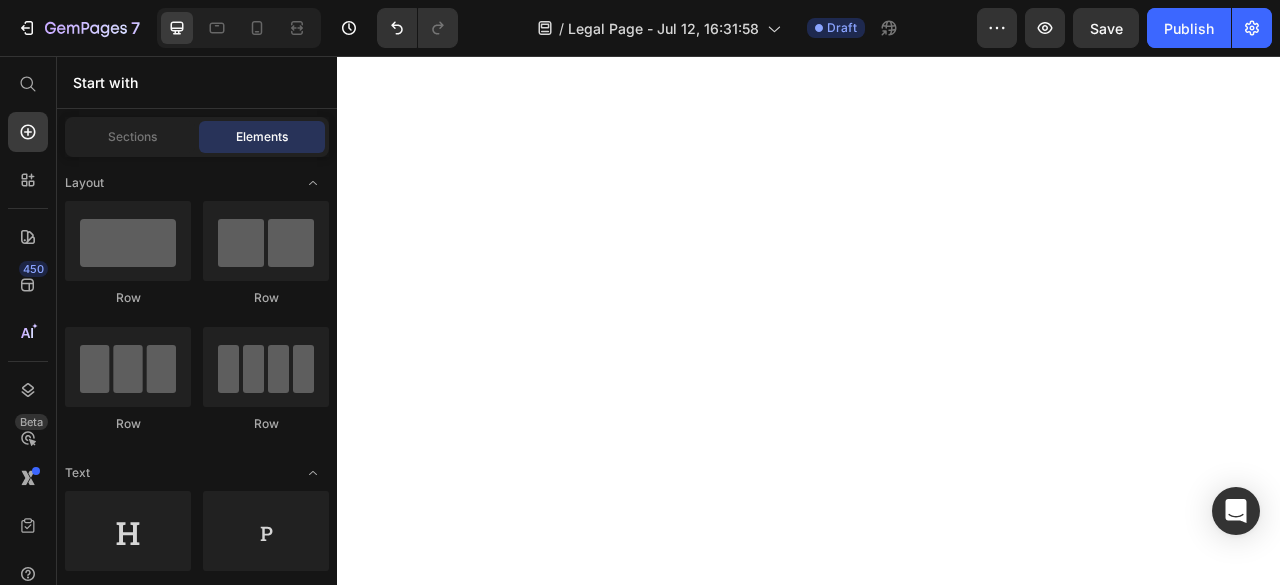 scroll, scrollTop: 0, scrollLeft: 0, axis: both 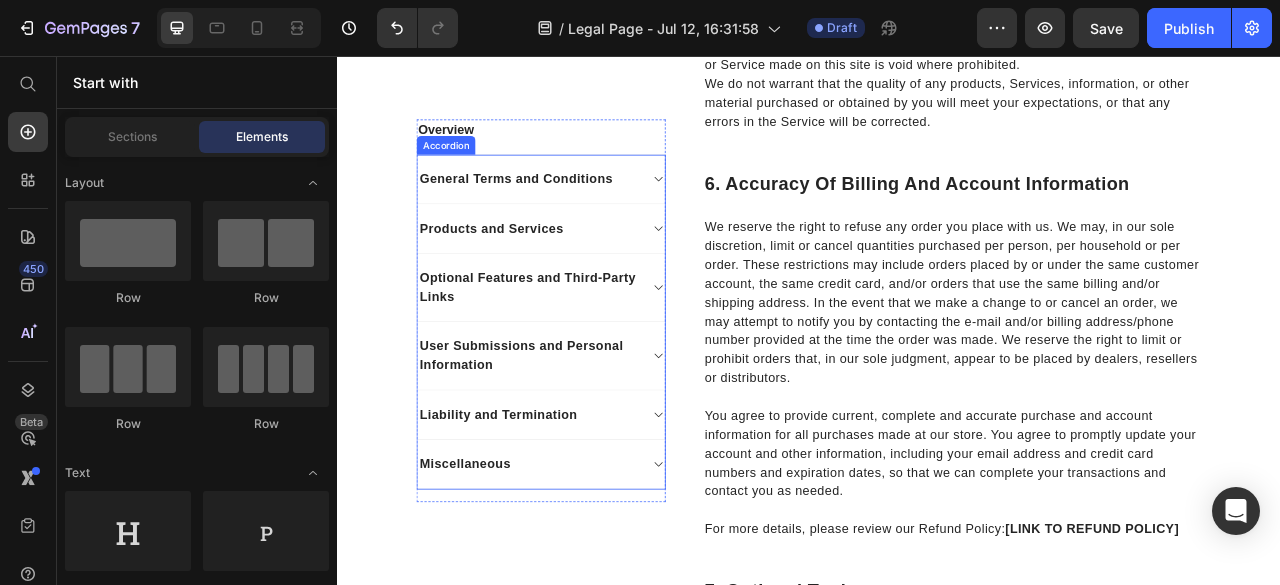 click on "General Terms and Conditions" at bounding box center (564, 212) 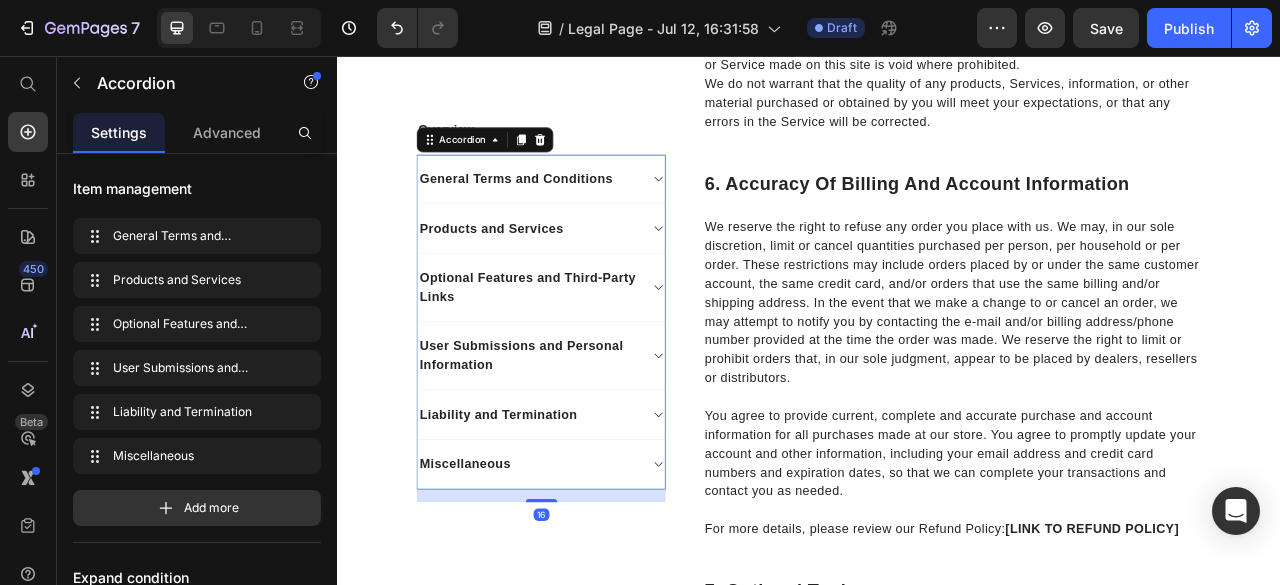 click 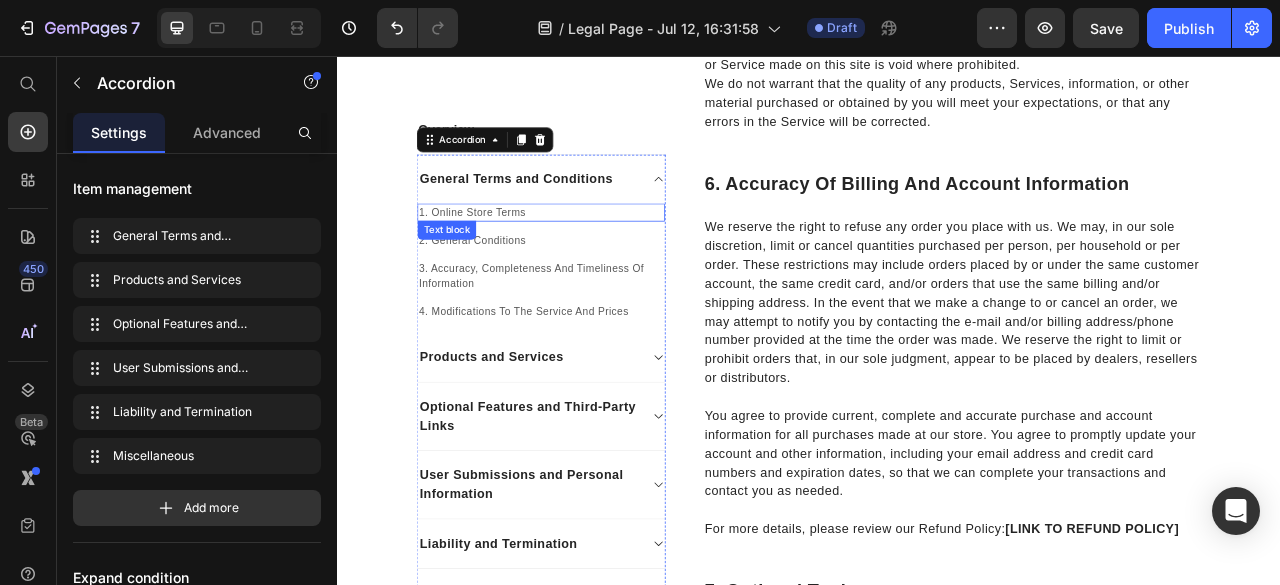 click on "1. Online Store Terms" at bounding box center [595, 255] 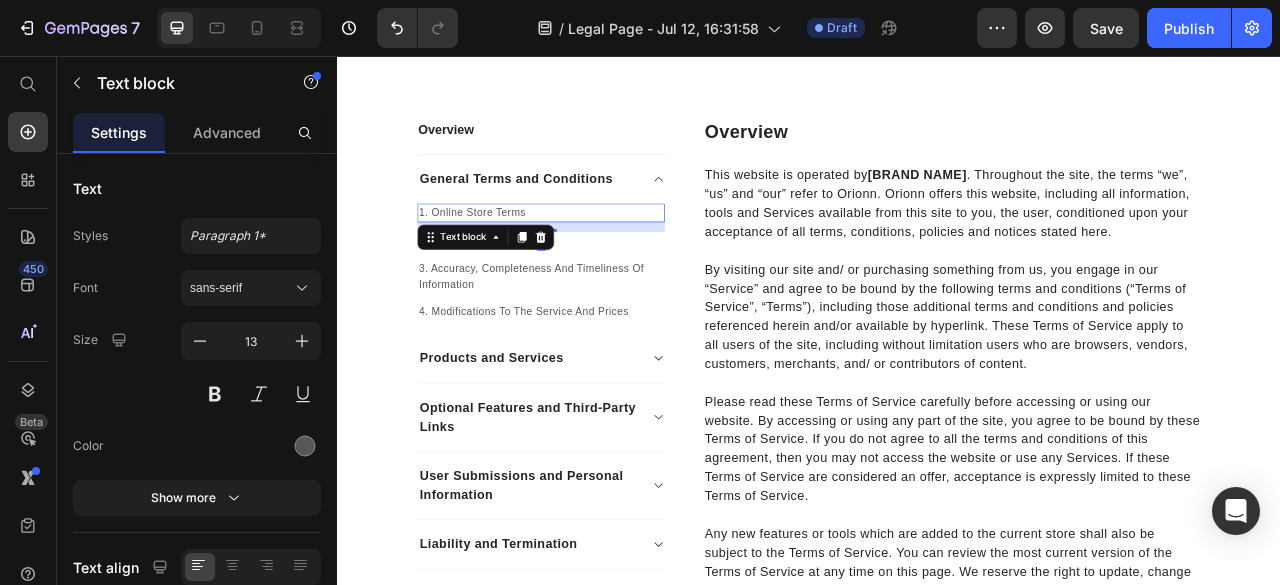 scroll, scrollTop: 330, scrollLeft: 0, axis: vertical 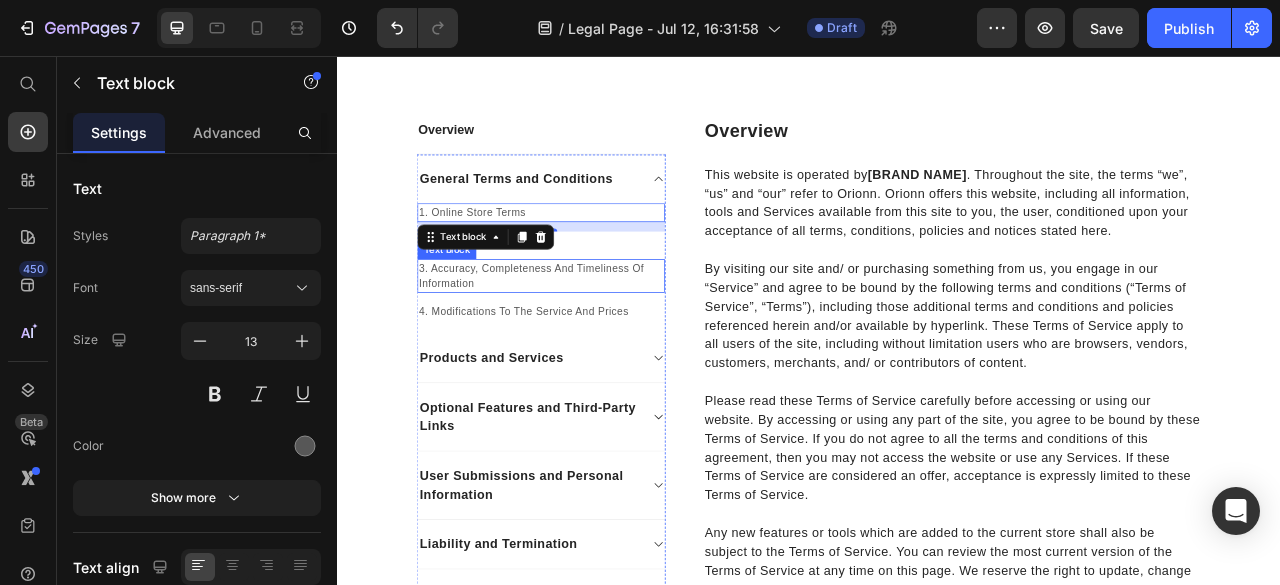 click on "3. Accuracy, Completeness And Timeliness Of Information" at bounding box center (595, 335) 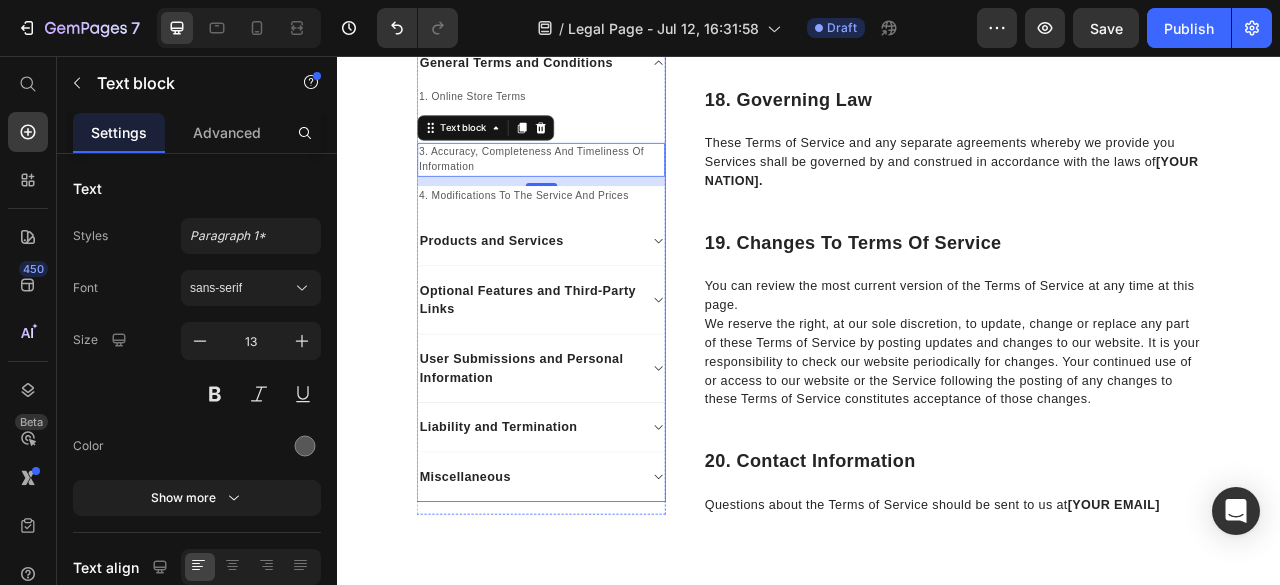 scroll, scrollTop: 8028, scrollLeft: 0, axis: vertical 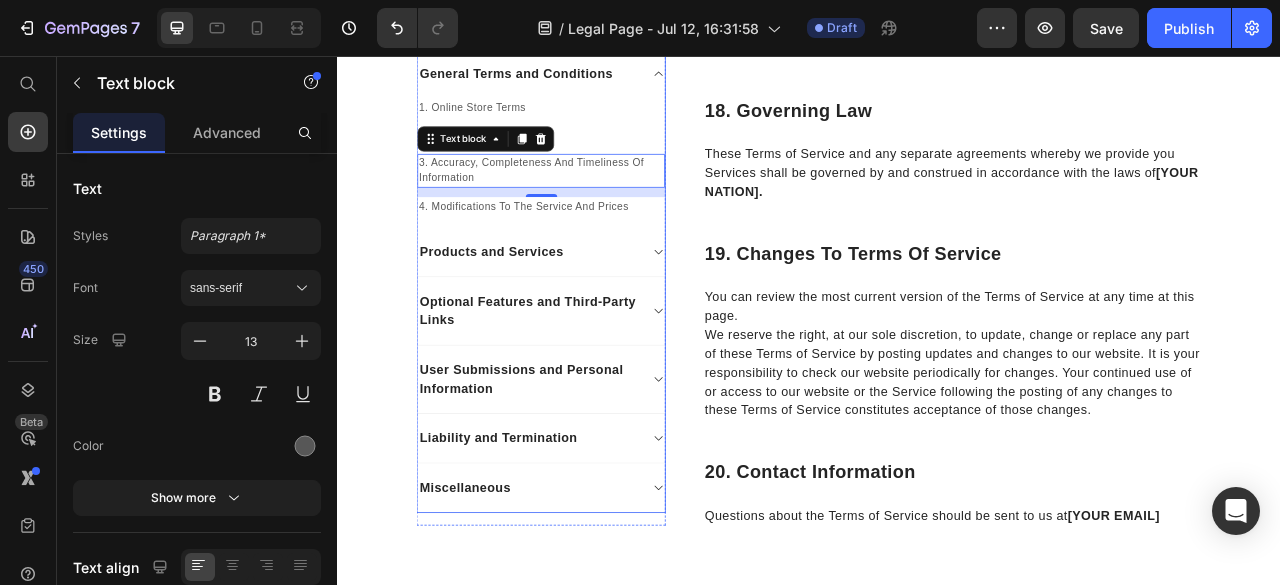 click on "Miscellaneous" at bounding box center (499, 607) 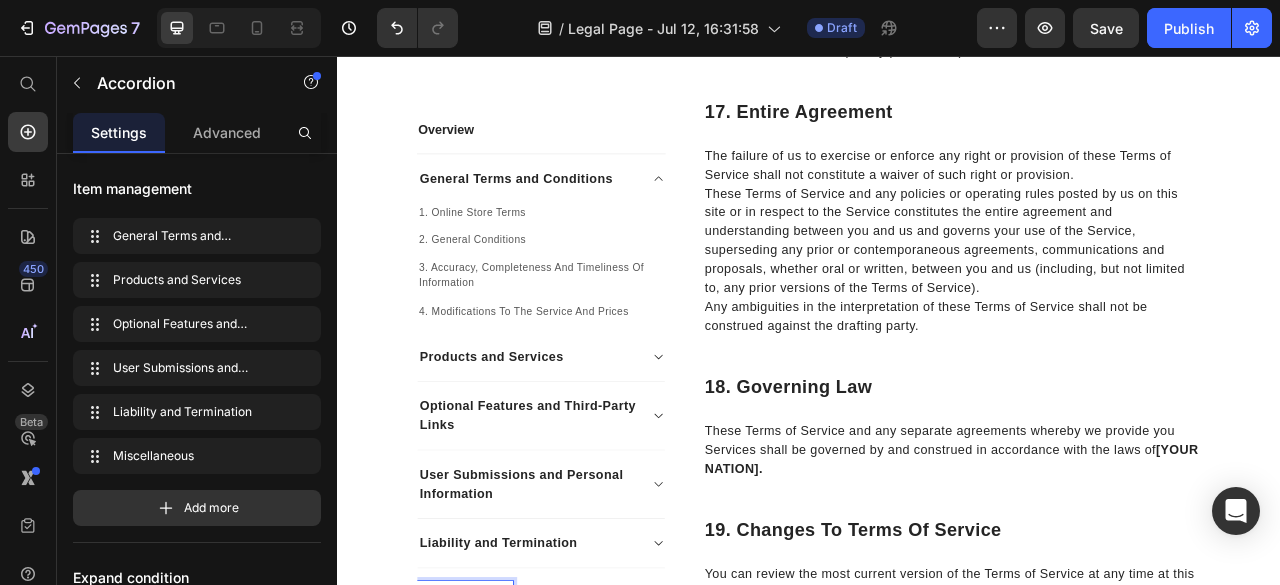scroll, scrollTop: 7675, scrollLeft: 0, axis: vertical 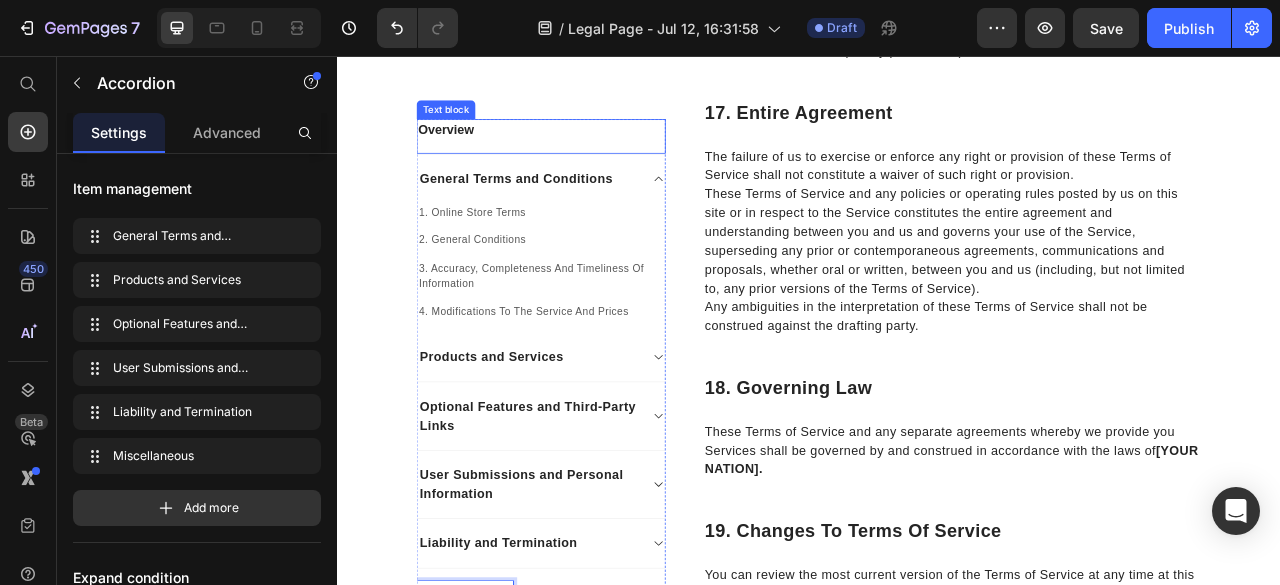 click on "Overview" at bounding box center [595, 150] 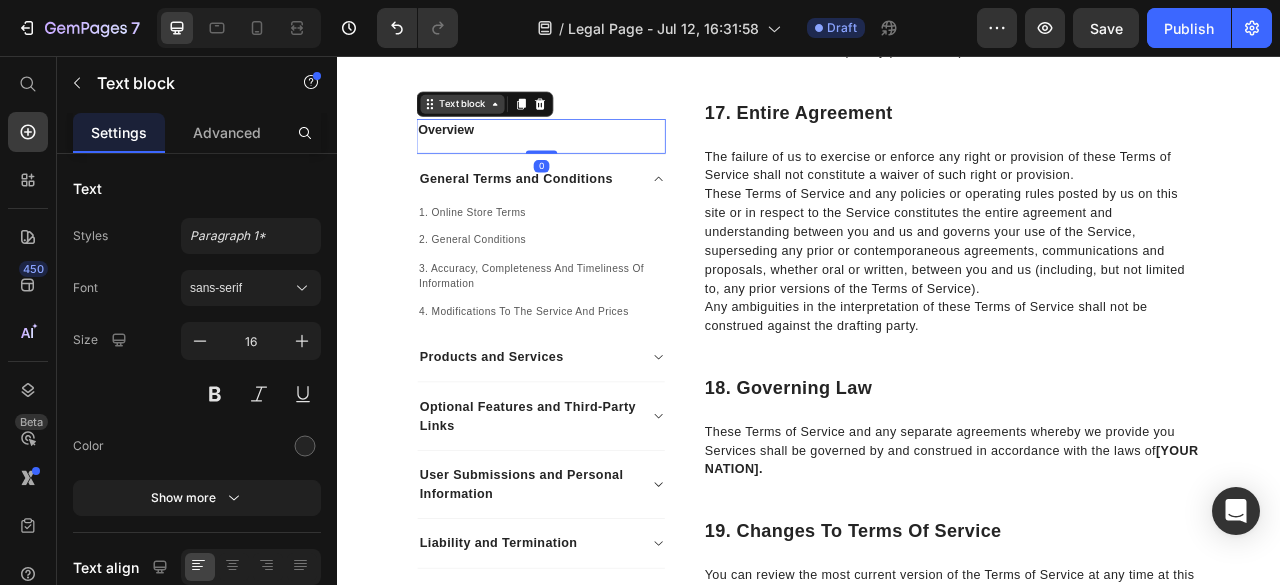 click on "Text block" at bounding box center [495, 117] 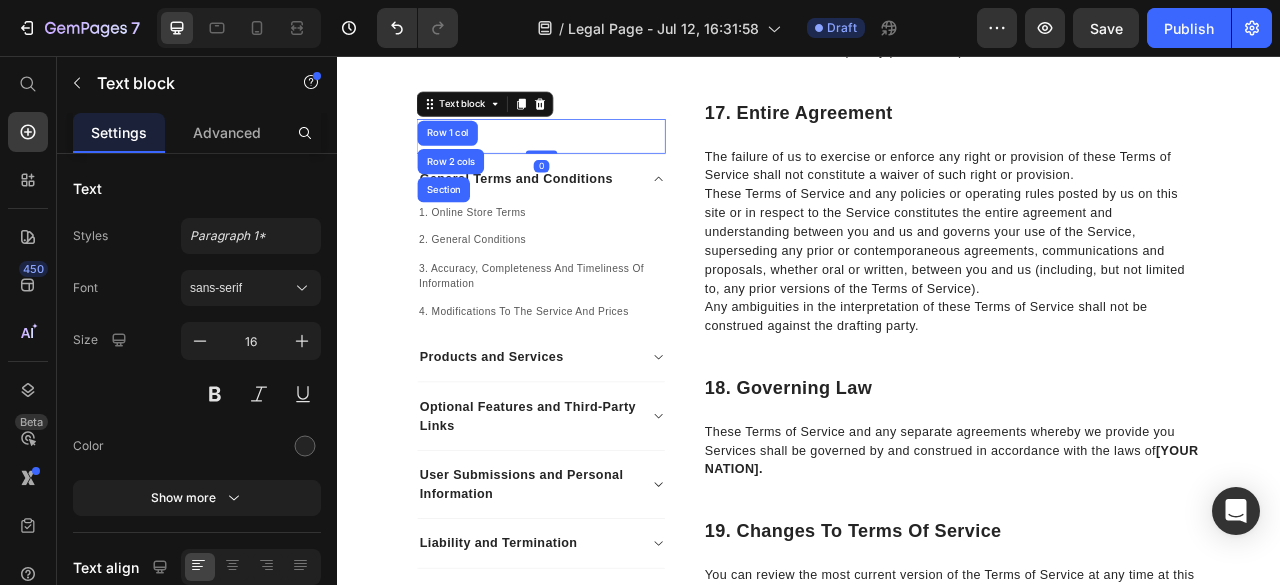 click on "Overview Text block Row 1 col Row 2 cols Section   0
General Terms and Conditions 1. Online Store Terms Text block 2. General Conditions Text block 3. Accuracy, Completeness And Timeliness Of Information Text block 4. Modifications To The Service And Prices Text block
Products and Services
Optional Features and Third-Party Links
User Submissions and Personal Information
Liability and Termination
Miscellaneous Accordion Row" at bounding box center [595, -3093] 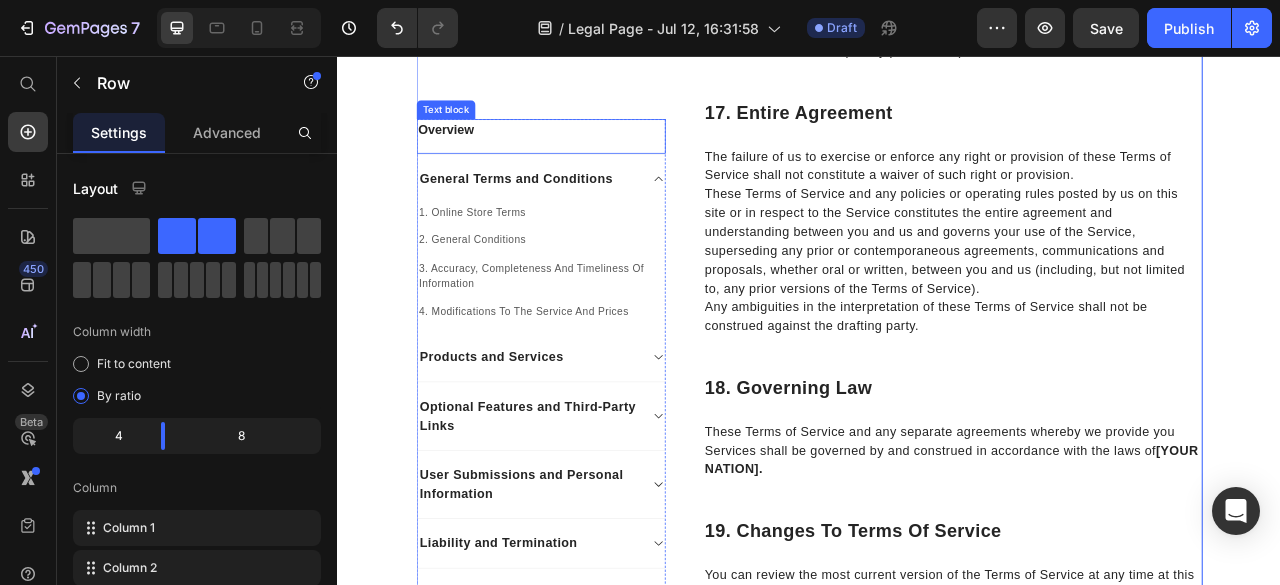 click on "Text block" at bounding box center (474, 124) 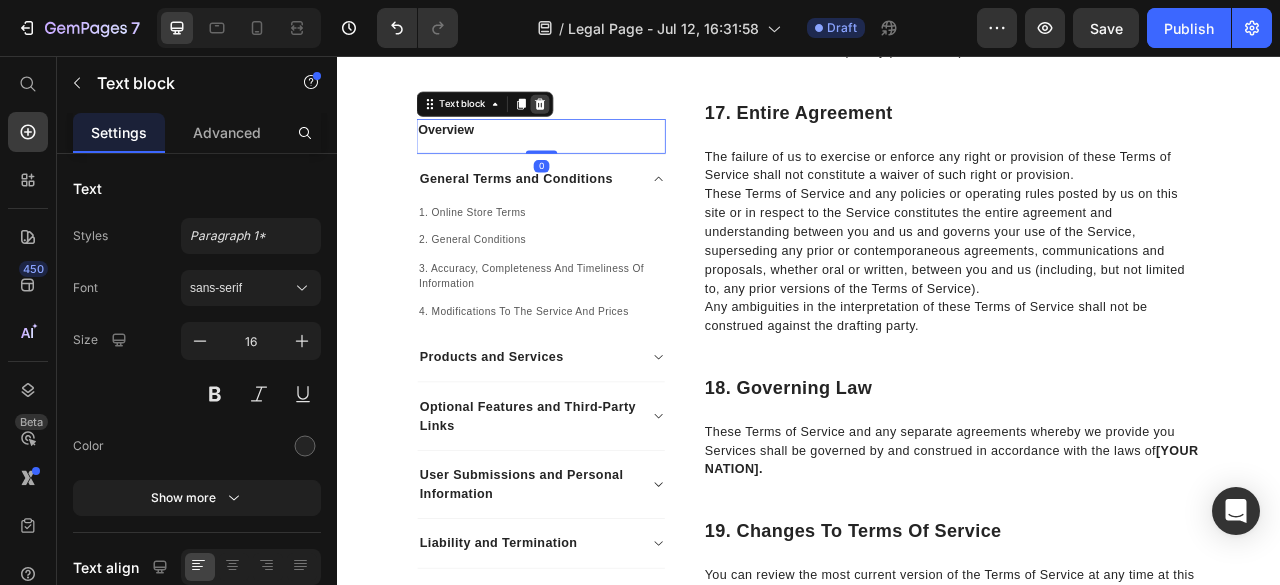 click at bounding box center (594, 117) 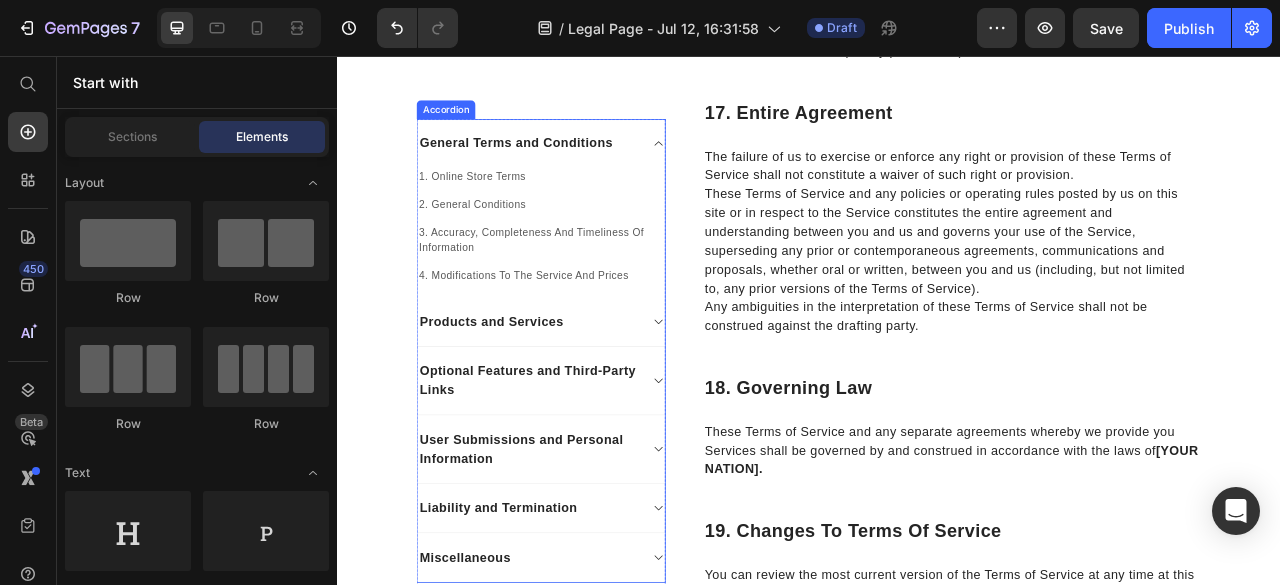 click on "Accordion" at bounding box center [474, 124] 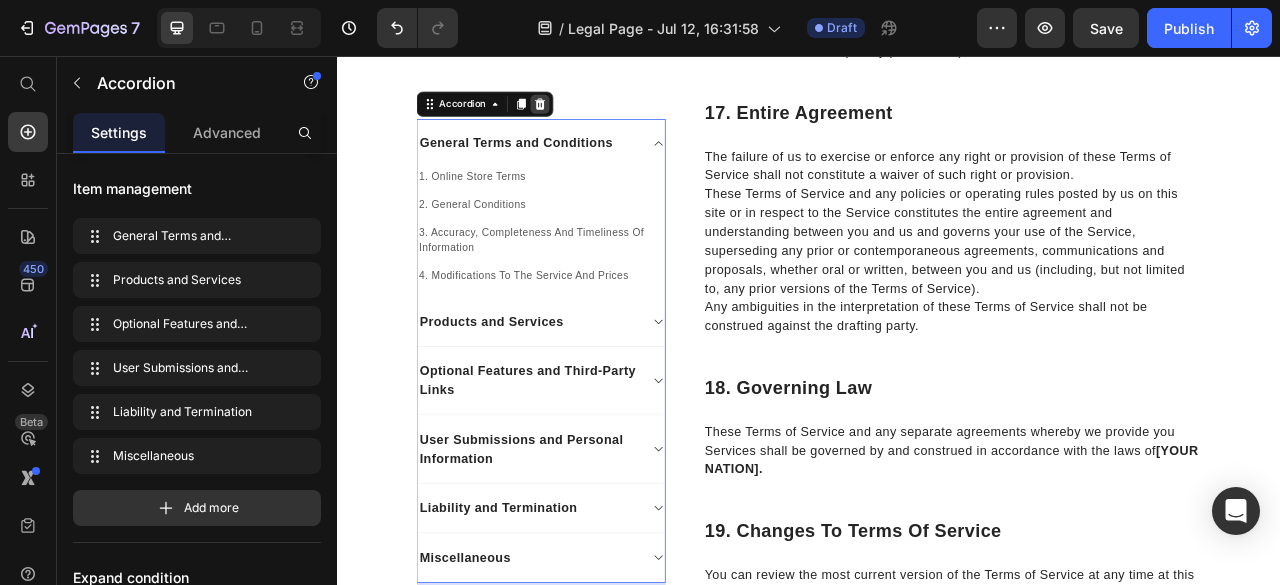 click 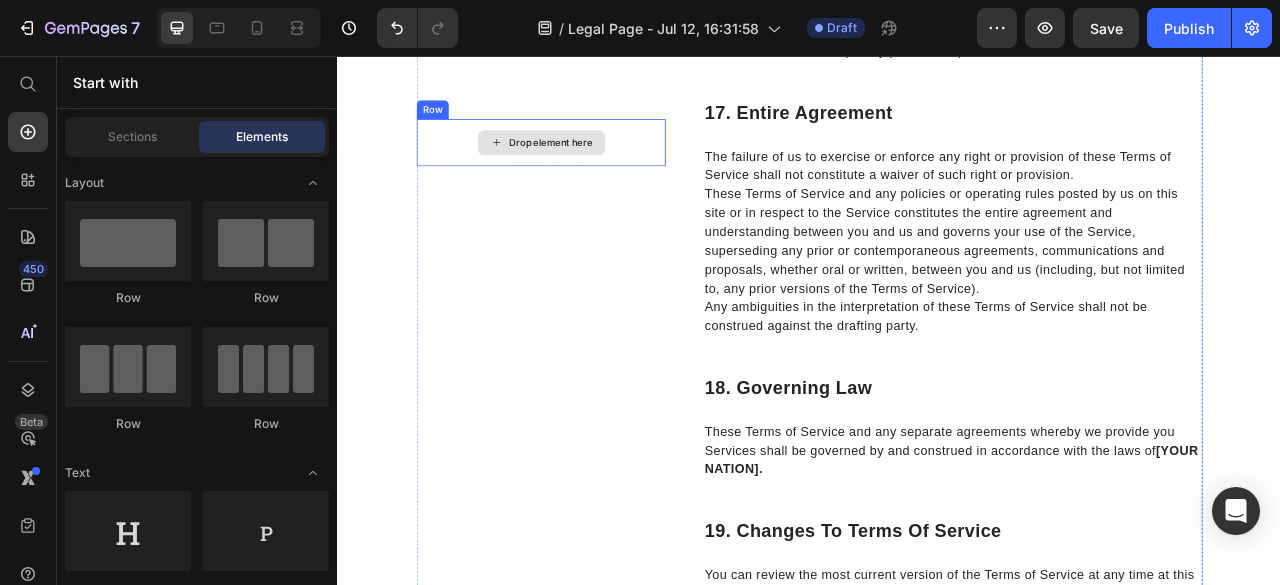 click on "Drop element here" at bounding box center (595, 166) 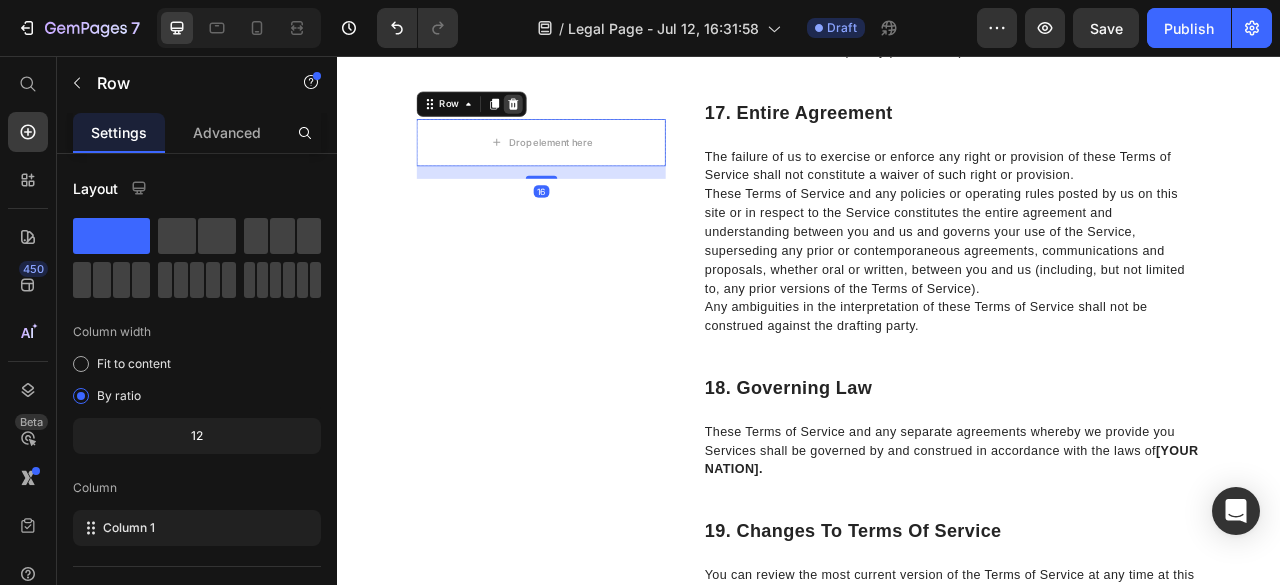 click 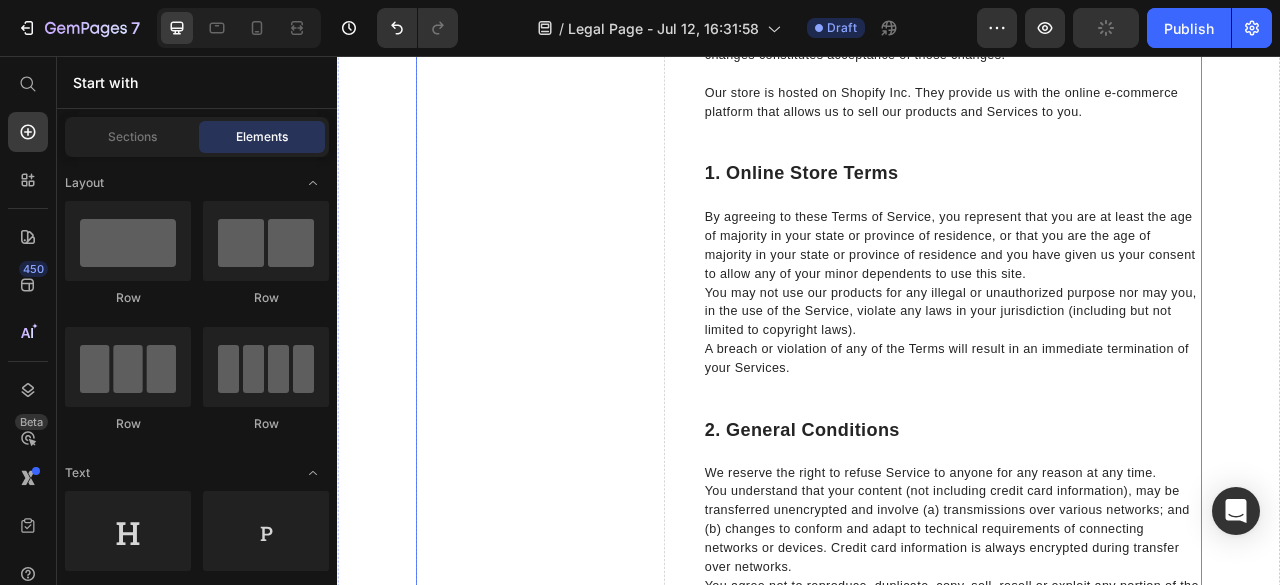 scroll, scrollTop: 0, scrollLeft: 0, axis: both 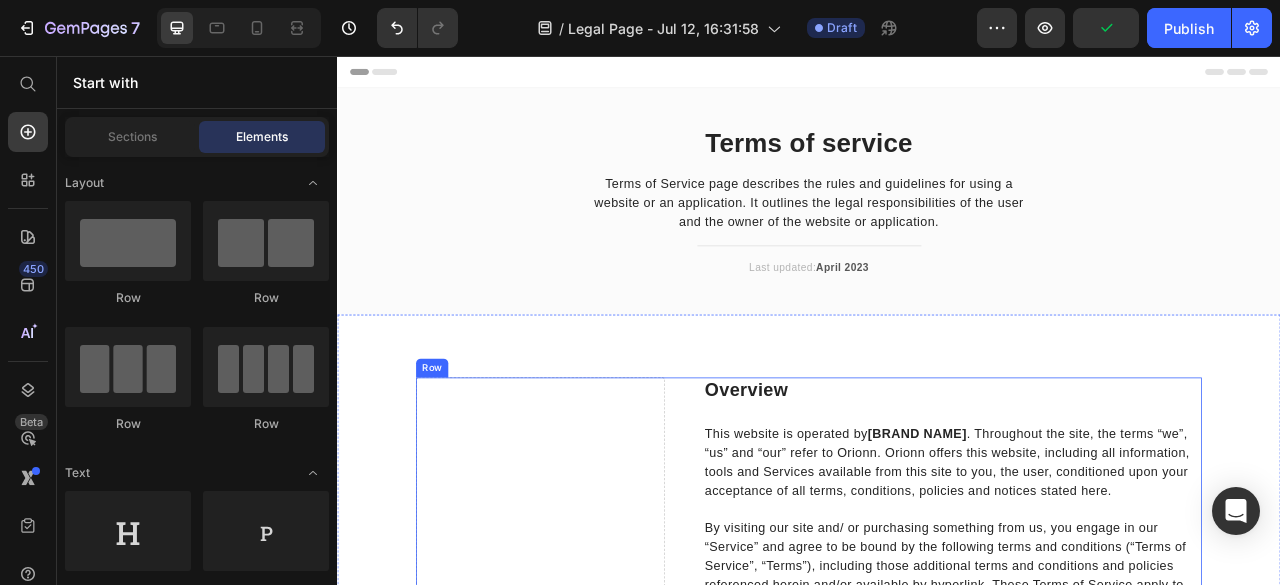 click on "Drop element here" at bounding box center [595, 4582] 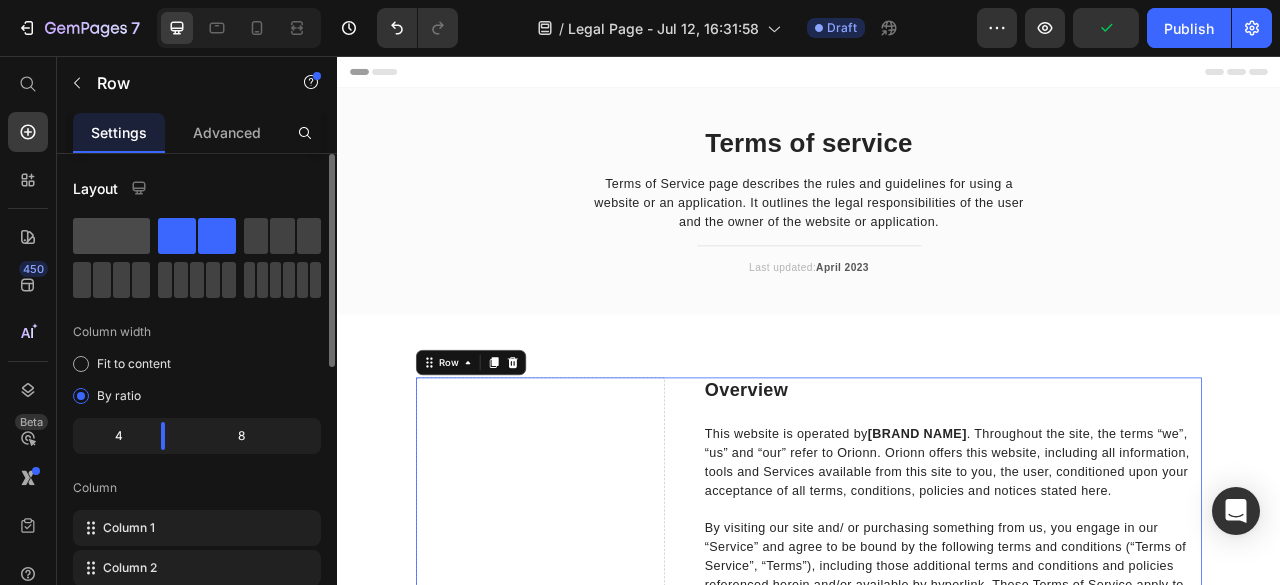 click 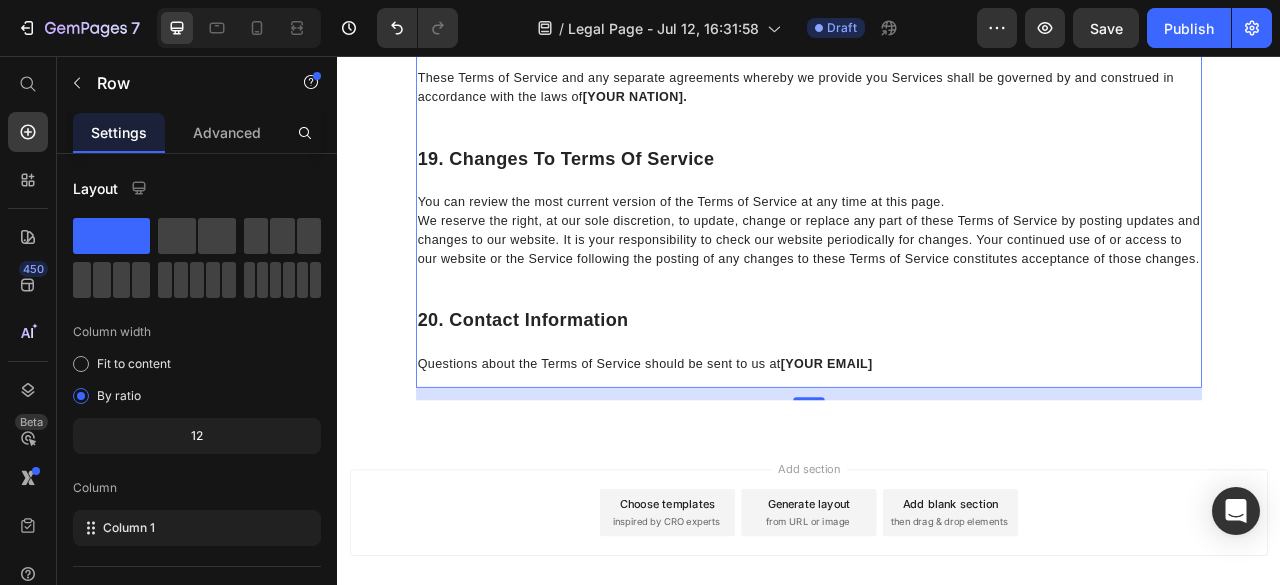 scroll, scrollTop: 6270, scrollLeft: 0, axis: vertical 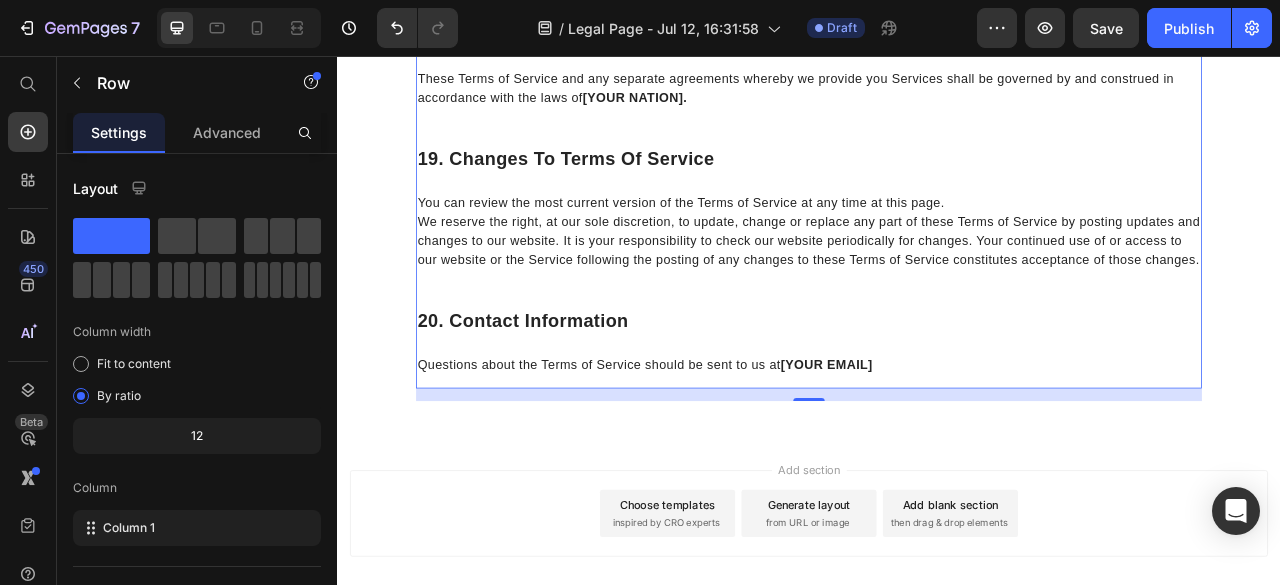 click on "20. Contact Information Heading Questions about the Terms of Service should be sent to us at  [YOUR EMAIL] Text block" at bounding box center [937, 420] 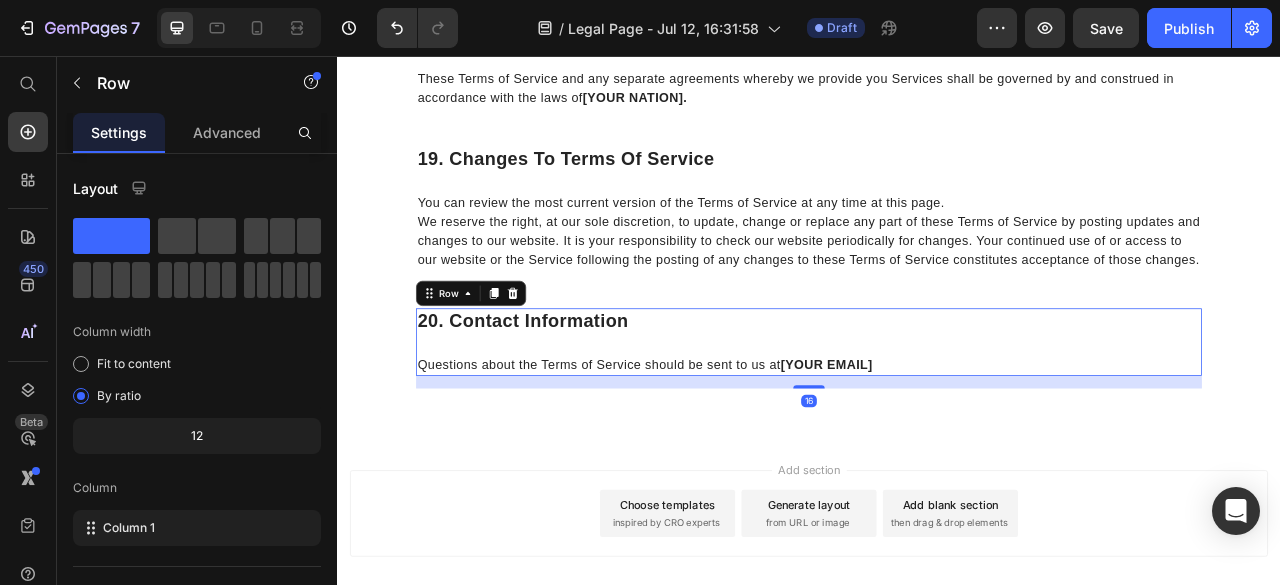 click on "[YOUR EMAIL]" at bounding box center (959, 448) 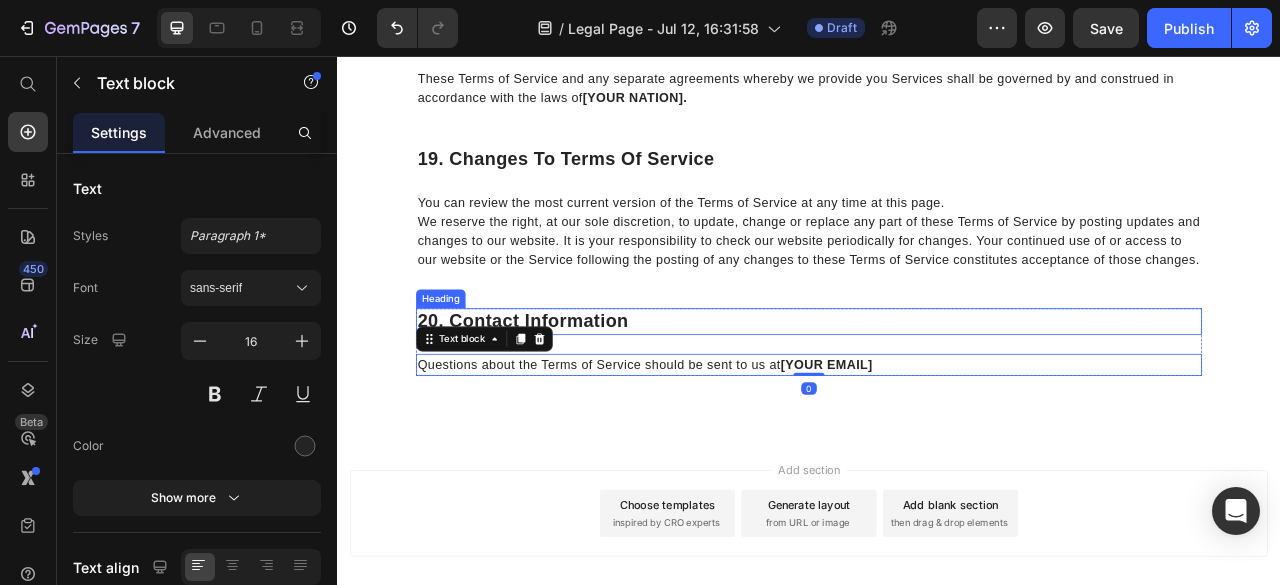 click on "We reserve the right, at our sole discretion, to update, change or replace any part of these Terms of Service by posting updates and changes to our website. It is your responsibility to check our website periodically for changes. Your continued use of or access to our website or the Service following the posting of any changes to these Terms of Service constitutes acceptance of those changes." at bounding box center [937, 291] 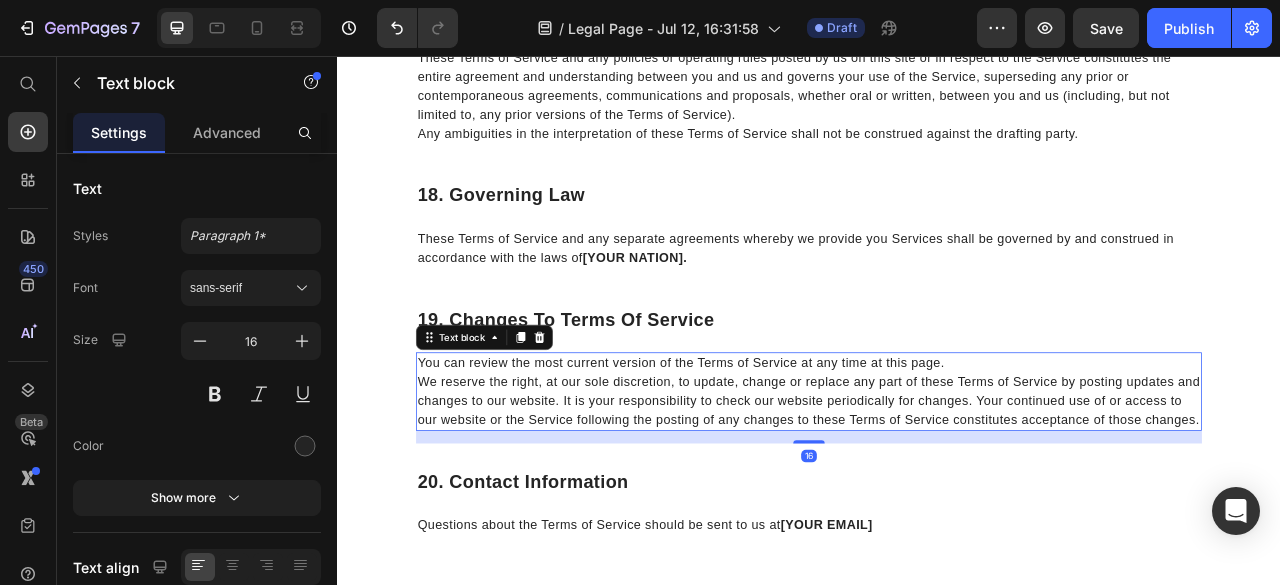 scroll, scrollTop: 6056, scrollLeft: 0, axis: vertical 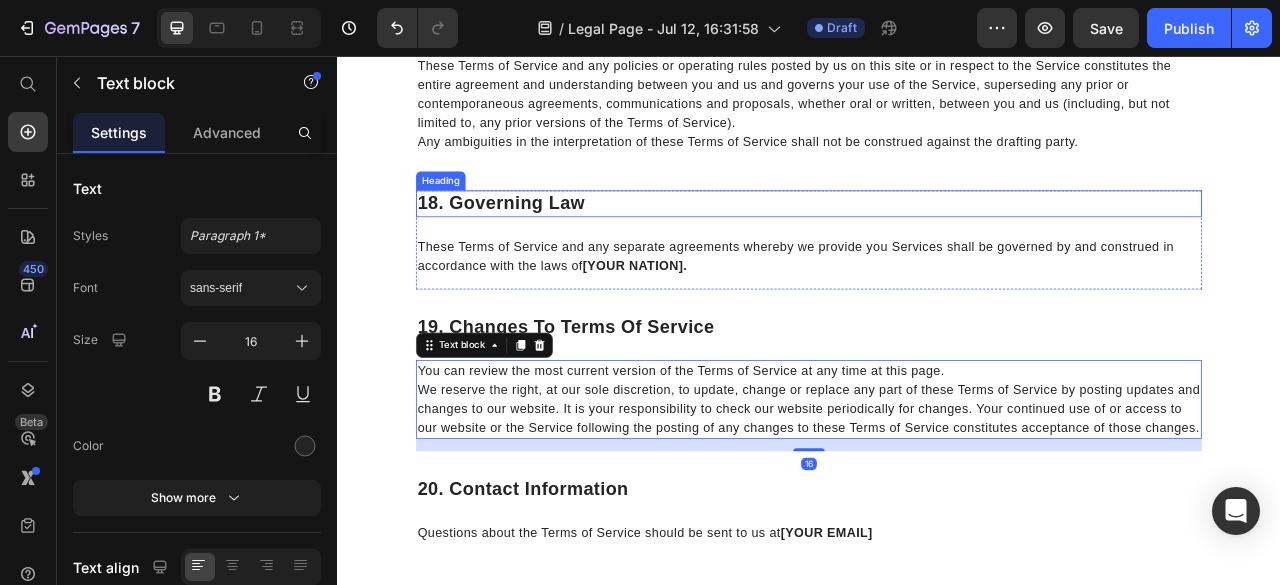 click on "18. Governing Law Heading These Terms of Service and any separate agreements whereby we provide you Services shall be governed by and construed in accordance with the laws of  [YOUR NATION]. Text block" at bounding box center (937, 290) 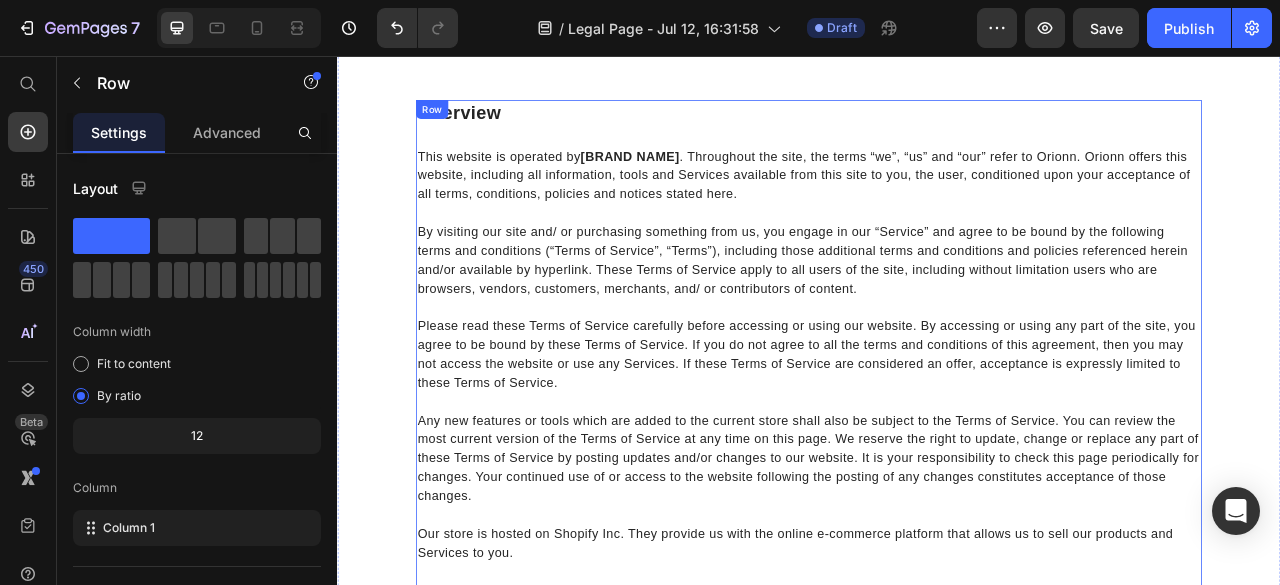 scroll, scrollTop: 0, scrollLeft: 0, axis: both 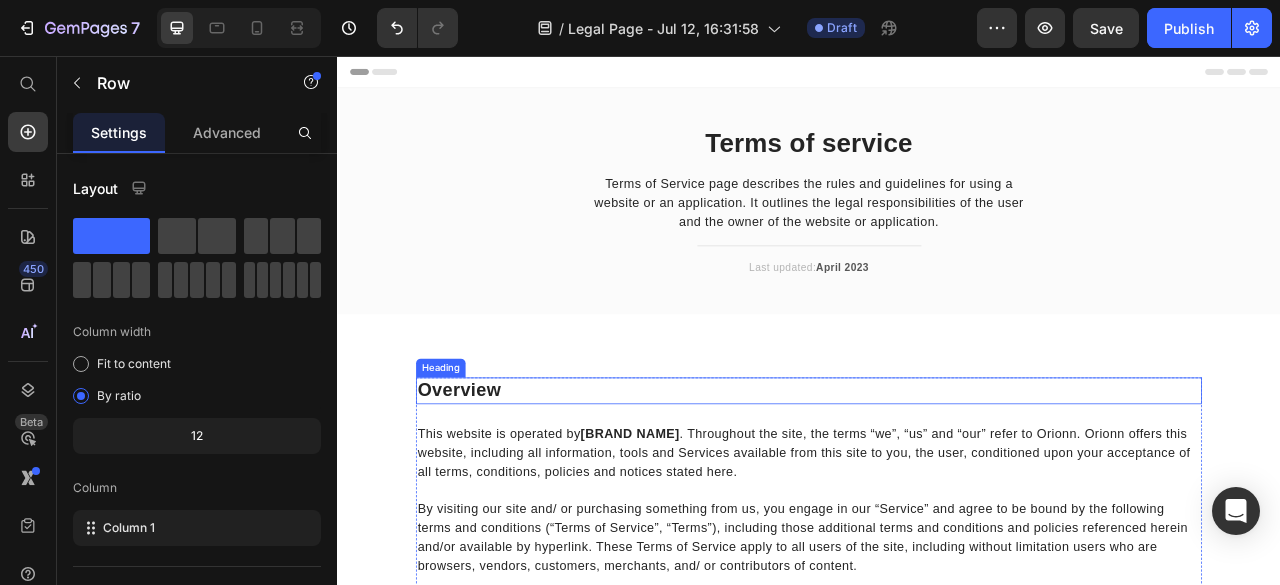 click on "Overview" at bounding box center (937, 482) 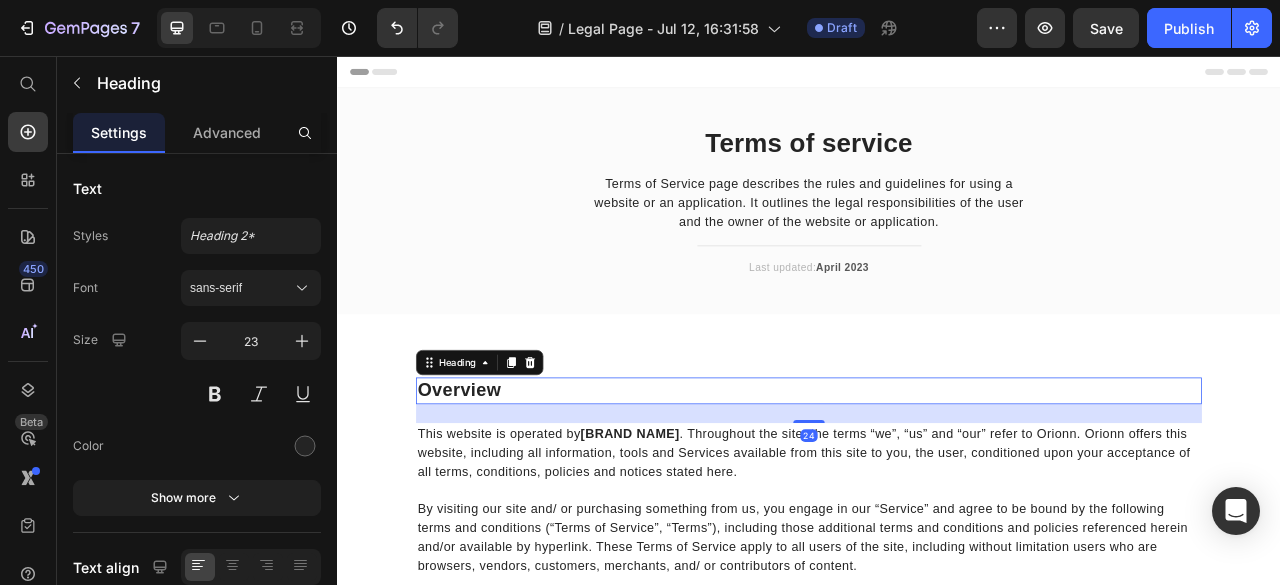 click on "This website is operated by  [BRAND NAME] . Throughout the site, the terms “we”, “us” and “our” refer to Orionn. Orionn offers this website, including all information, tools and Services available from this site to you, the user, conditioned upon your acceptance of all terms, conditions, policies and notices stated here." at bounding box center [937, 561] 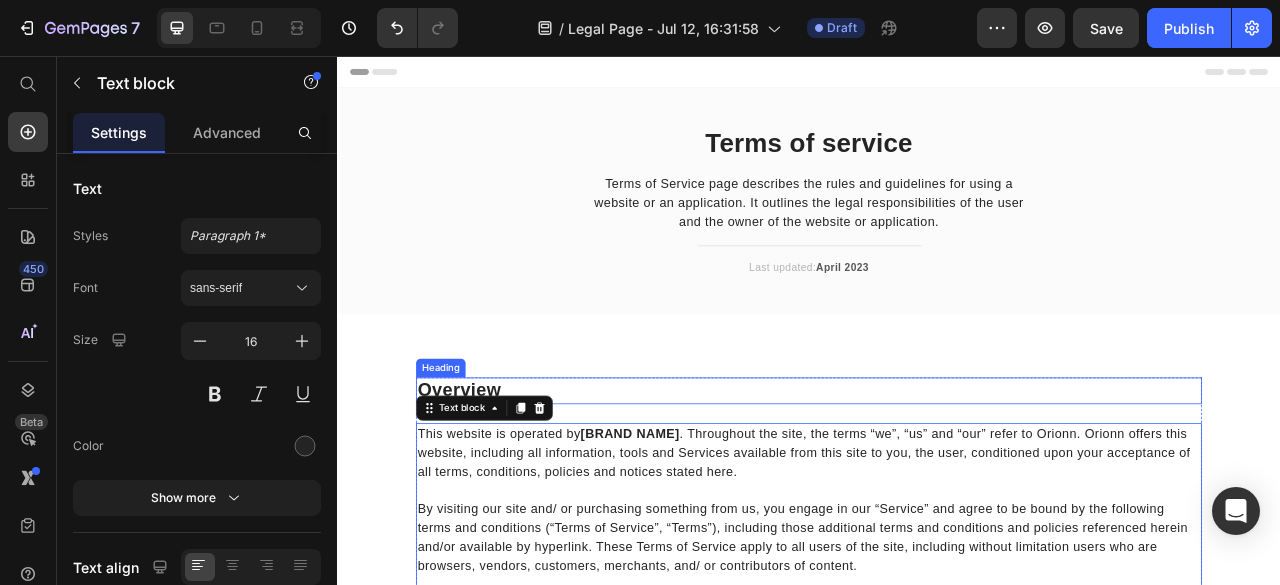 click on "Heading" at bounding box center [468, 453] 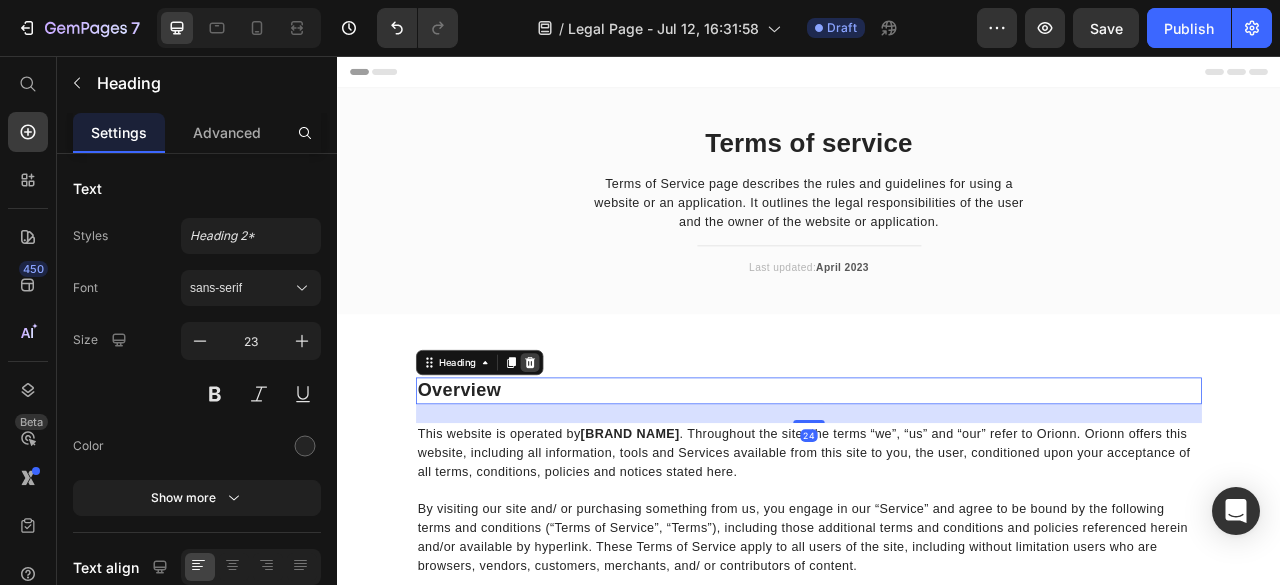 click at bounding box center [582, 446] 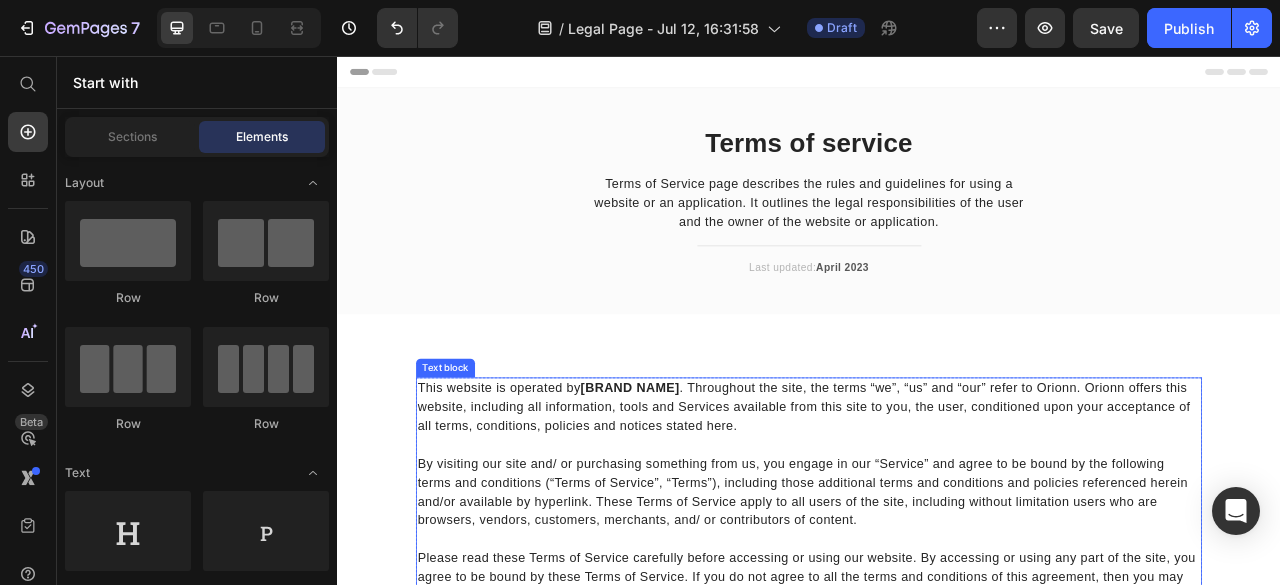 click on "This website is operated by  [BRAND NAME] . Throughout the site, the terms “we”, “us” and “our” refer to Orionn. Orionn offers this website, including all information, tools and Services available from this site to you, the user, conditioned upon your acceptance of all terms, conditions, policies and notices stated here." at bounding box center (937, 503) 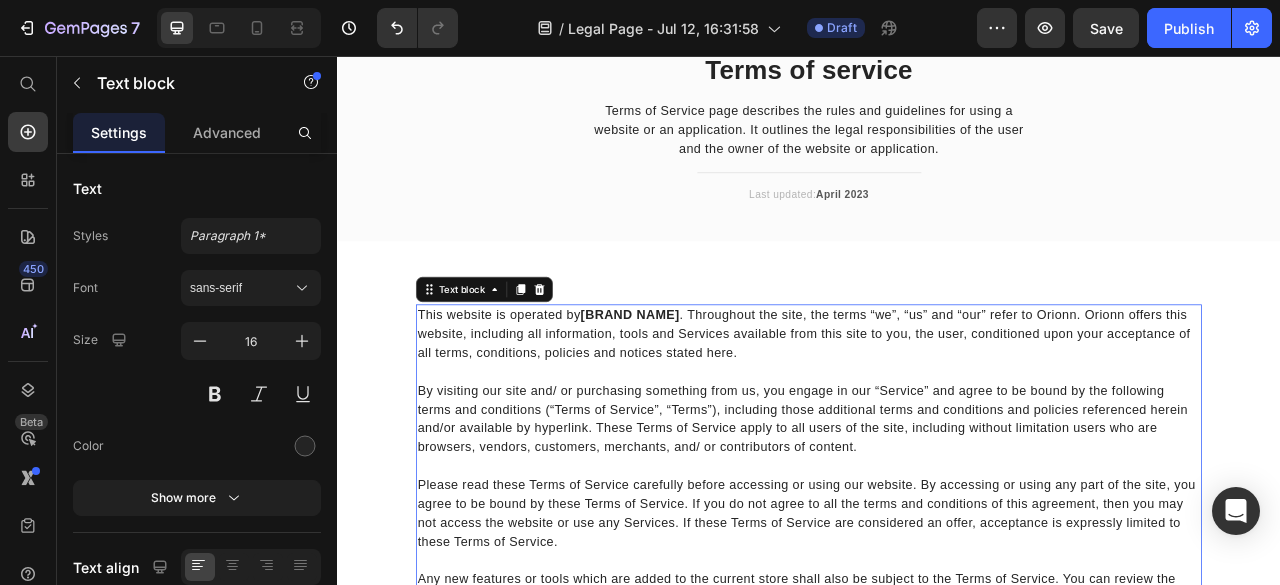 scroll, scrollTop: 48, scrollLeft: 0, axis: vertical 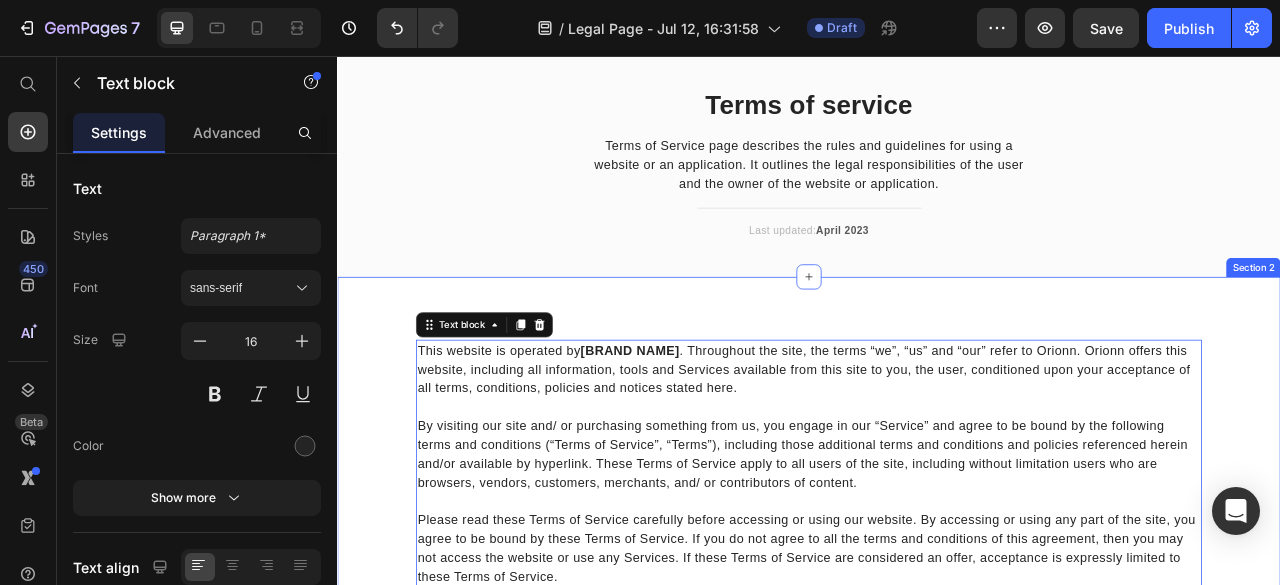 click on "This website is operated by  [BRAND NAME] . Throughout the site, the terms “we”, “us” and “our” refer to Orionn. Orionn offers this website, including all information, tools and Services available from this site to you, the user, conditioned upon your acceptance of all terms, conditions, policies and notices stated here.   By visiting our site and/ or purchasing something from us, you engage in our “Service” and agree to be bound by the following terms and conditions (“Terms of Service”, “Terms”), including those additional terms and conditions and policies referenced herein and/or available by hyperlink. These Terms of Service apply to all users of the site, including without limitation users who are browsers, vendors, customers, merchants, and/ or contributors of content.   Our store is hosted on Shopify Inc. They provide us with the online e-commerce platform that allows us to sell our products and Services to you. Text block   16 Row 1. Online Store Terms Heading Text block Row" at bounding box center (937, 3522) 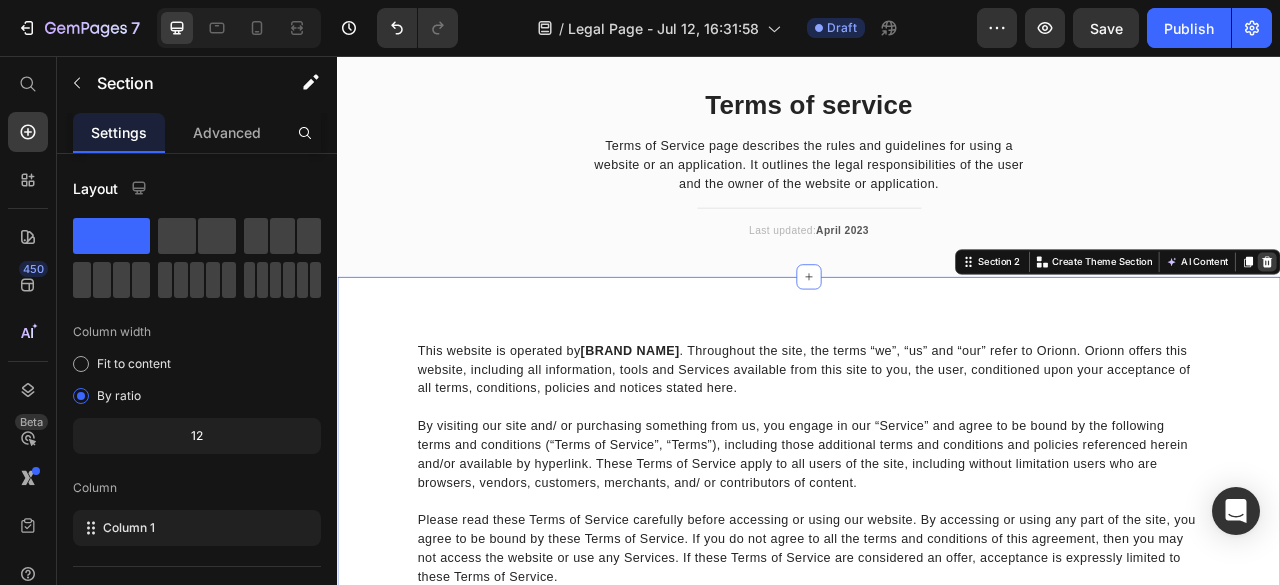 click 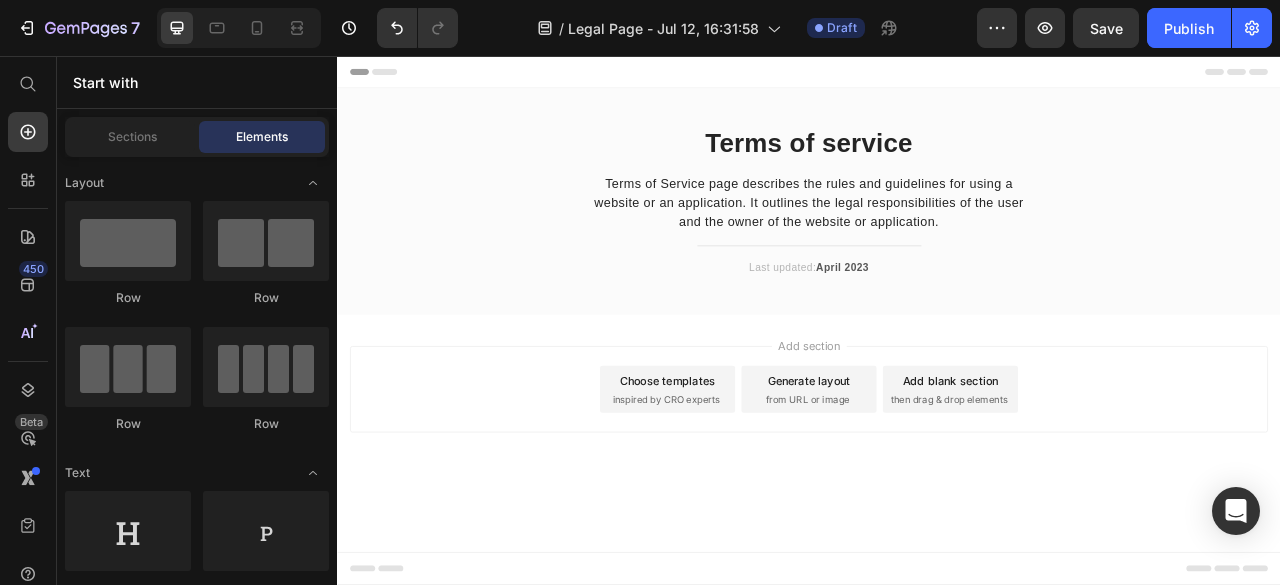 scroll, scrollTop: 0, scrollLeft: 0, axis: both 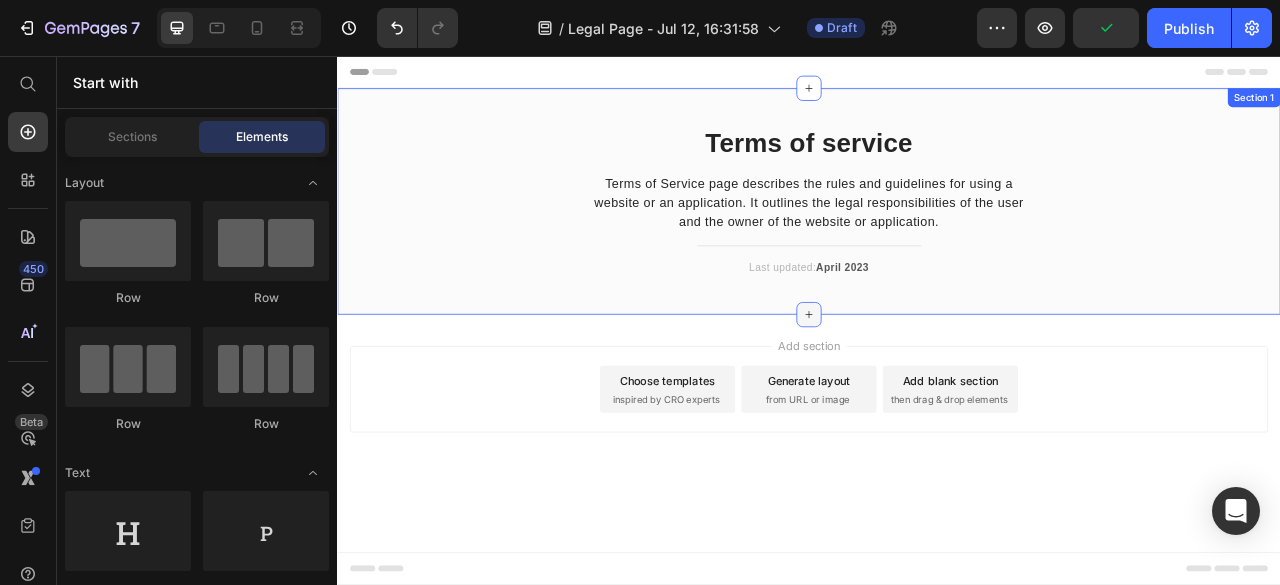 click 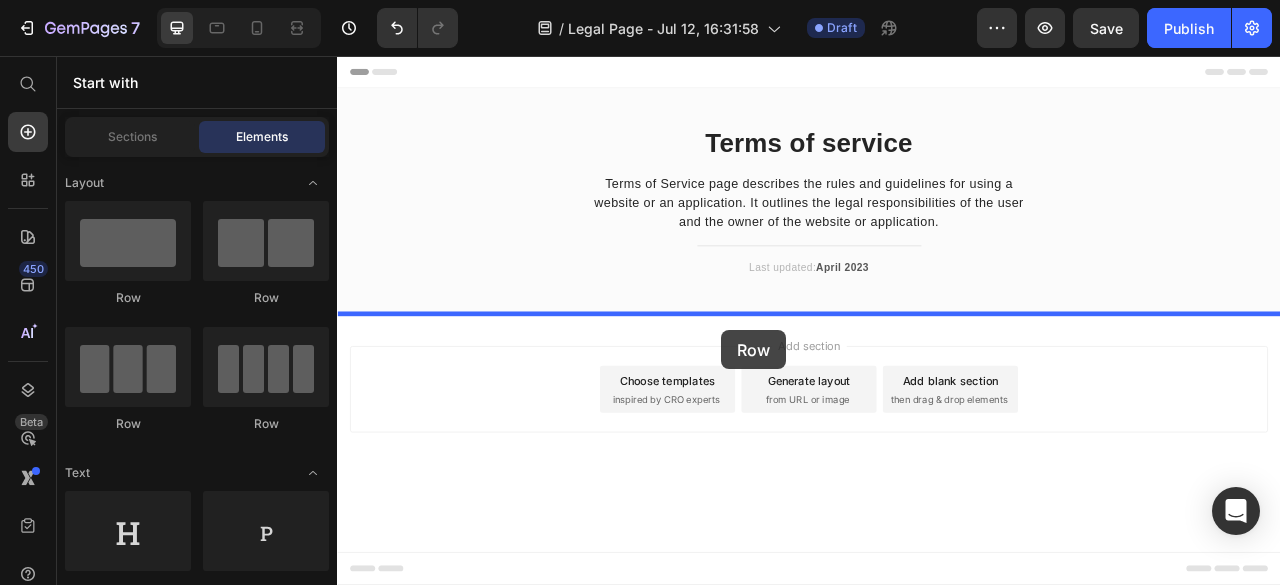 drag, startPoint x: 718, startPoint y: 336, endPoint x: 831, endPoint y: 405, distance: 132.40091 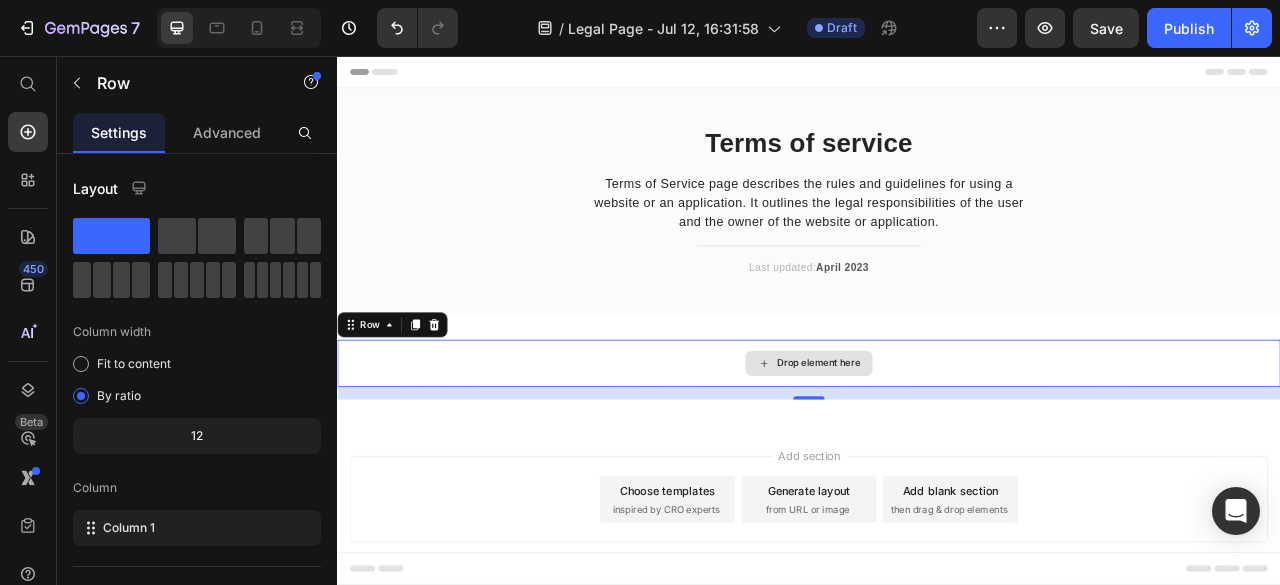 click 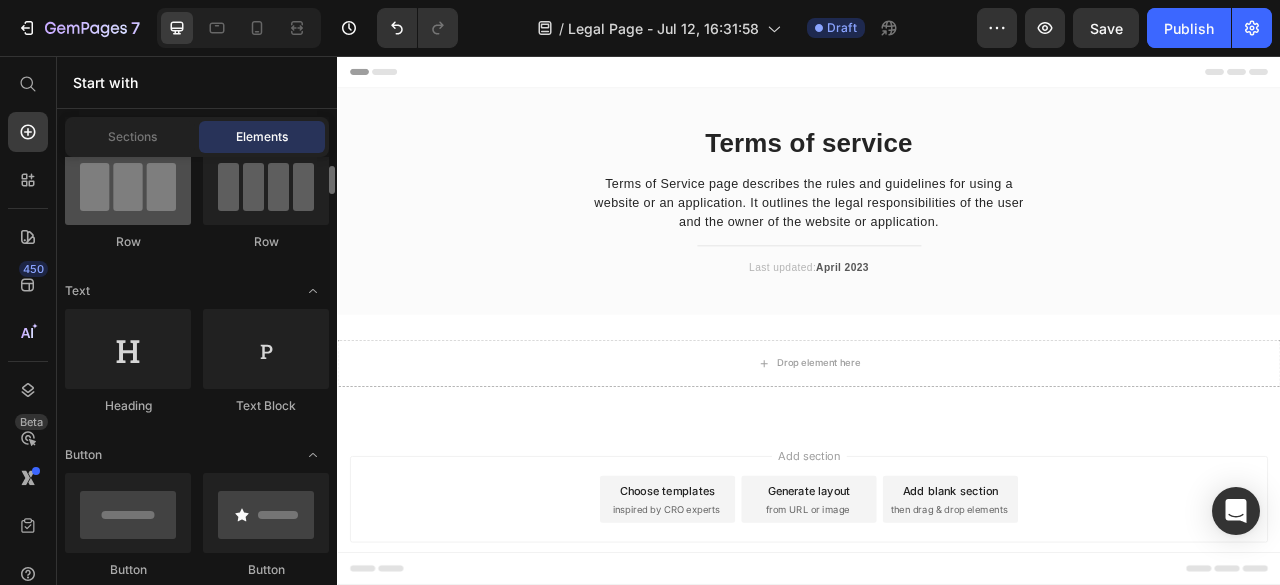 scroll, scrollTop: 178, scrollLeft: 0, axis: vertical 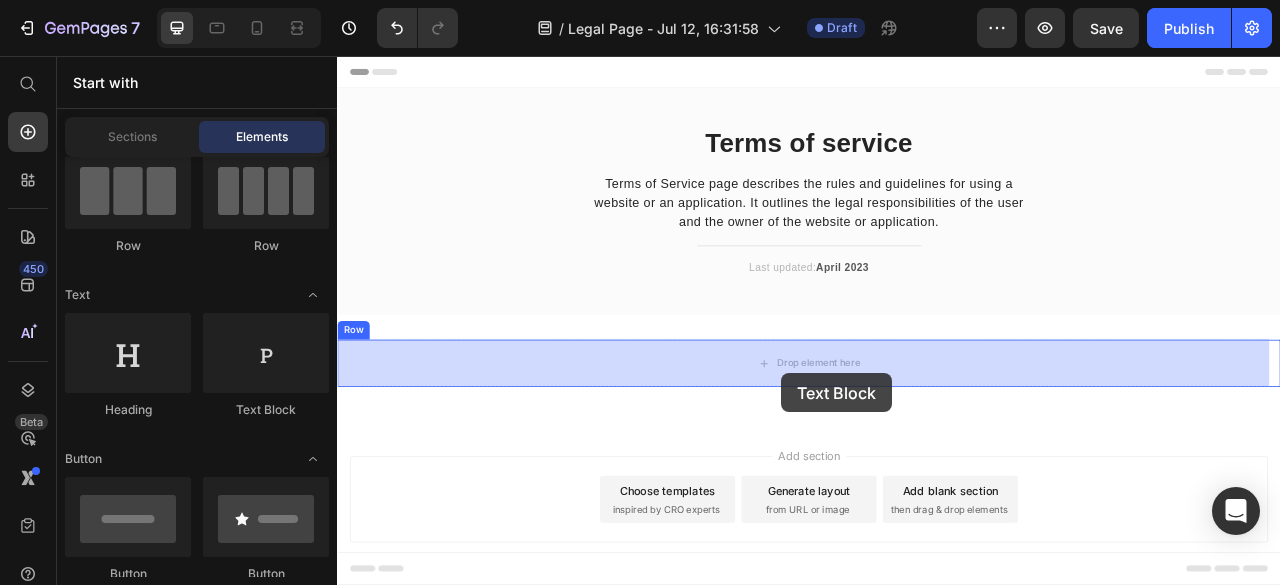 drag, startPoint x: 586, startPoint y: 417, endPoint x: 902, endPoint y: 459, distance: 318.77893 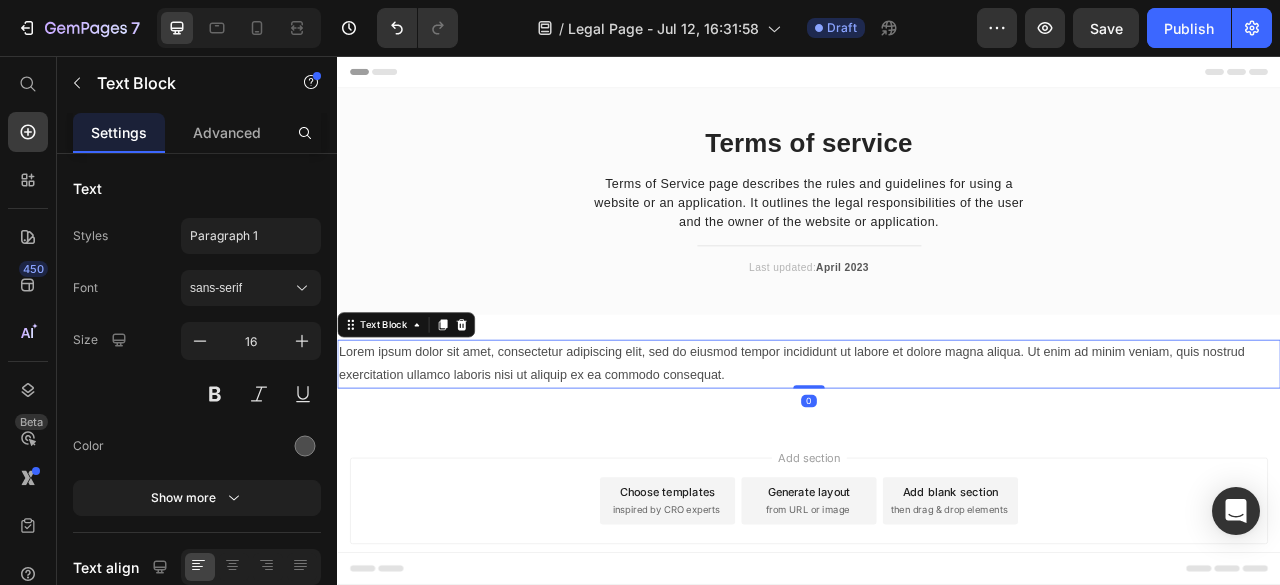 click on "Lorem ipsum dolor sit amet, consectetur adipiscing elit, sed do eiusmod tempor incididunt ut labore et dolore magna aliqua. Ut enim ad minim veniam, quis nostrud exercitation ullamco laboris nisi ut aliquip ex ea commodo consequat." at bounding box center (937, 448) 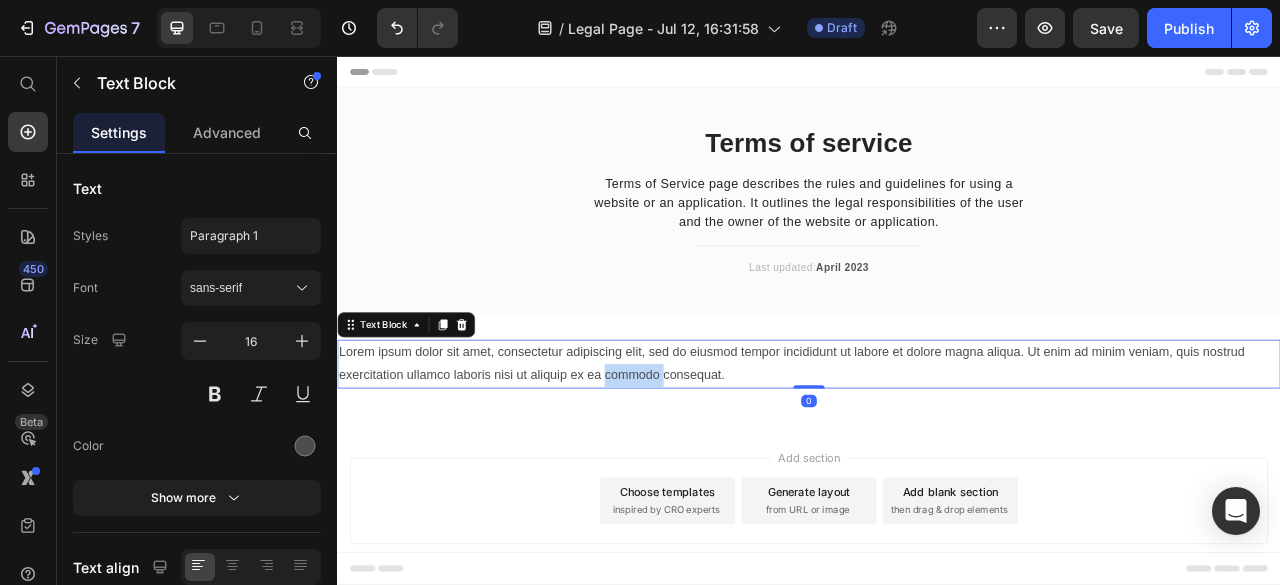 click on "Lorem ipsum dolor sit amet, consectetur adipiscing elit, sed do eiusmod tempor incididunt ut labore et dolore magna aliqua. Ut enim ad minim veniam, quis nostrud exercitation ullamco laboris nisi ut aliquip ex ea commodo consequat." at bounding box center (937, 448) 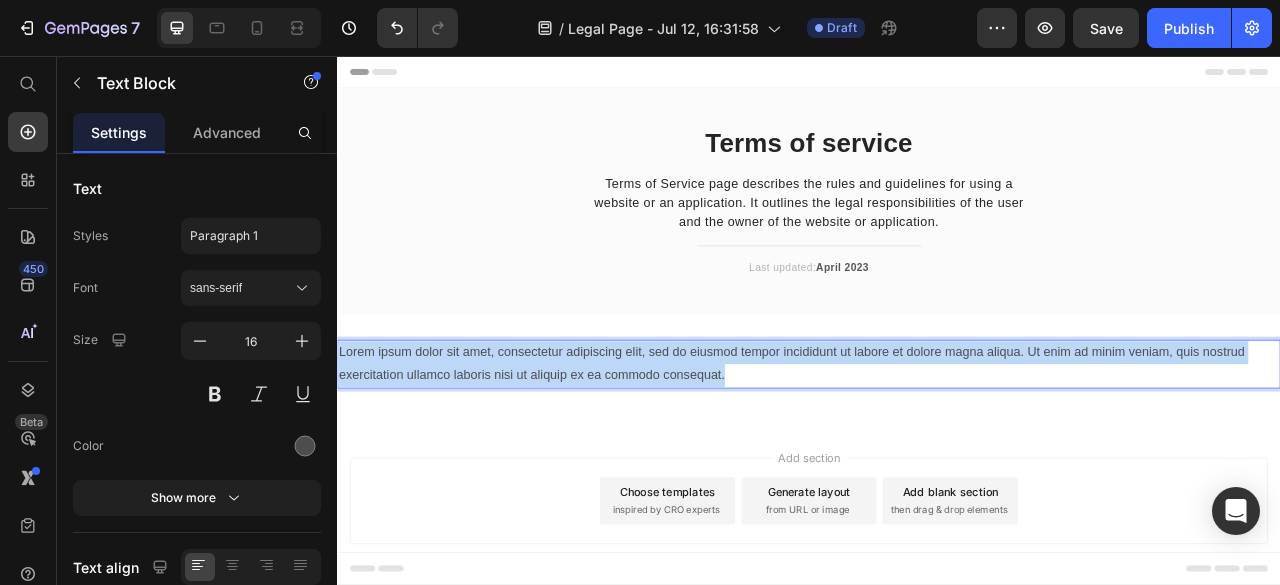 click on "Lorem ipsum dolor sit amet, consectetur adipiscing elit, sed do eiusmod tempor incididunt ut labore et dolore magna aliqua. Ut enim ad minim veniam, quis nostrud exercitation ullamco laboris nisi ut aliquip ex ea commodo consequat." at bounding box center (937, 448) 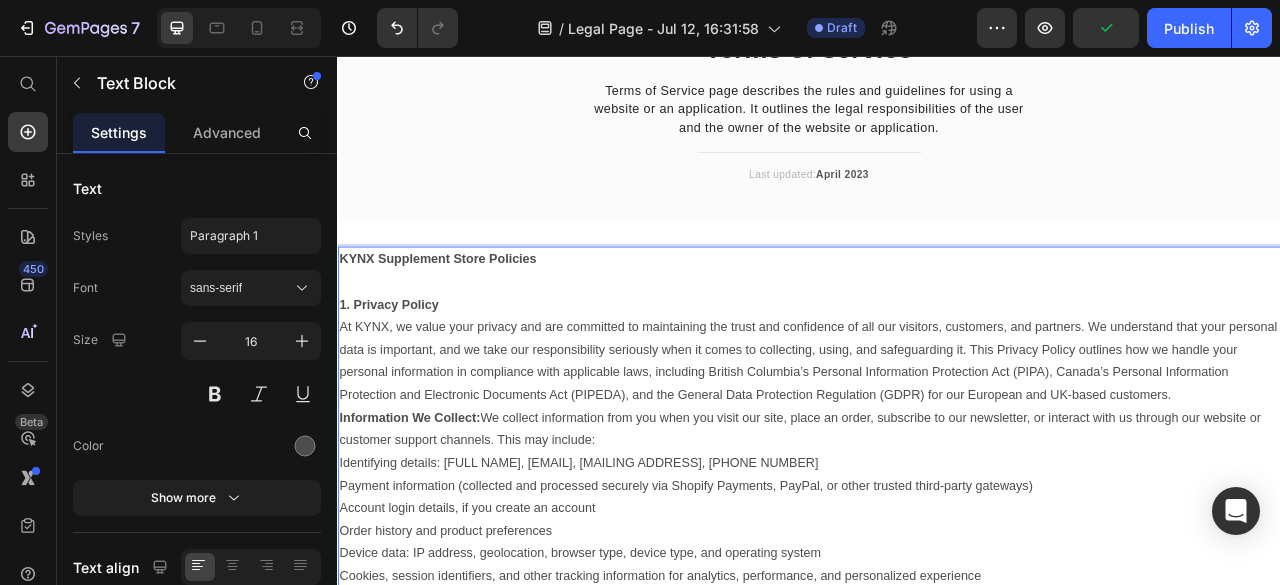 scroll, scrollTop: 0, scrollLeft: 0, axis: both 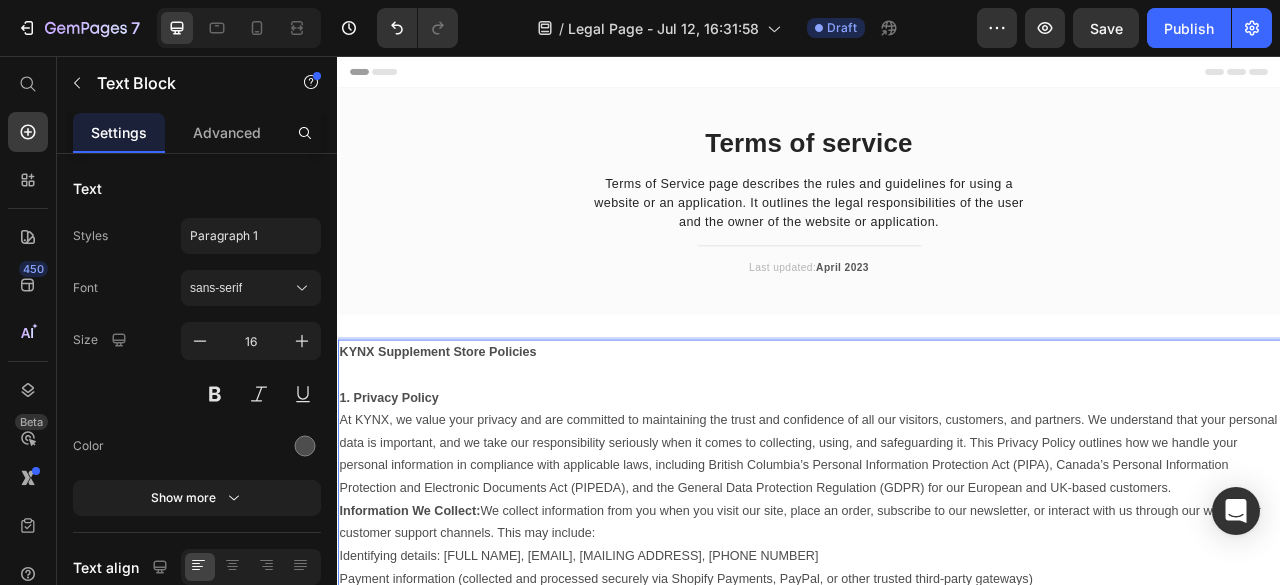 click on "KYNX Supplement Store Policies" at bounding box center [464, 432] 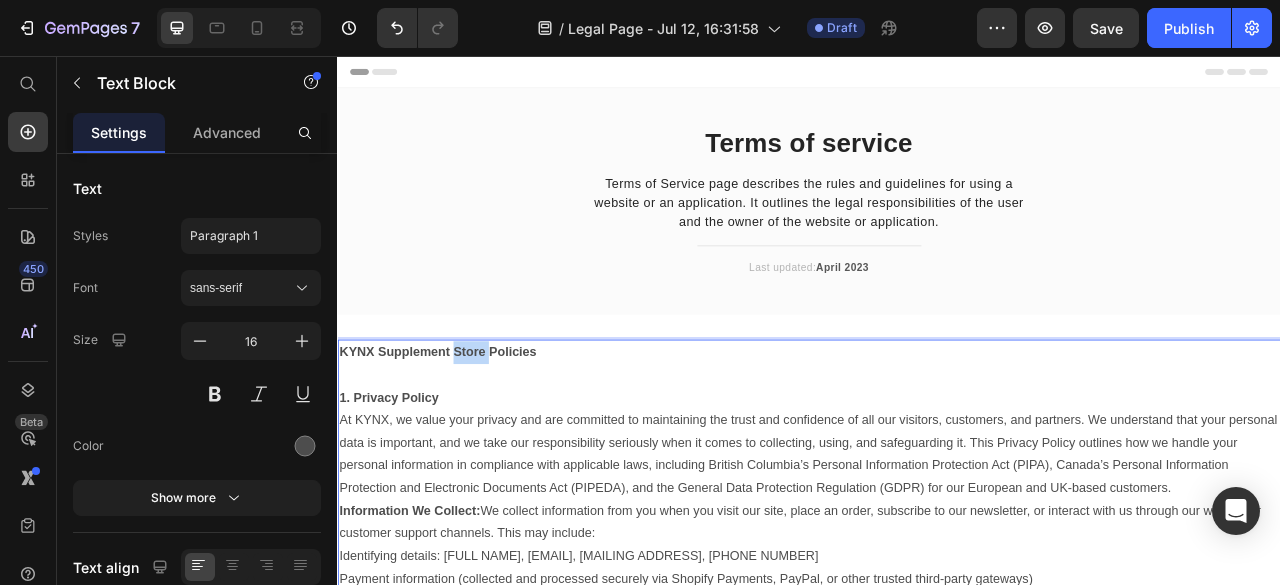click on "KYNX Supplement Store Policies" at bounding box center (464, 432) 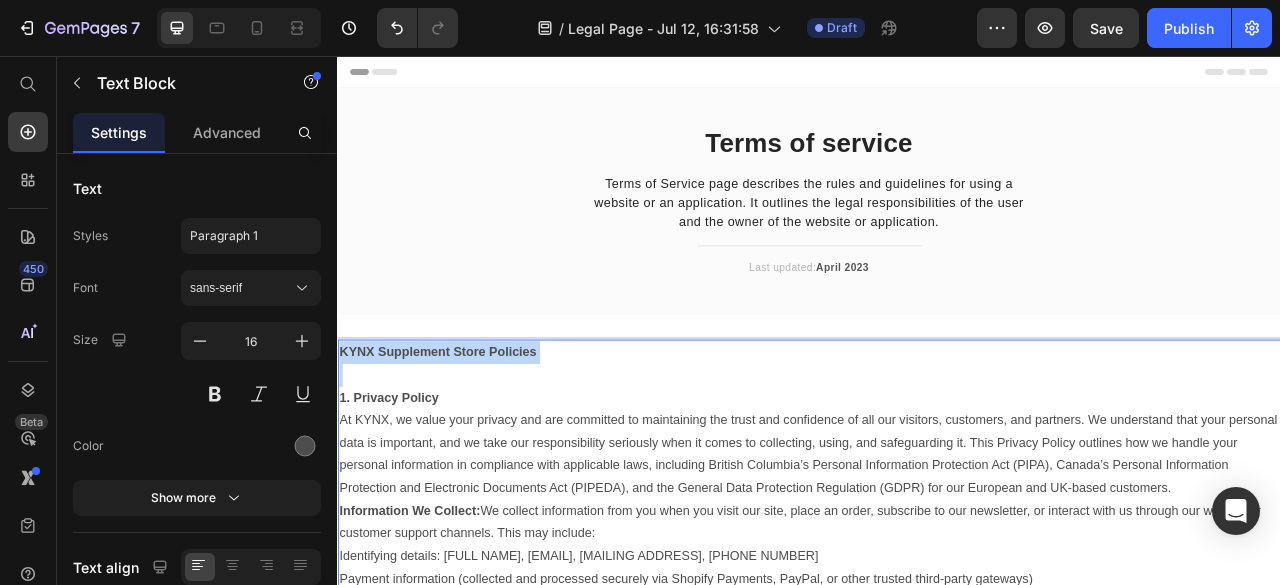 click on "KYNX Supplement Store Policies" at bounding box center (464, 432) 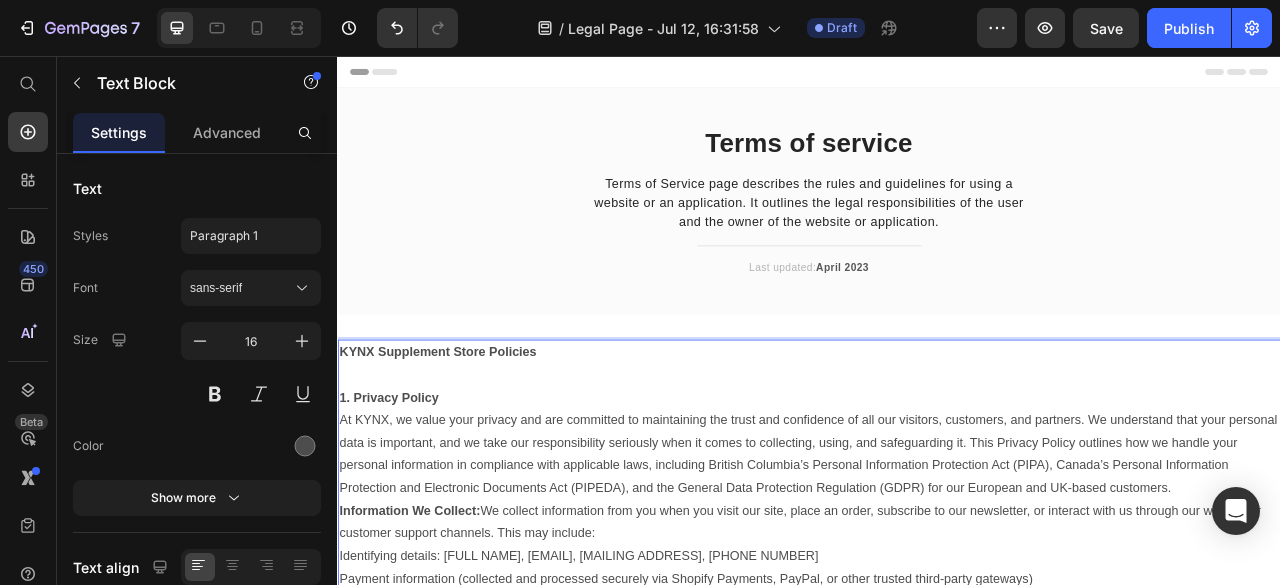 click on "1. Privacy Policy" at bounding box center [937, 491] 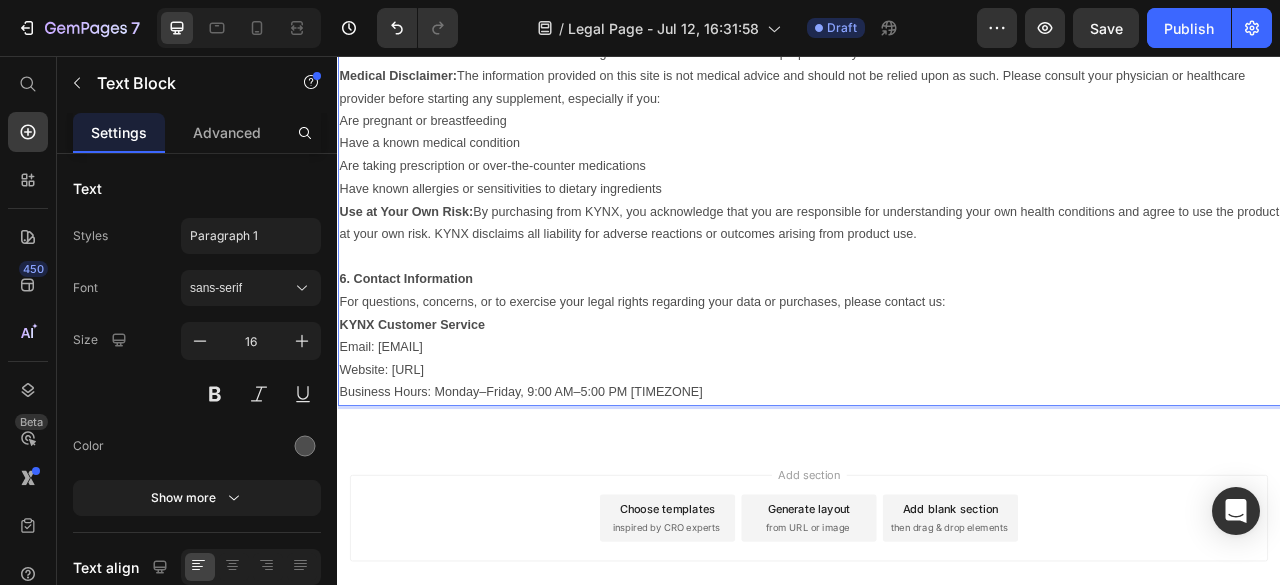 scroll, scrollTop: 3176, scrollLeft: 0, axis: vertical 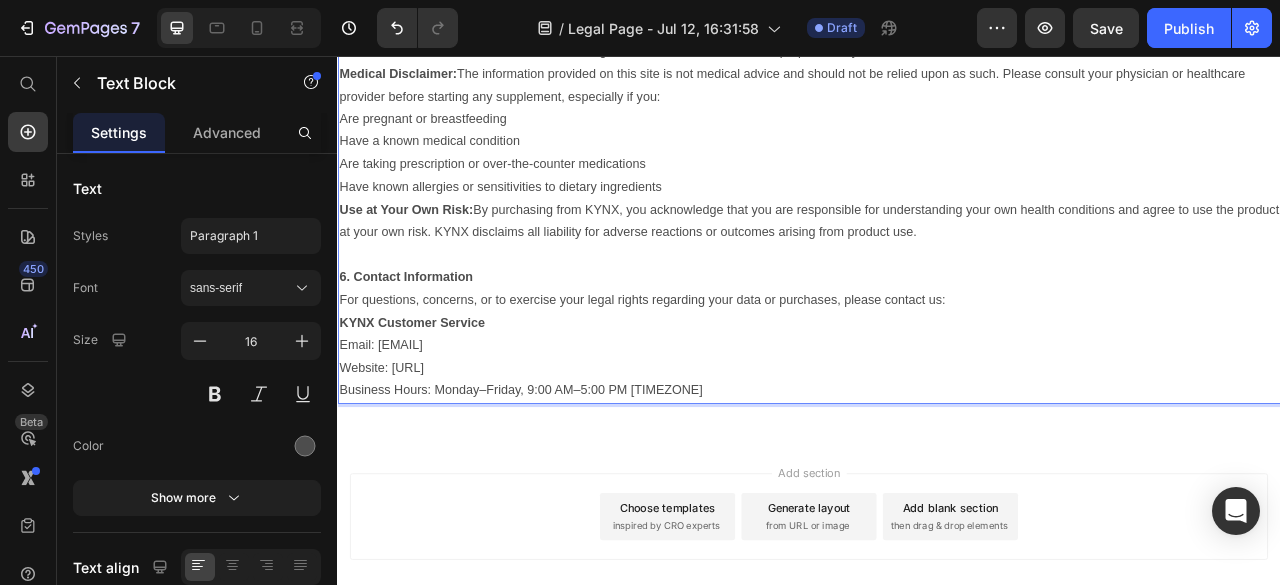 click on "KYNX Customer Service Email: support@kynxstore.com Website: www.kynxstore.com Business Hours: Monday–Friday, 9:00 AM–5:00 PM PST" at bounding box center [937, 439] 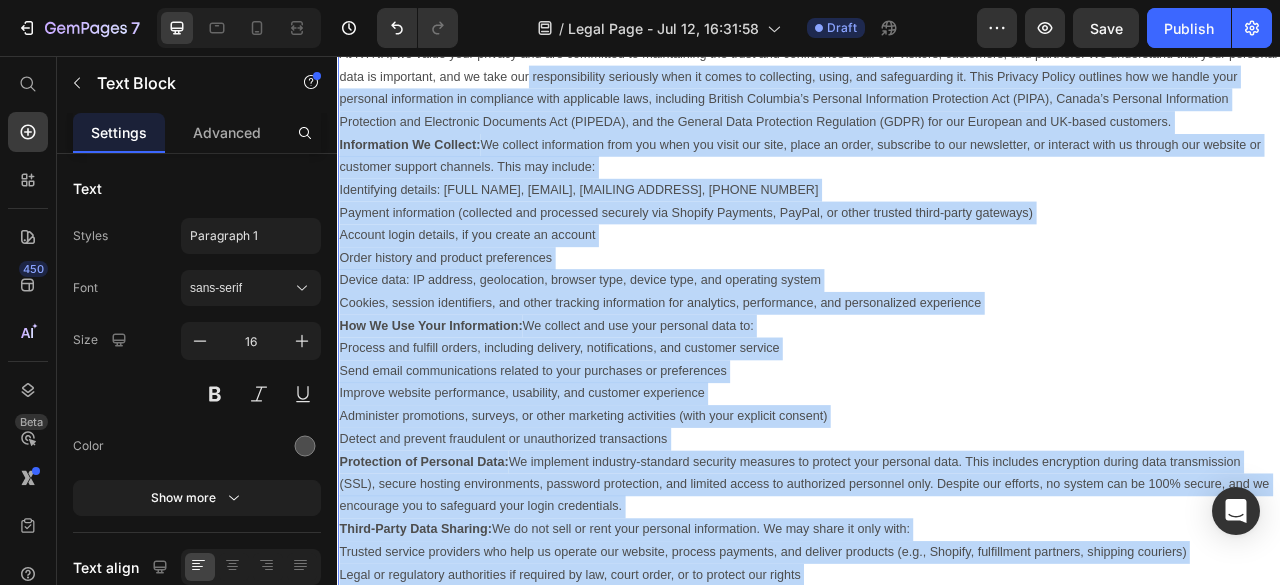 scroll, scrollTop: 0, scrollLeft: 0, axis: both 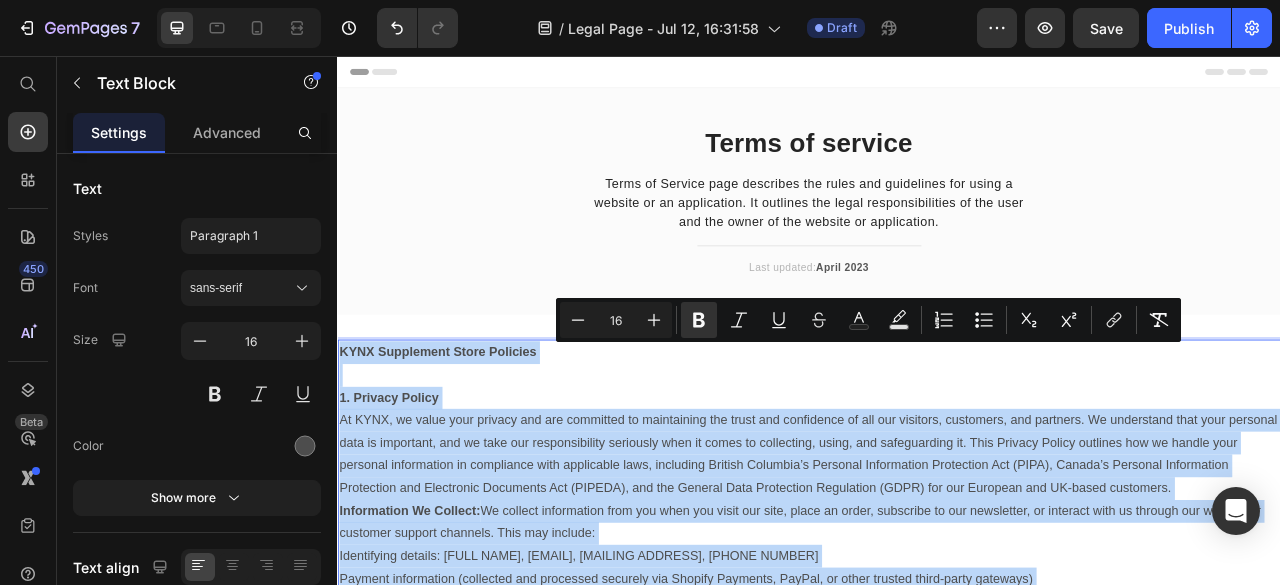 drag, startPoint x: 765, startPoint y: 534, endPoint x: 342, endPoint y: 444, distance: 432.4685 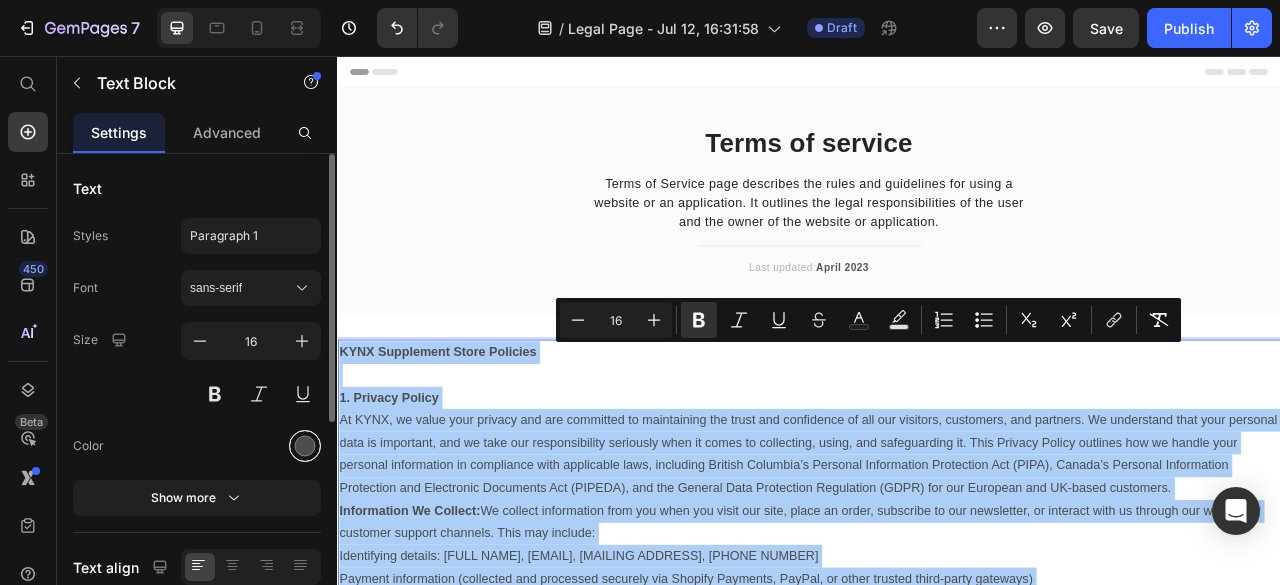 click at bounding box center (305, 446) 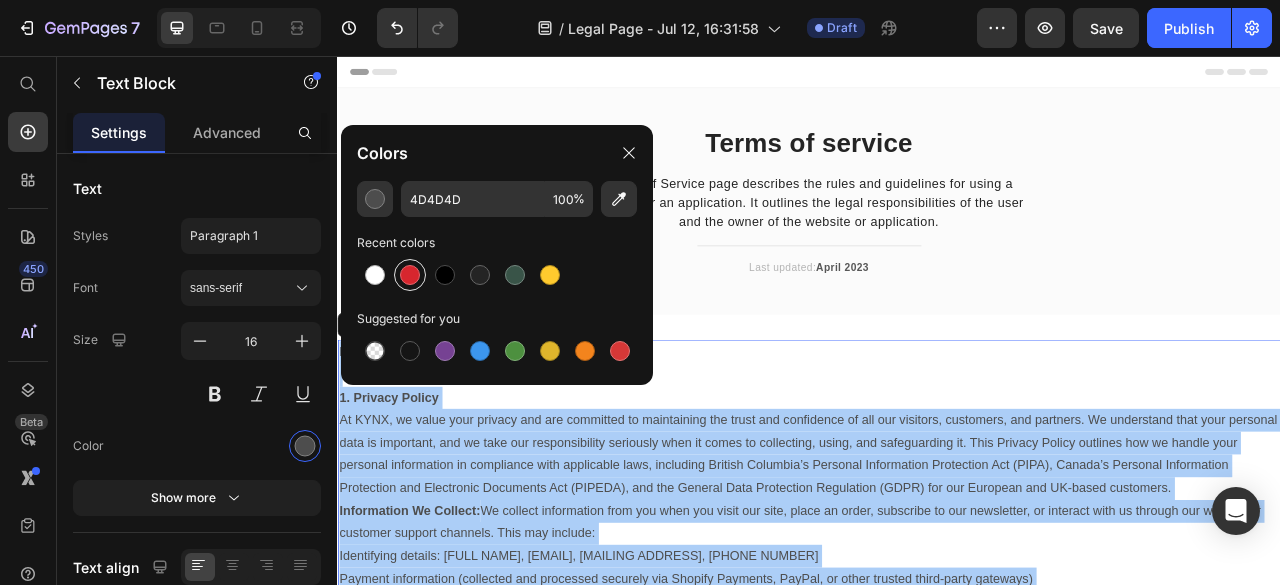 click at bounding box center [410, 275] 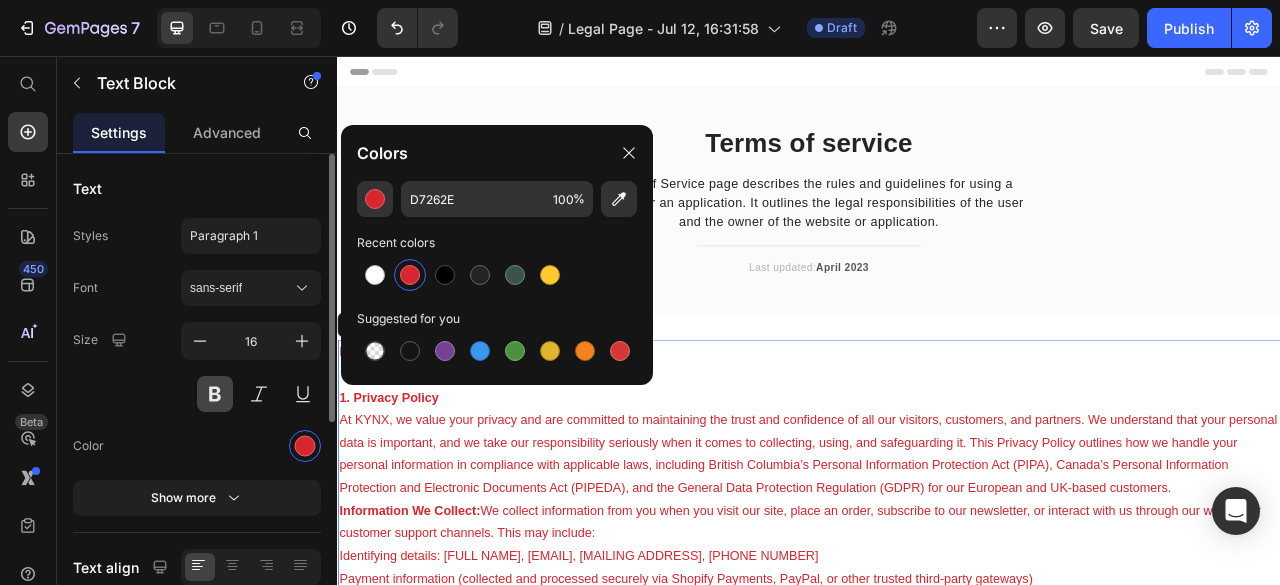 click at bounding box center (215, 394) 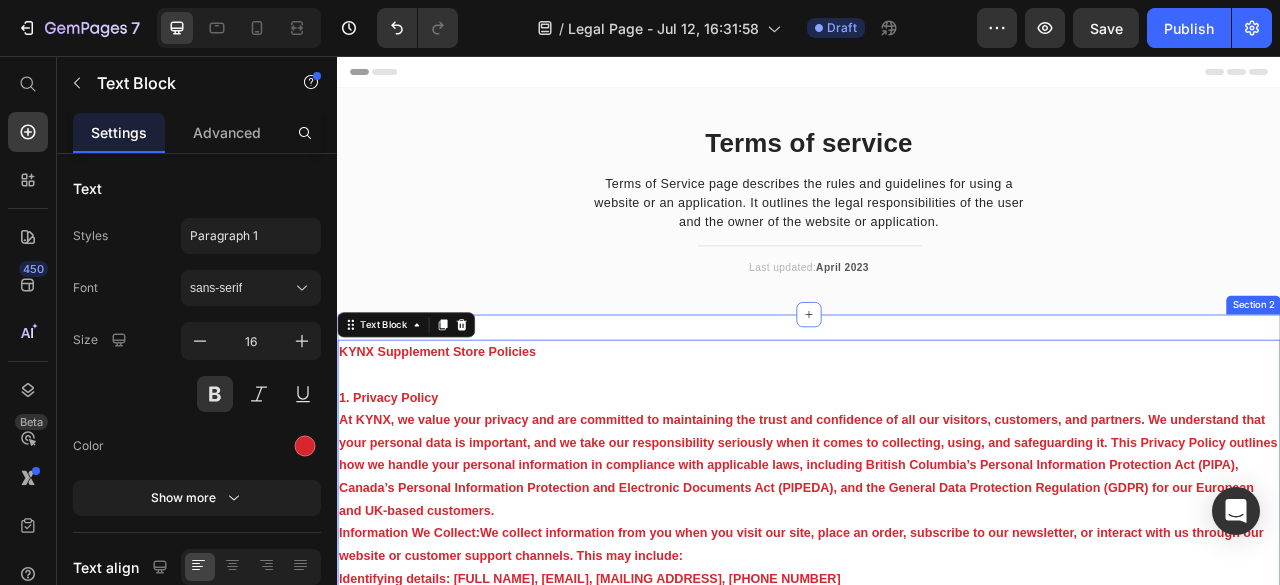 click on "KYNX Supplement Store Policies 1. Privacy Policy At KYNX, we value your privacy and are committed to maintaining the trust and confidence of all our visitors, customers, and partners. We understand that your personal data is important, and we take our responsibility seriously when it comes to collecting, using, and safeguarding it. This Privacy Policy outlines how we handle your personal information in compliance with applicable laws, including British Columbia’s Personal Information Protection Act (PIPA), Canada’s Personal Information Protection and Electronic Documents Act (PIPEDA), and the General Data Protection Regulation (GDPR) for our European and UK-based customers. Information We Collect:  We collect information from you when you visit our site, place an order, subscribe to our newsletter, or interact with us through our website or customer support channels. This may include: Identifying details: full name, email address, mailing address, phone number (optional) How We Use Your Information:   0" at bounding box center (937, 2097) 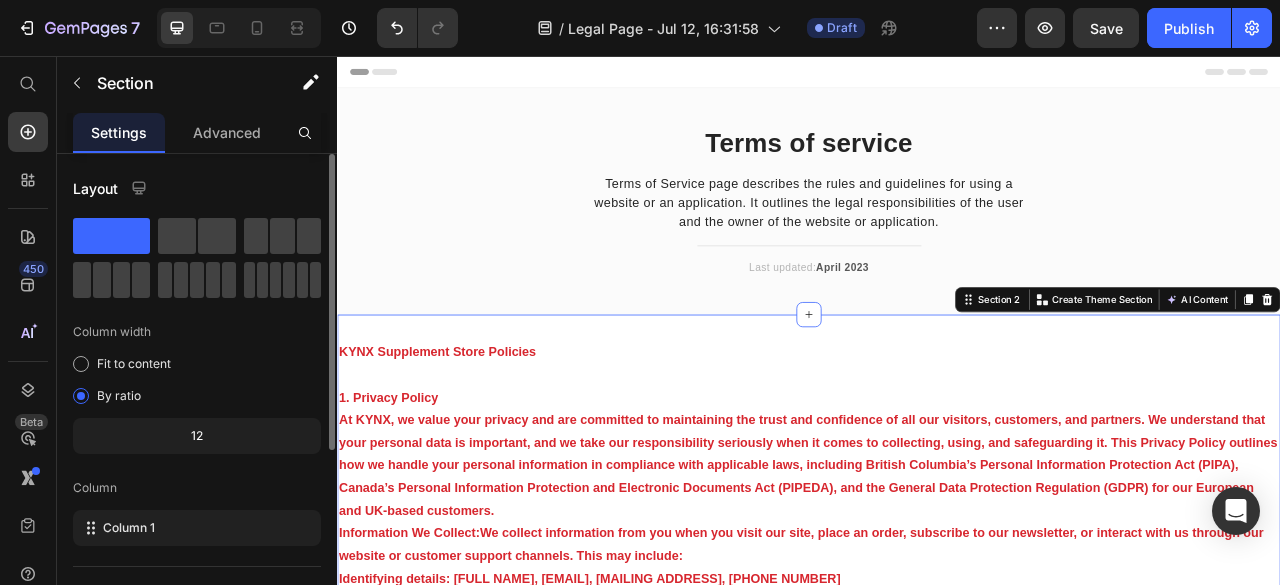 scroll, scrollTop: 318, scrollLeft: 0, axis: vertical 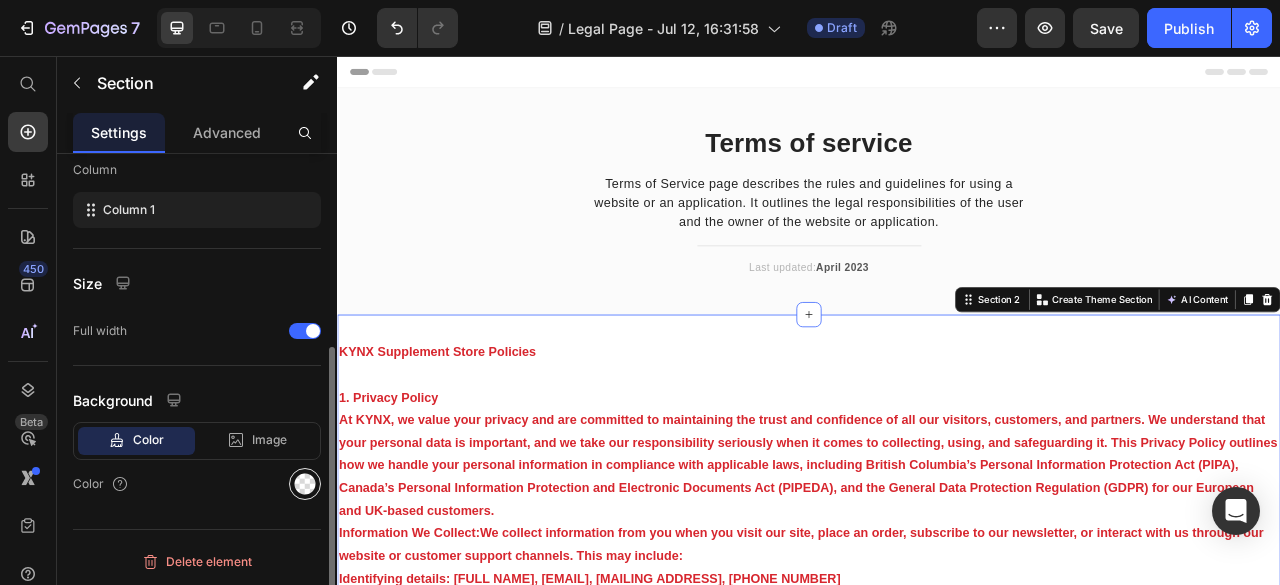 click at bounding box center [305, 484] 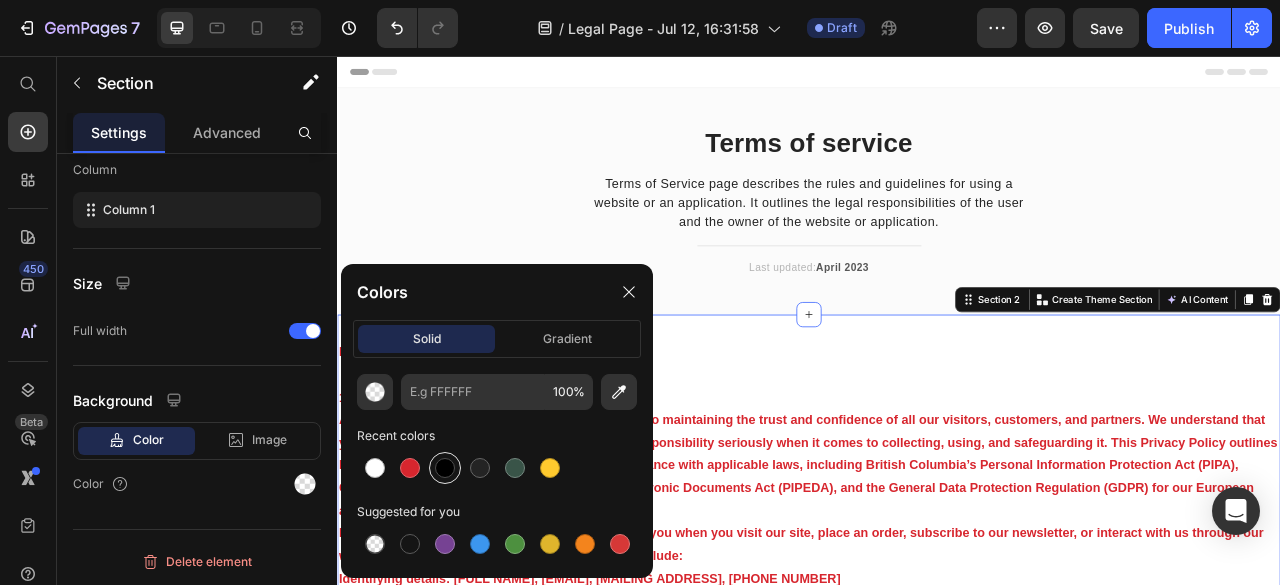 click at bounding box center (445, 468) 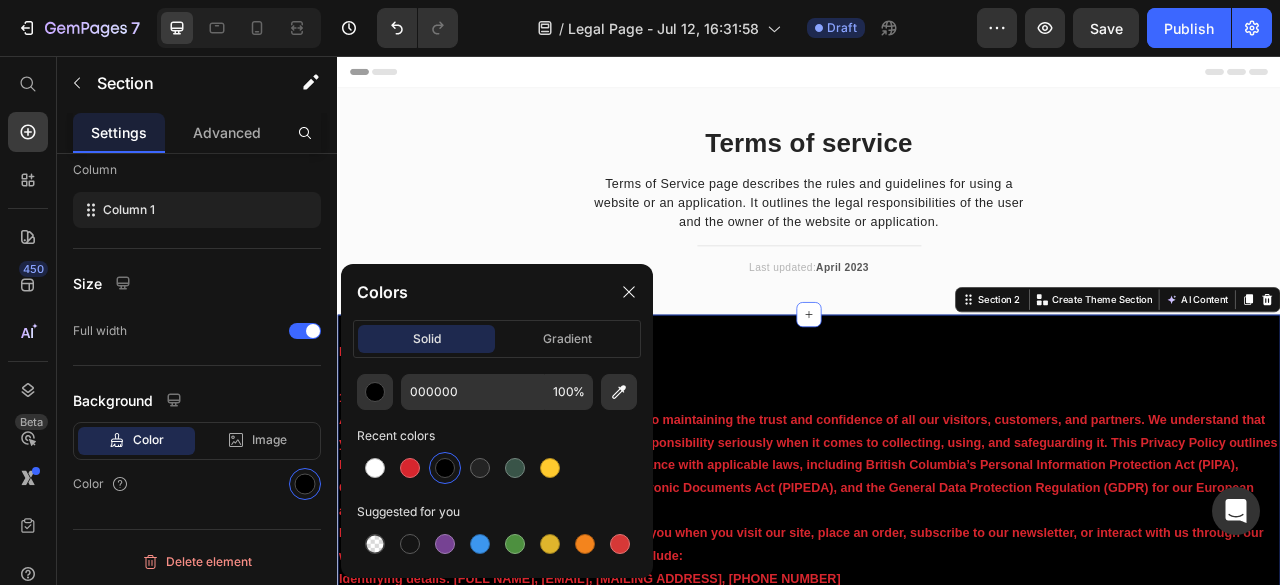 scroll, scrollTop: 318, scrollLeft: 0, axis: vertical 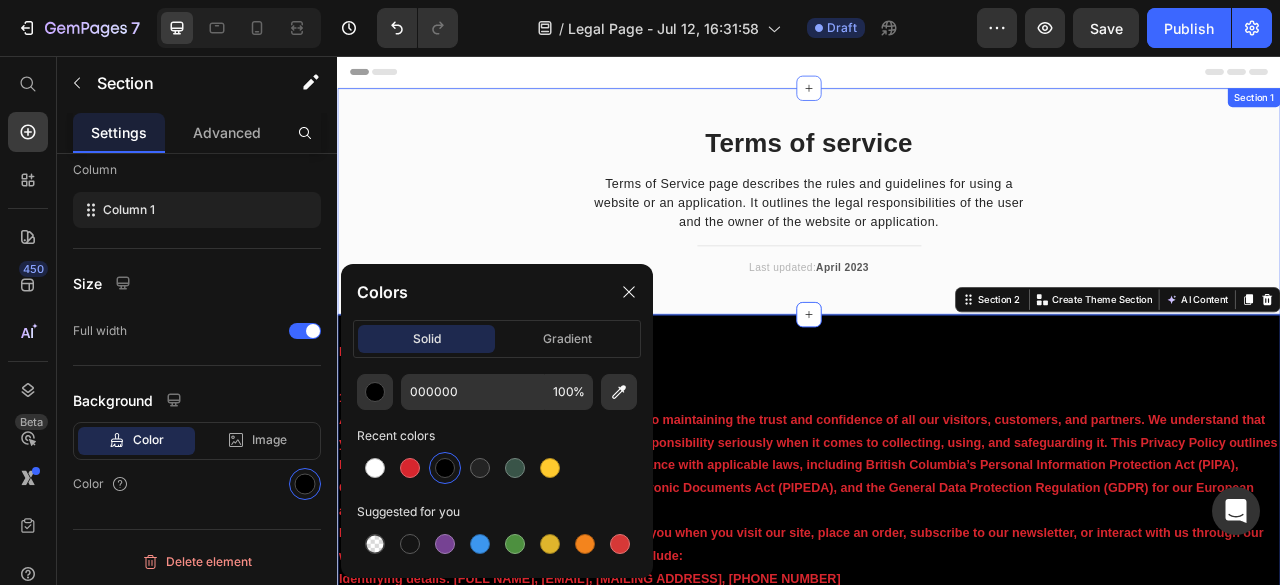 click on "Terms of service Heading Terms of Service page describes the rules and guidelines for using a website or an application. It outlines the legal responsibilities of the user and the owner of the website or application. Text block                Title Line Last updated:  April 2023 Text block Row Section 1" at bounding box center (937, 241) 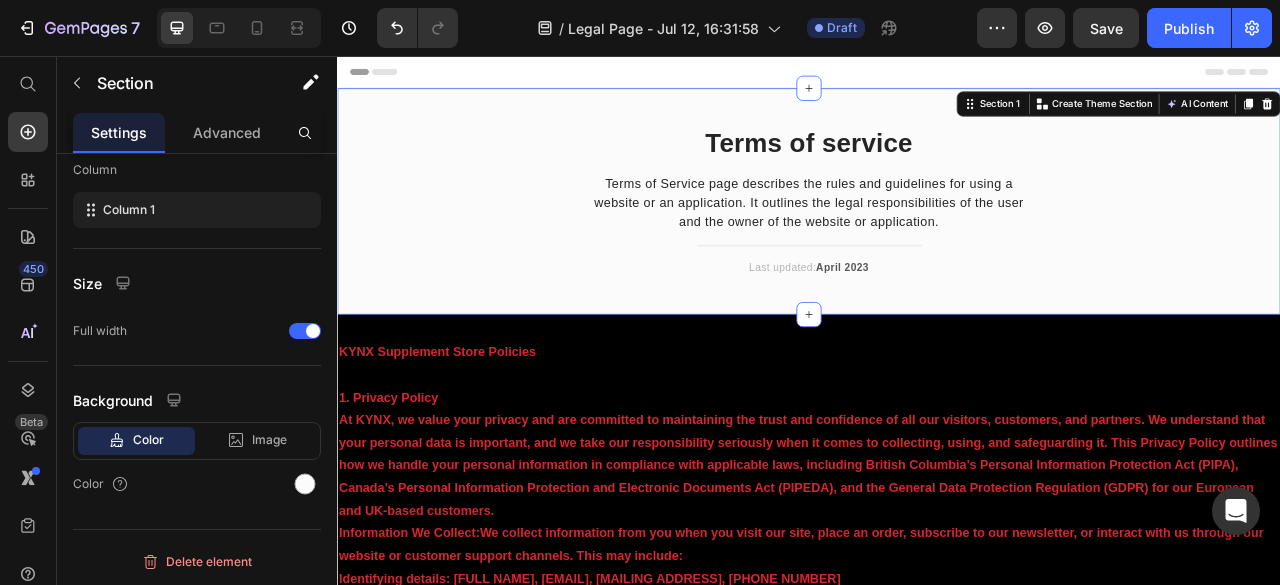 click on "Terms of service Heading Terms of Service page describes the rules and guidelines for using a website or an application. It outlines the legal responsibilities of the user and the owner of the website or application. Text block                Title Line Last updated:  April 2023 Text block Row" at bounding box center (937, 257) 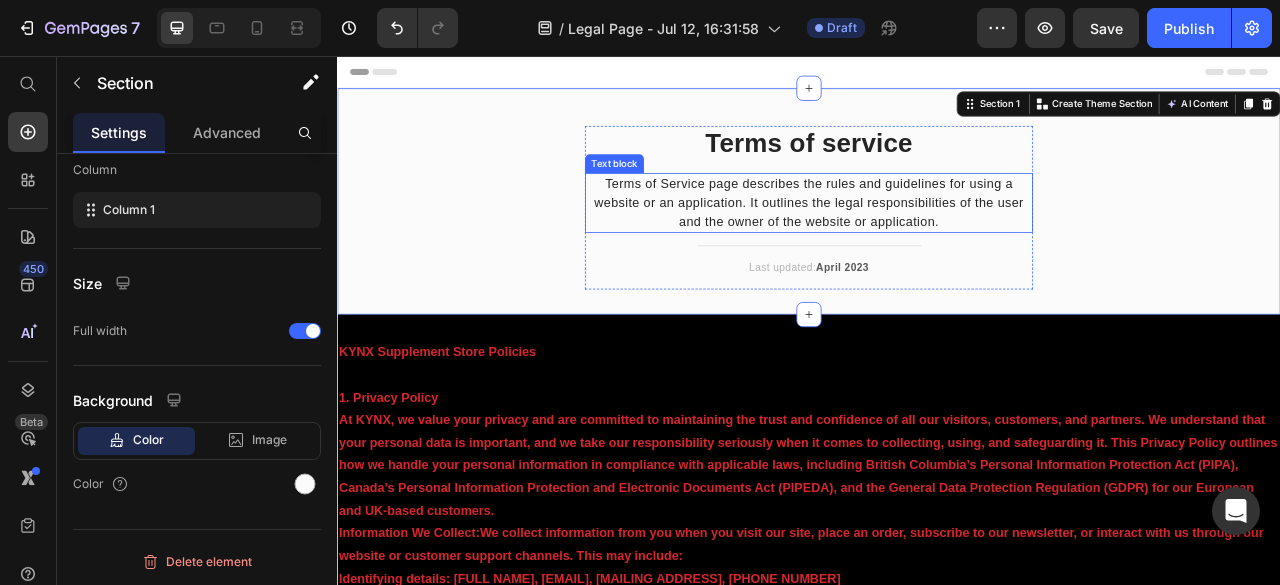 click on "Terms of Service page describes the rules and guidelines for using a website or an application. It outlines the legal responsibilities of the user and the owner of the website or application." at bounding box center [937, 243] 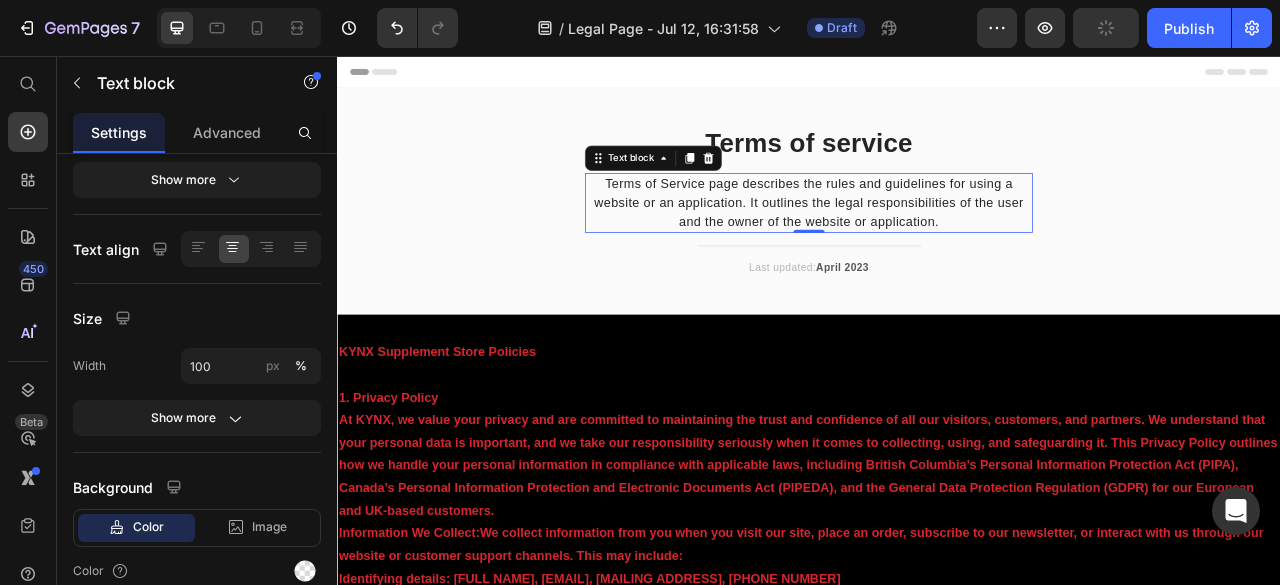 scroll, scrollTop: 0, scrollLeft: 0, axis: both 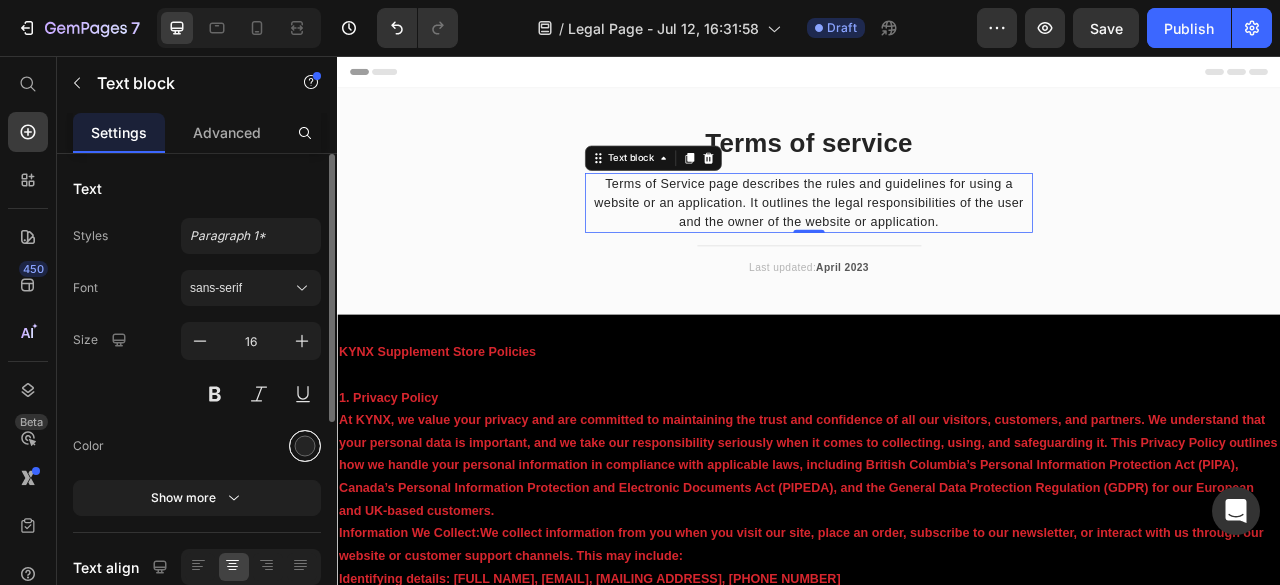click at bounding box center [305, 446] 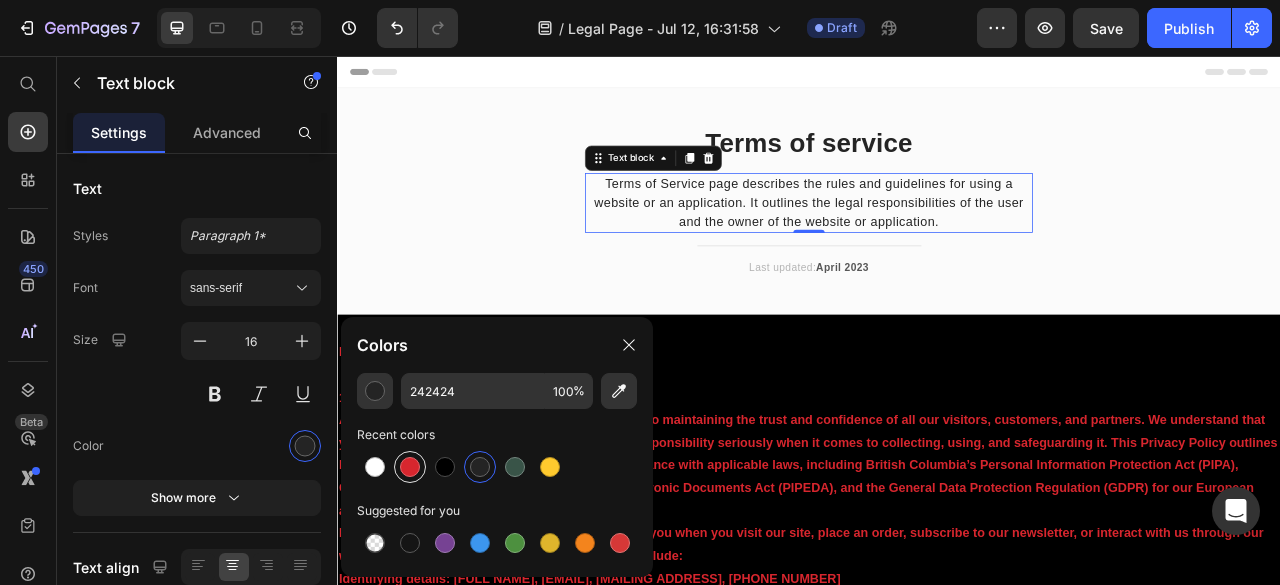 click at bounding box center [410, 467] 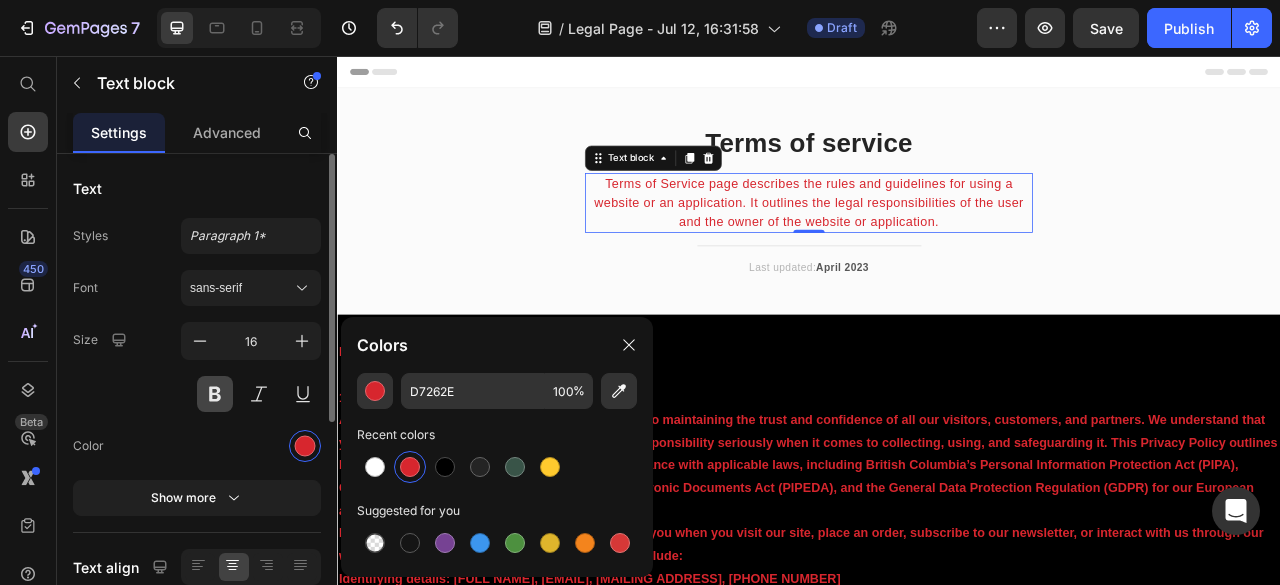 click at bounding box center (215, 394) 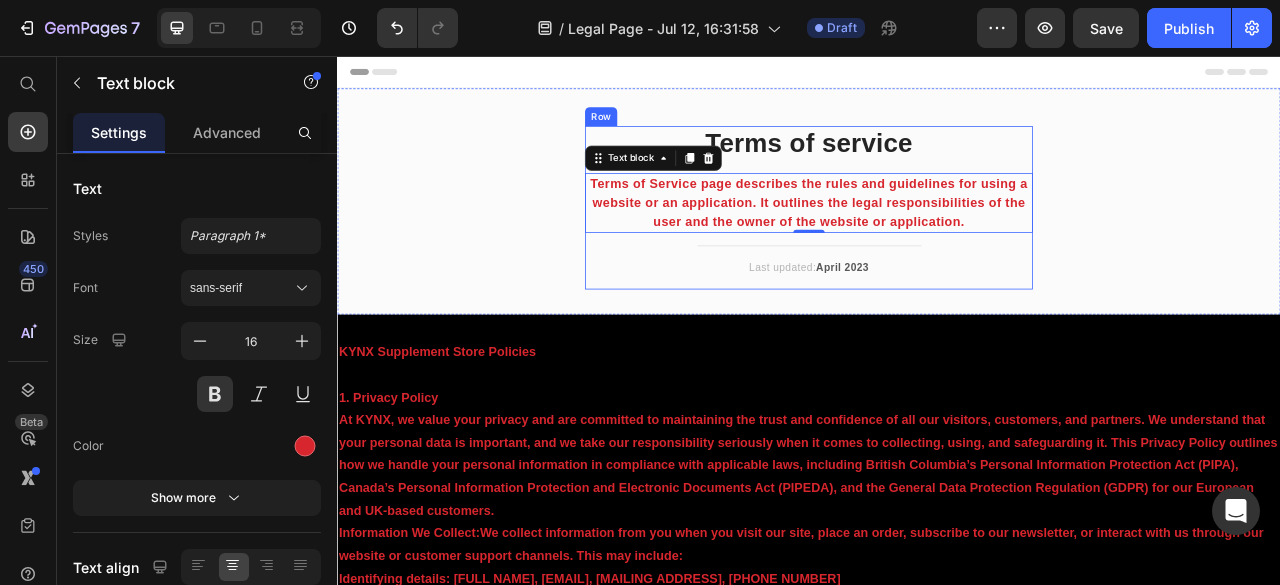 click on "Terms of service" at bounding box center (937, 167) 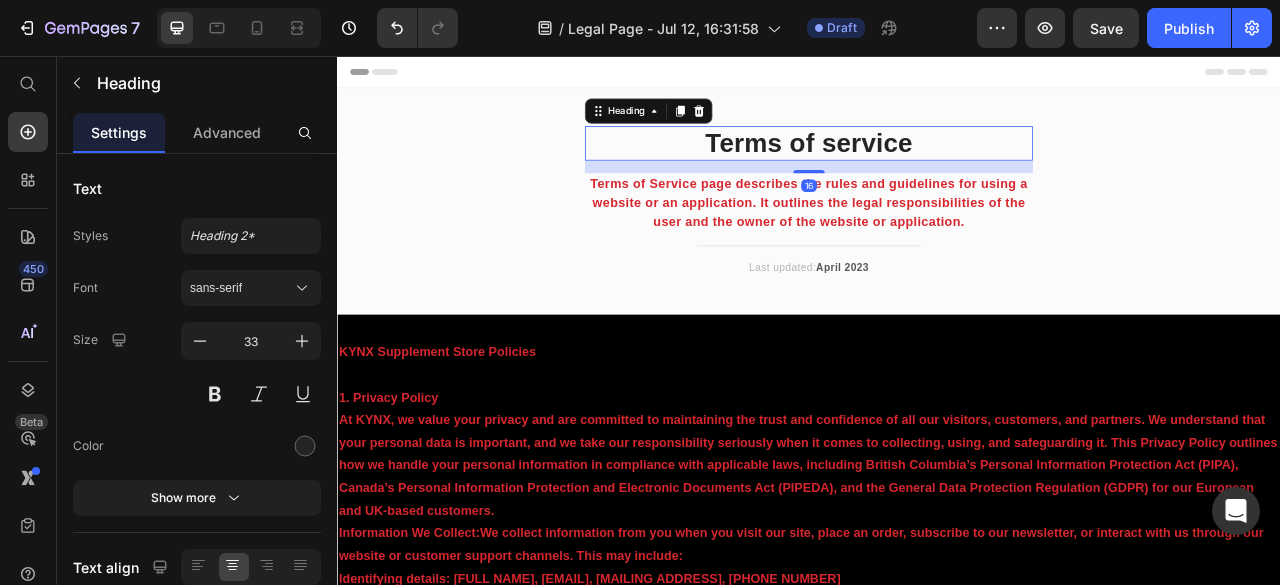 click on "Terms of service" at bounding box center (937, 167) 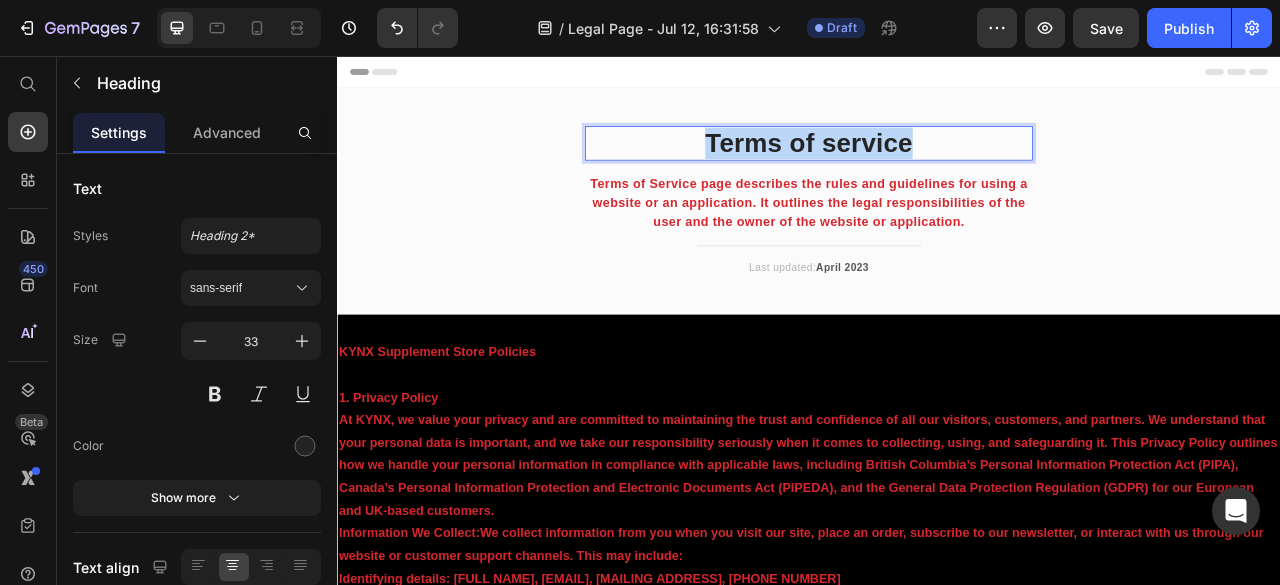 click on "Terms of service" at bounding box center (937, 167) 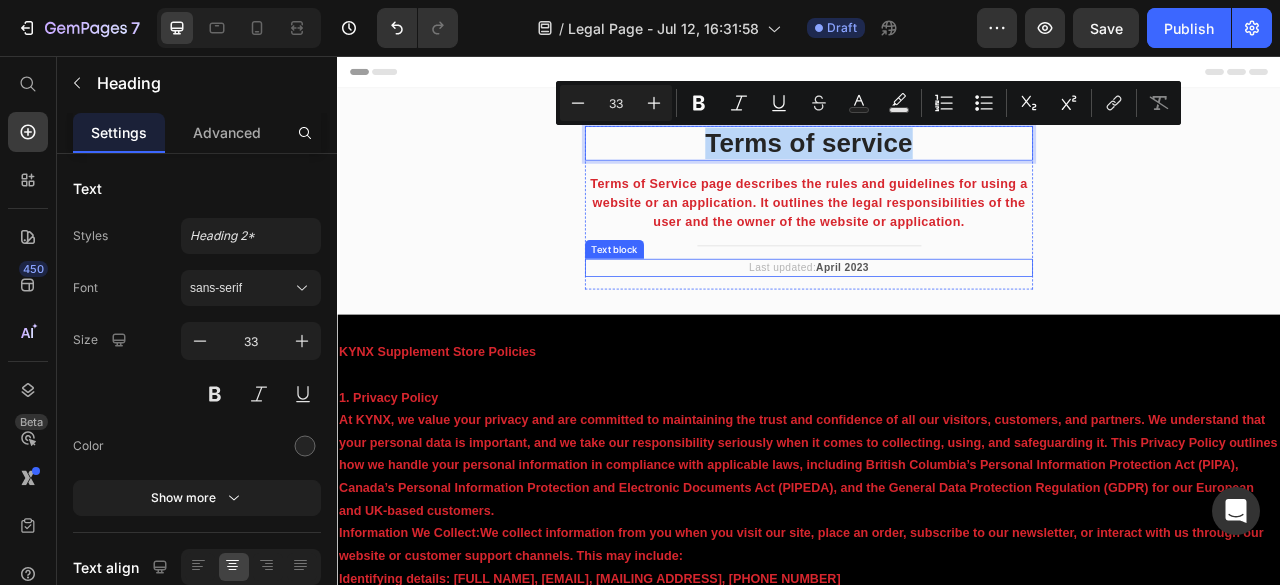 click on "Last updated:  April 2023" at bounding box center (937, 326) 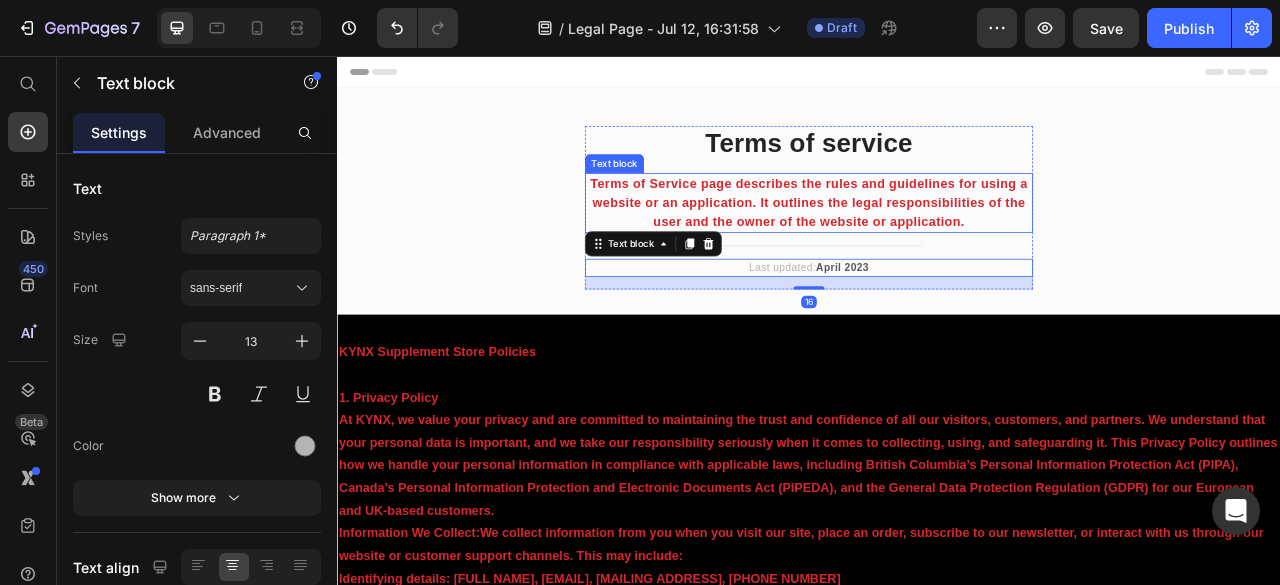 click on "Terms of Service page describes the rules and guidelines for using a website or an application. It outlines the legal responsibilities of the user and the owner of the website or application." at bounding box center (937, 243) 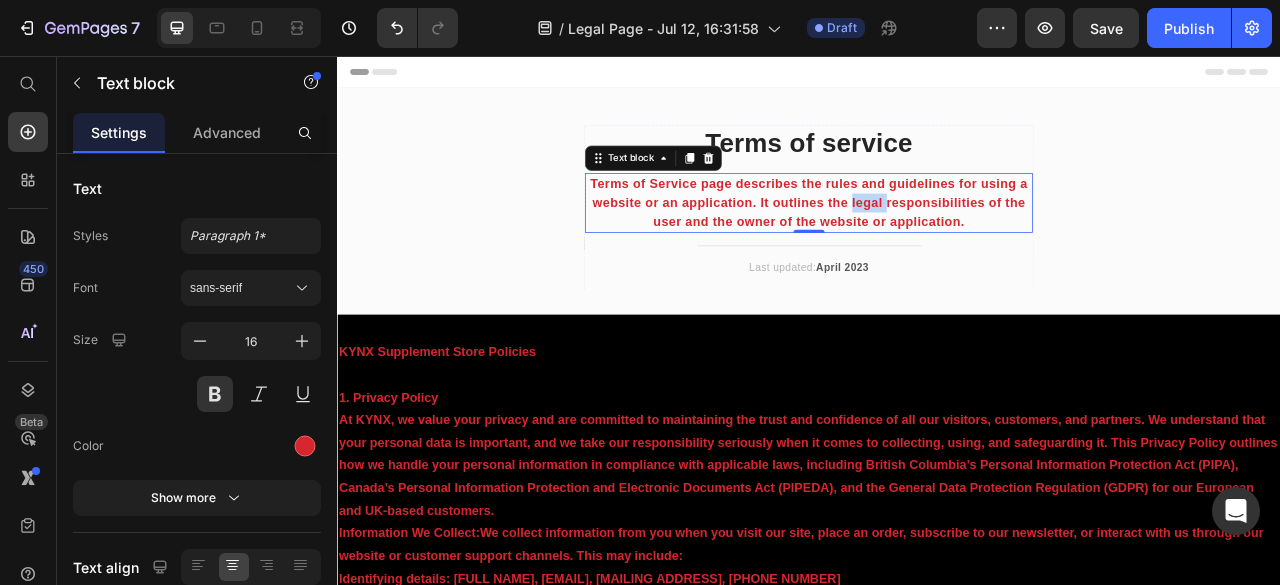 click on "Terms of Service page describes the rules and guidelines for using a website or an application. It outlines the legal responsibilities of the user and the owner of the website or application." at bounding box center (937, 243) 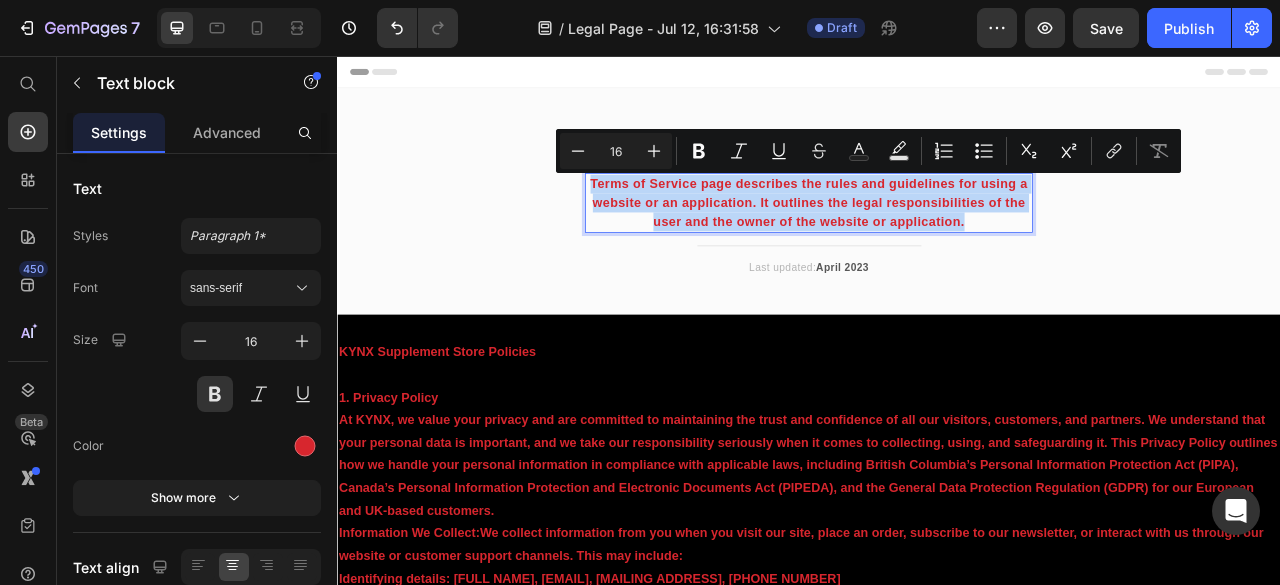 click on "Terms of Service page describes the rules and guidelines for using a website or an application. It outlines the legal responsibilities of the user and the owner of the website or application." at bounding box center [937, 243] 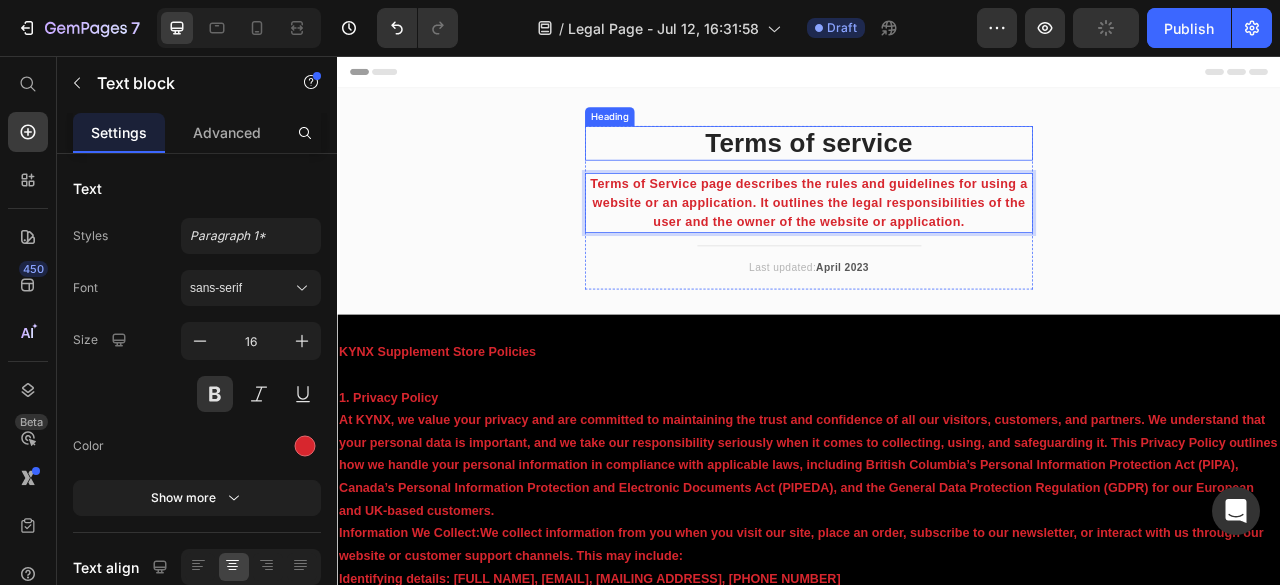 click on "Terms of service" at bounding box center (937, 167) 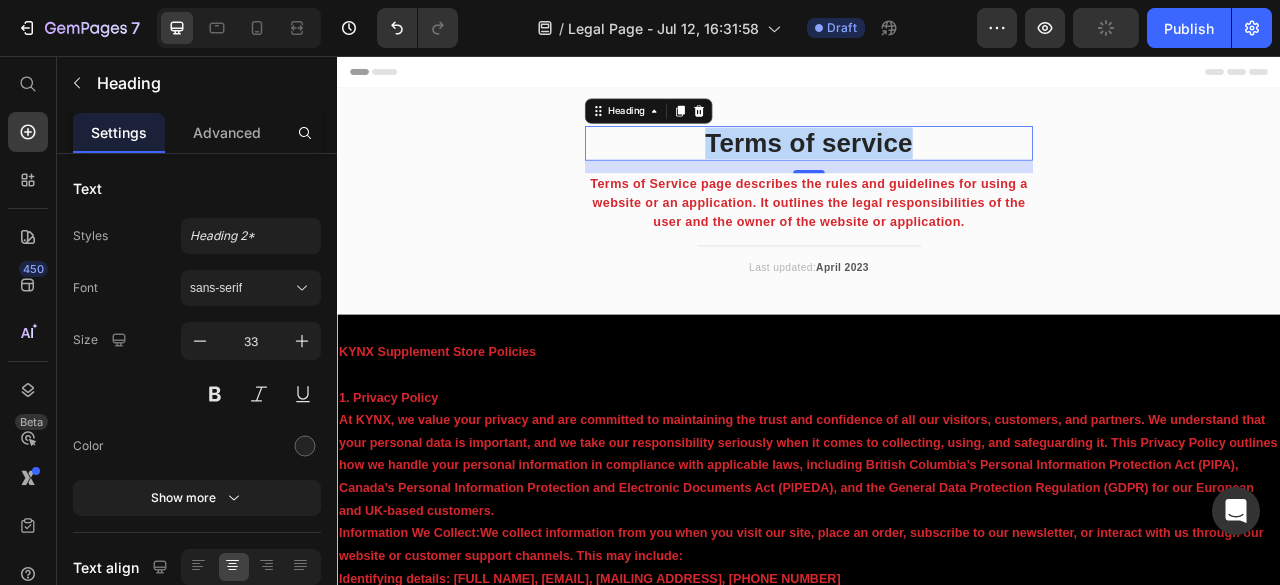click on "Terms of service" at bounding box center [937, 167] 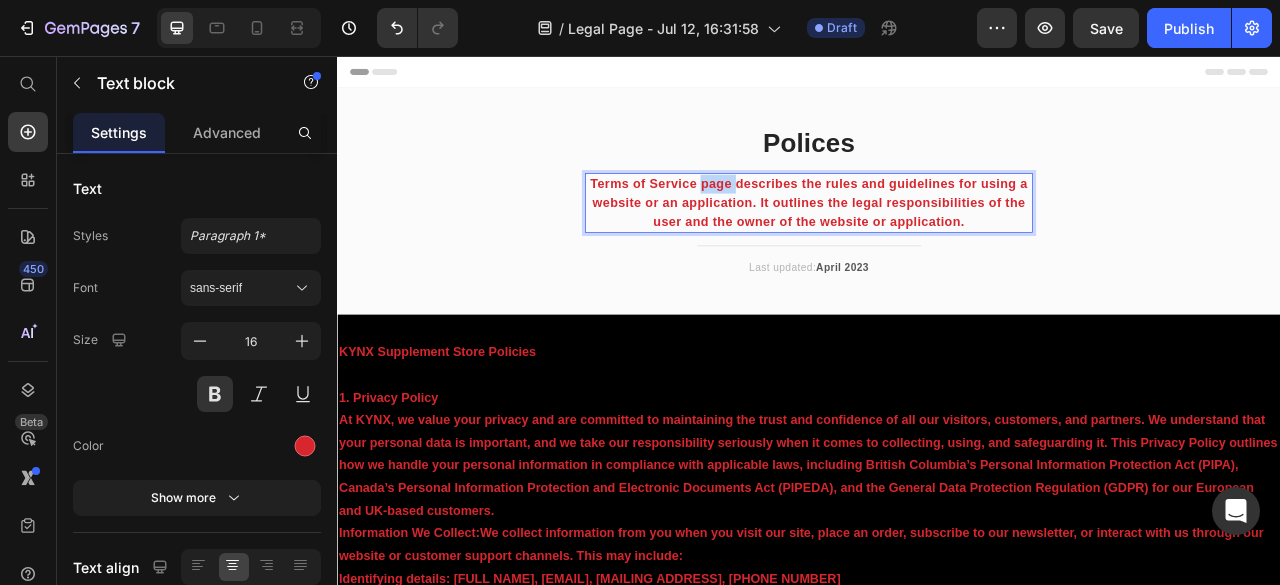 click on "Terms of Service page describes the rules and guidelines for using a website or an application. It outlines the legal responsibilities of the user and the owner of the website or application." at bounding box center (937, 243) 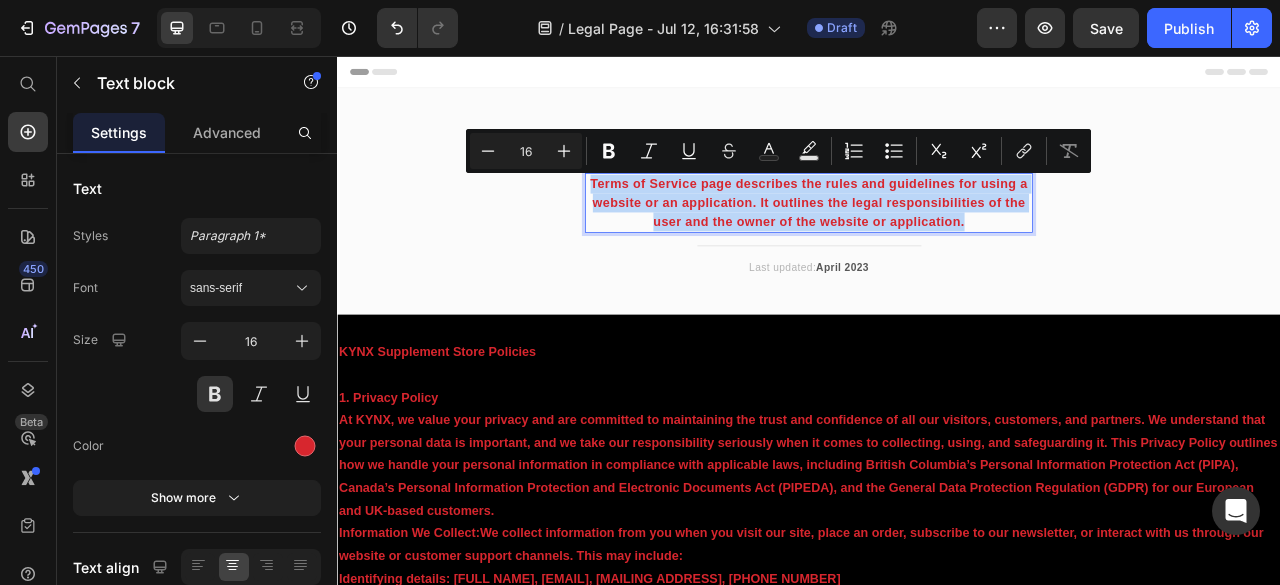 click on "Terms of Service page describes the rules and guidelines for using a website or an application. It outlines the legal responsibilities of the user and the owner of the website or application." at bounding box center (937, 243) 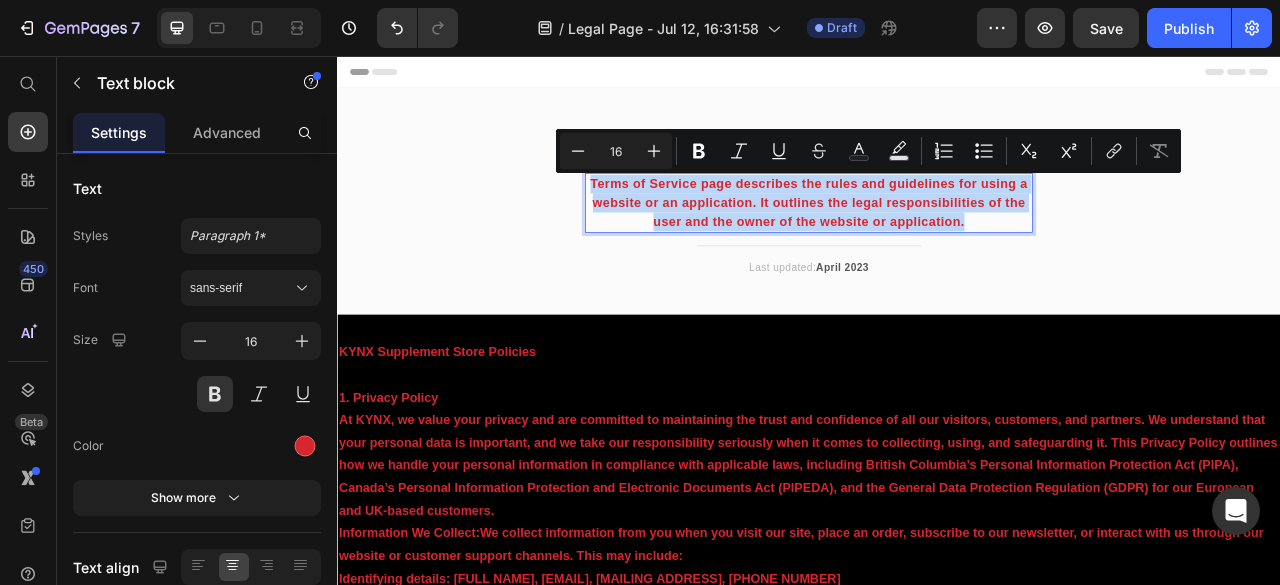 click on "Terms of Service page describes the rules and guidelines for using a website or an application. It outlines the legal responsibilities of the user and the owner of the website or application." at bounding box center (937, 243) 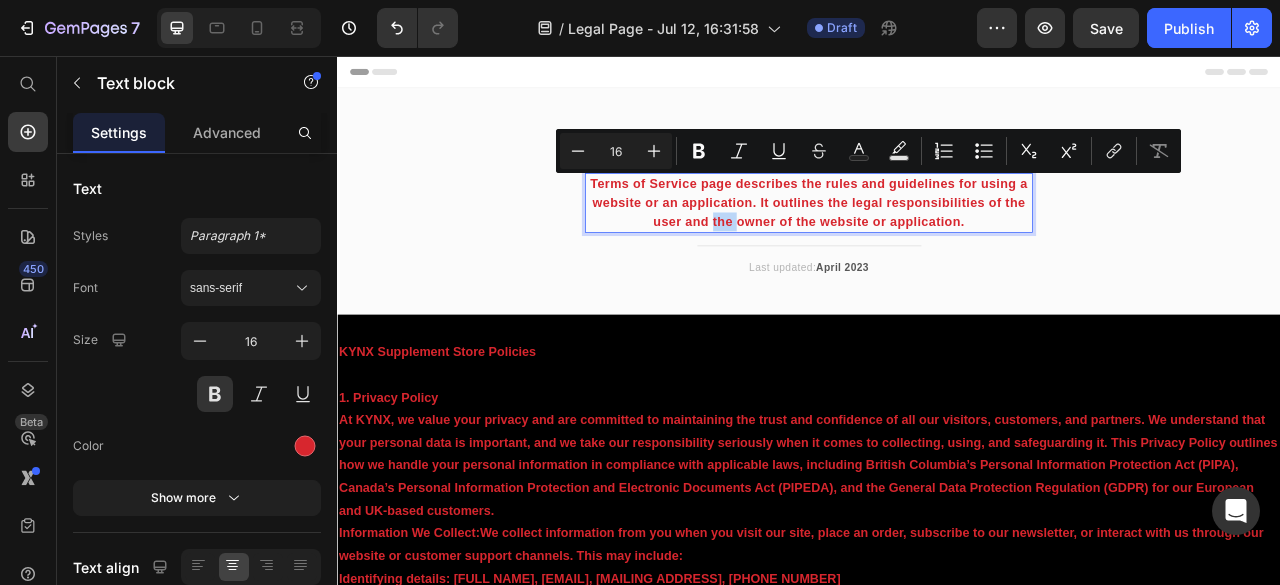 click on "Terms of Service page describes the rules and guidelines for using a website or an application. It outlines the legal responsibilities of the user and the owner of the website or application." at bounding box center (937, 243) 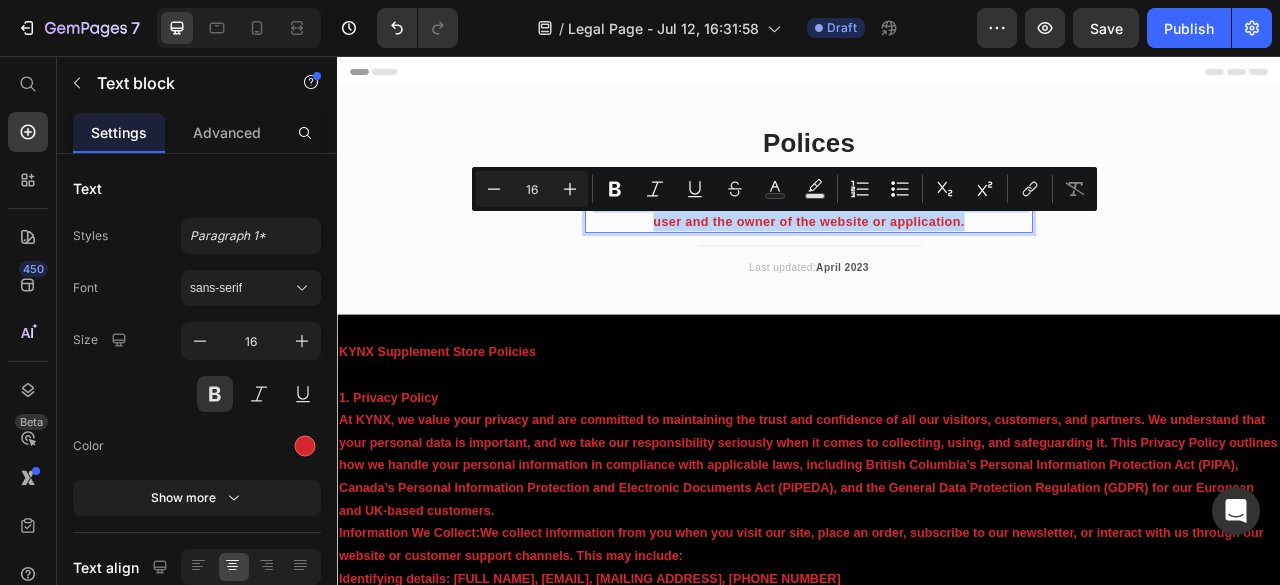 click on "Terms of Service page describes the rules and guidelines for using a website or an application. It outlines the legal responsibilities of the user and the owner of the website or application." at bounding box center (937, 243) 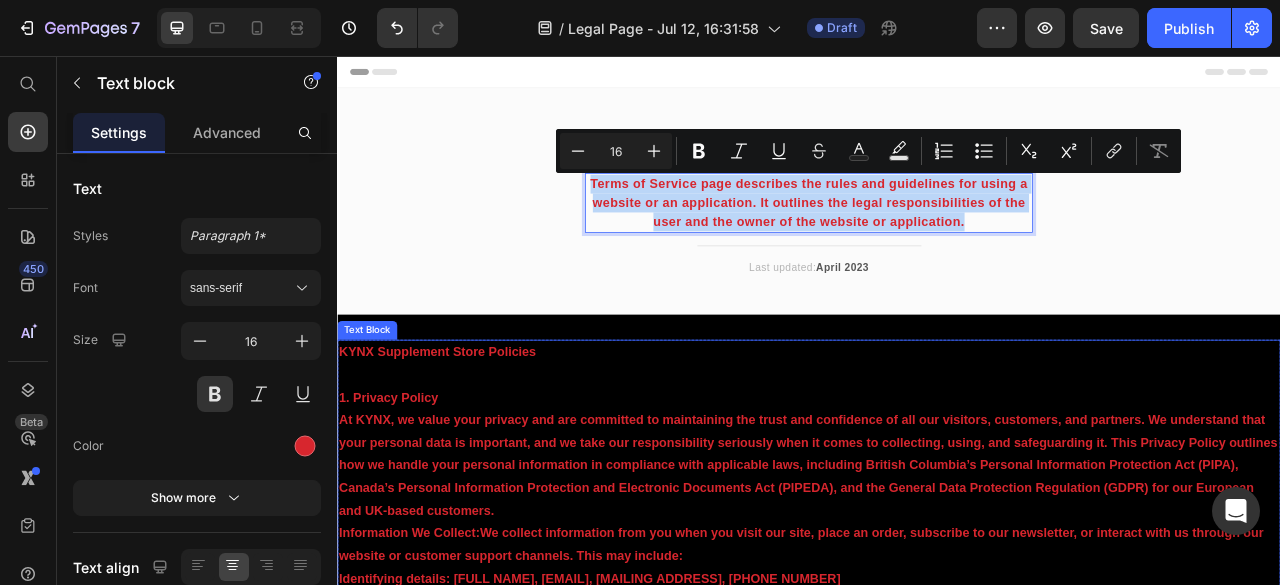 click at bounding box center [937, 462] 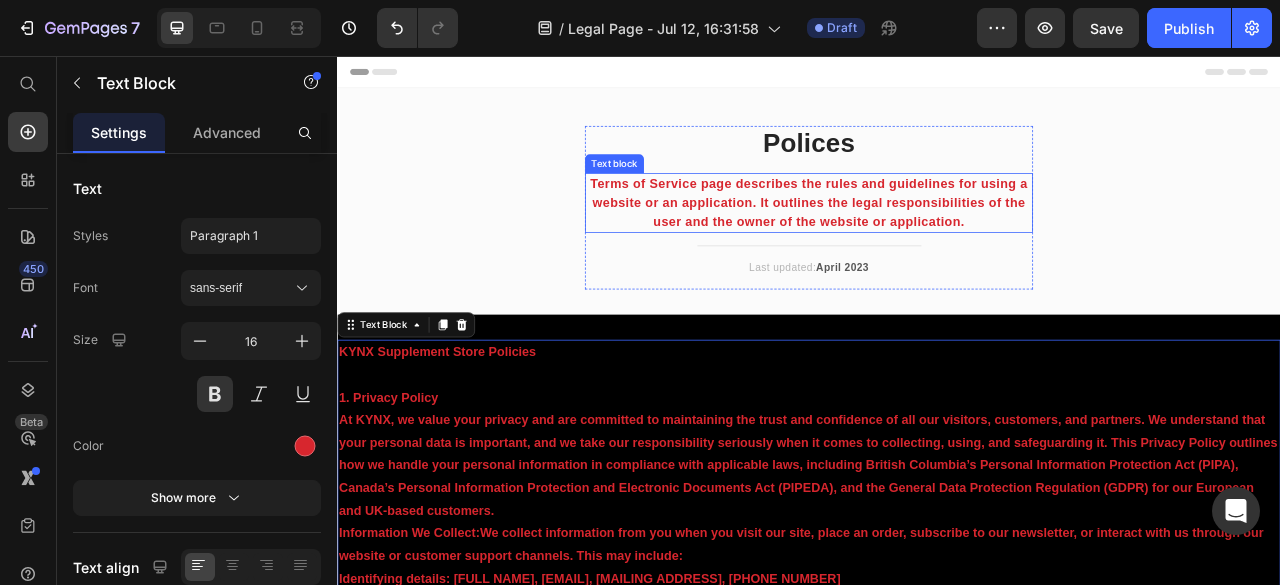 click on "Terms of Service page describes the rules and guidelines for using a website or an application. It outlines the legal responsibilities of the user and the owner of the website or application." at bounding box center [937, 243] 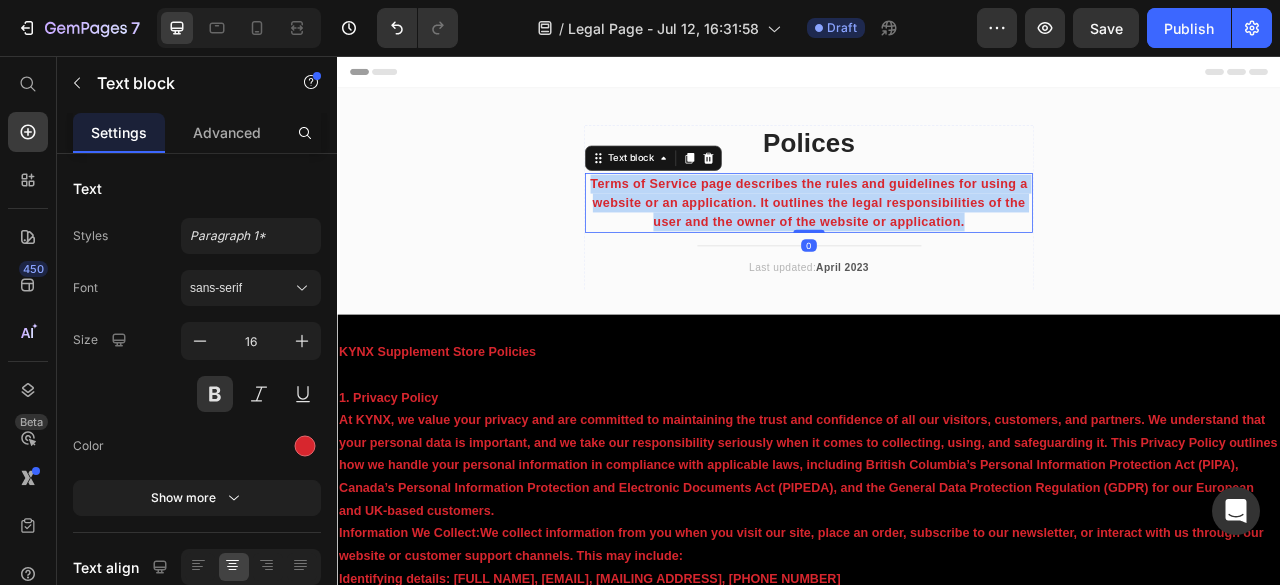 click on "Terms of Service page describes the rules and guidelines for using a website or an application. It outlines the legal responsibilities of the user and the owner of the website or application." at bounding box center (937, 243) 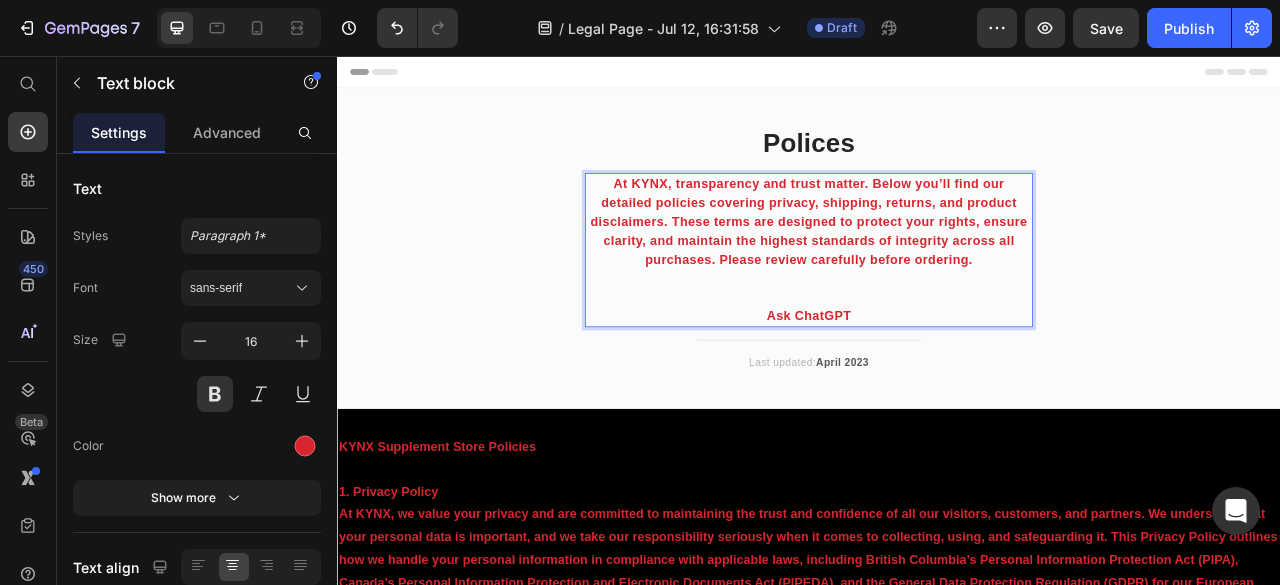 click on "Ask ChatGPT" at bounding box center [937, 387] 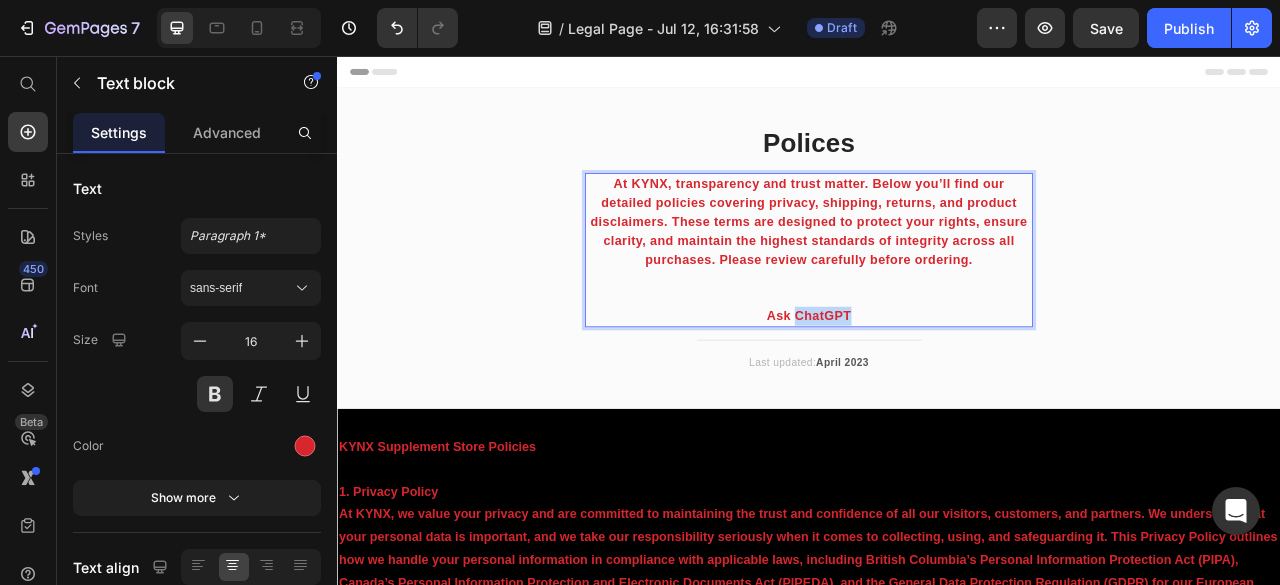 click on "Ask ChatGPT" at bounding box center (937, 387) 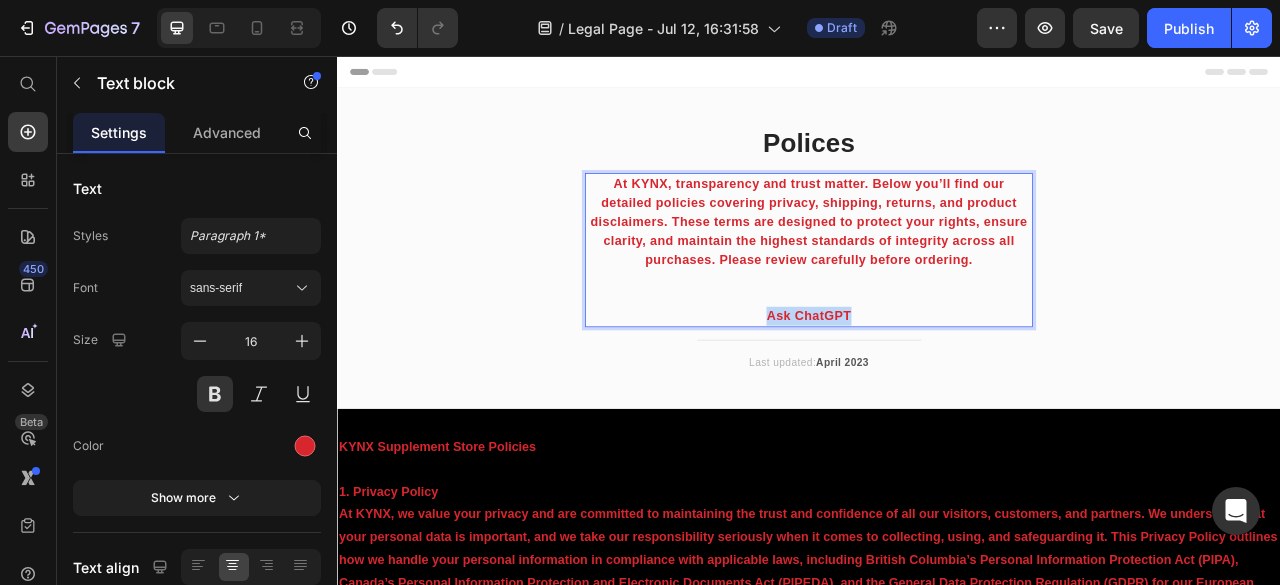 click on "Ask ChatGPT" at bounding box center [937, 387] 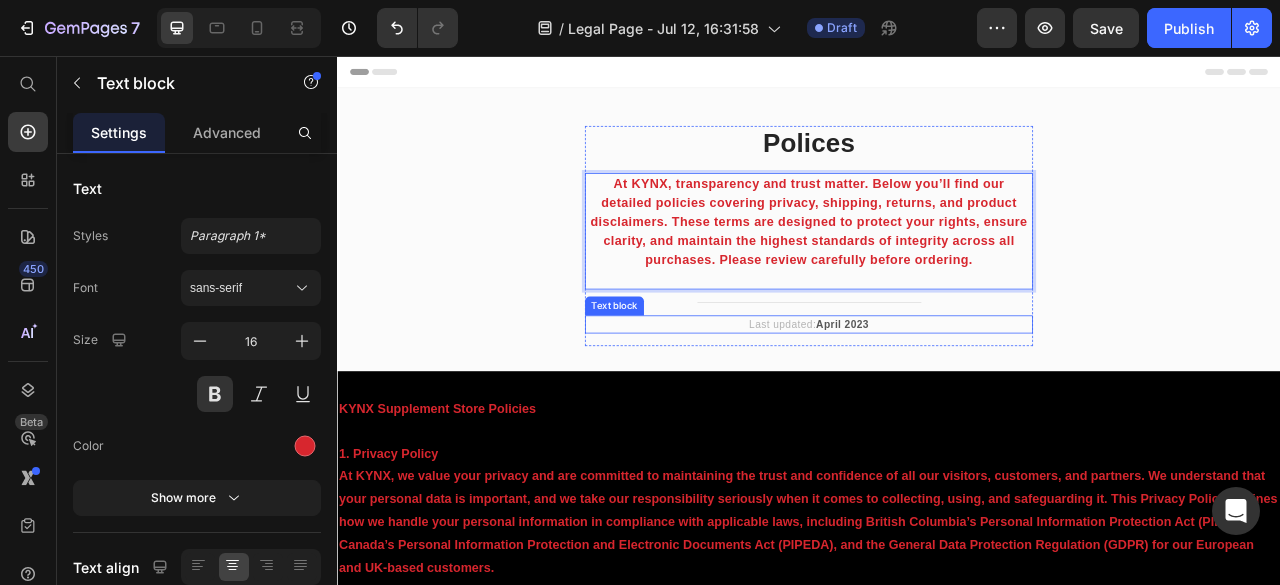 click on "April 2023" at bounding box center [979, 397] 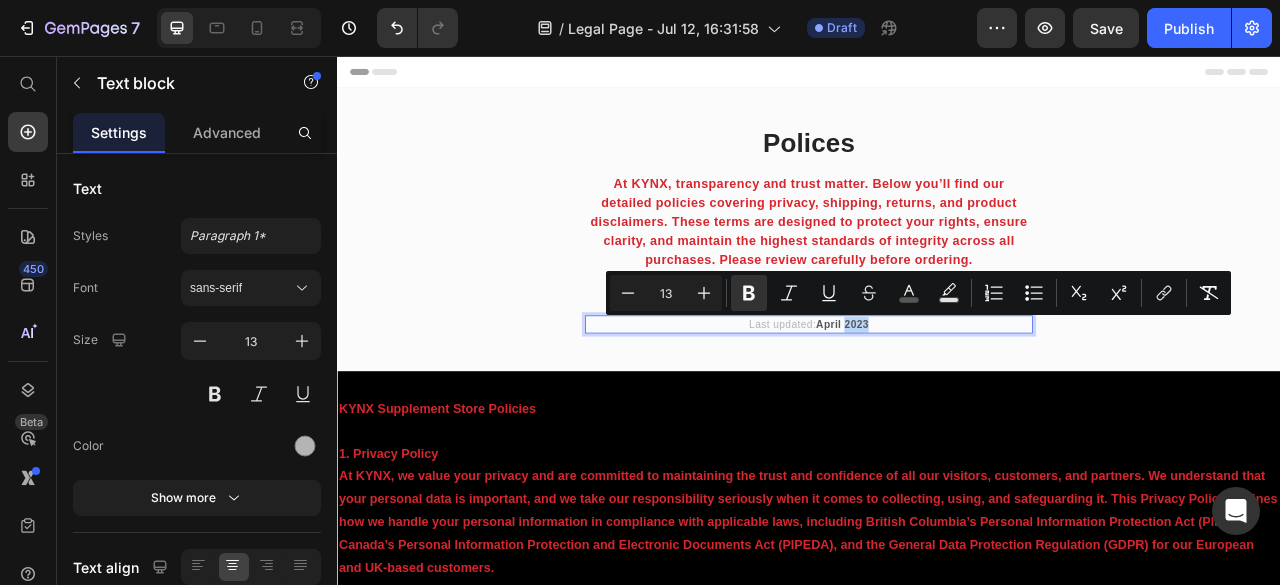 click on "April 2023" at bounding box center (979, 397) 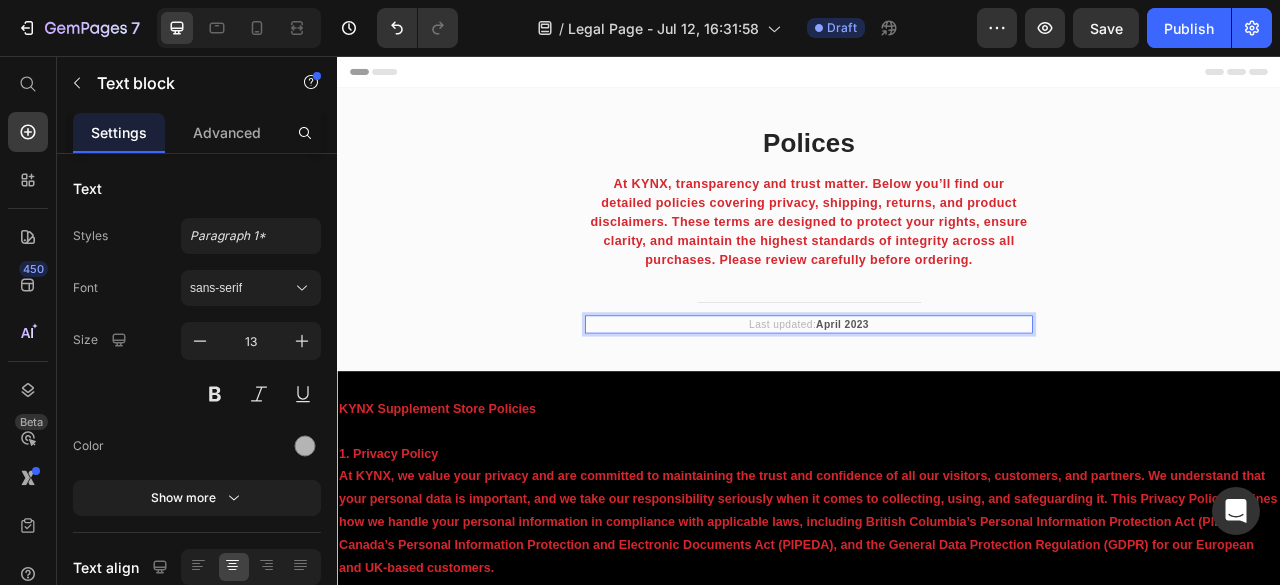 click on "April 2023" at bounding box center (979, 397) 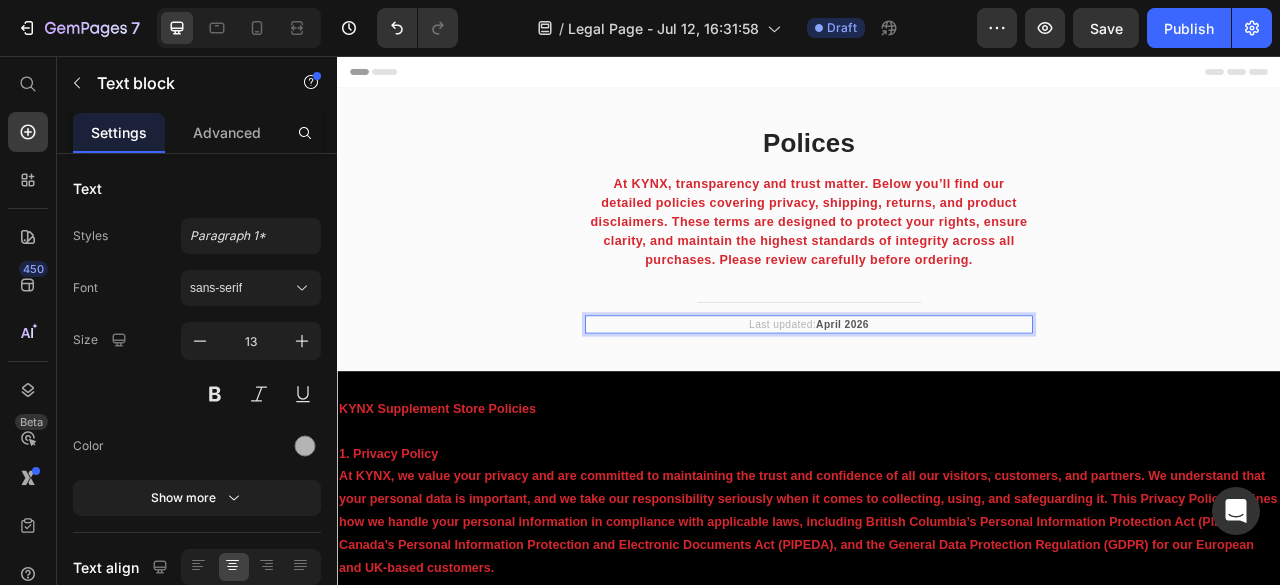 click on "April 2026" at bounding box center (979, 397) 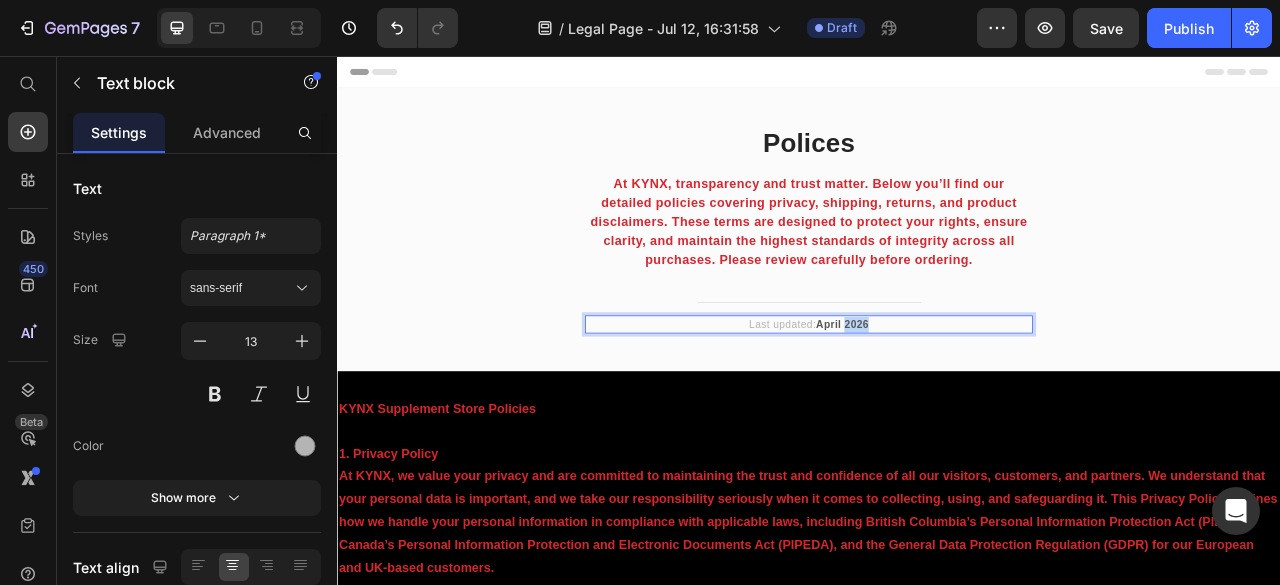 click on "April 2026" at bounding box center (979, 397) 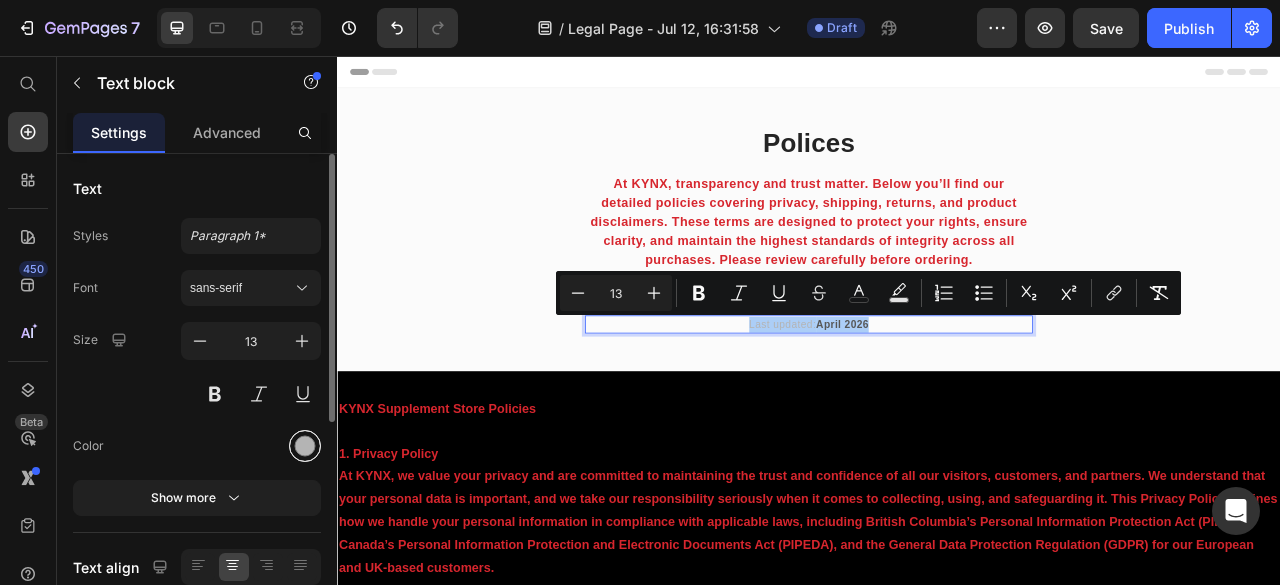 click at bounding box center [305, 446] 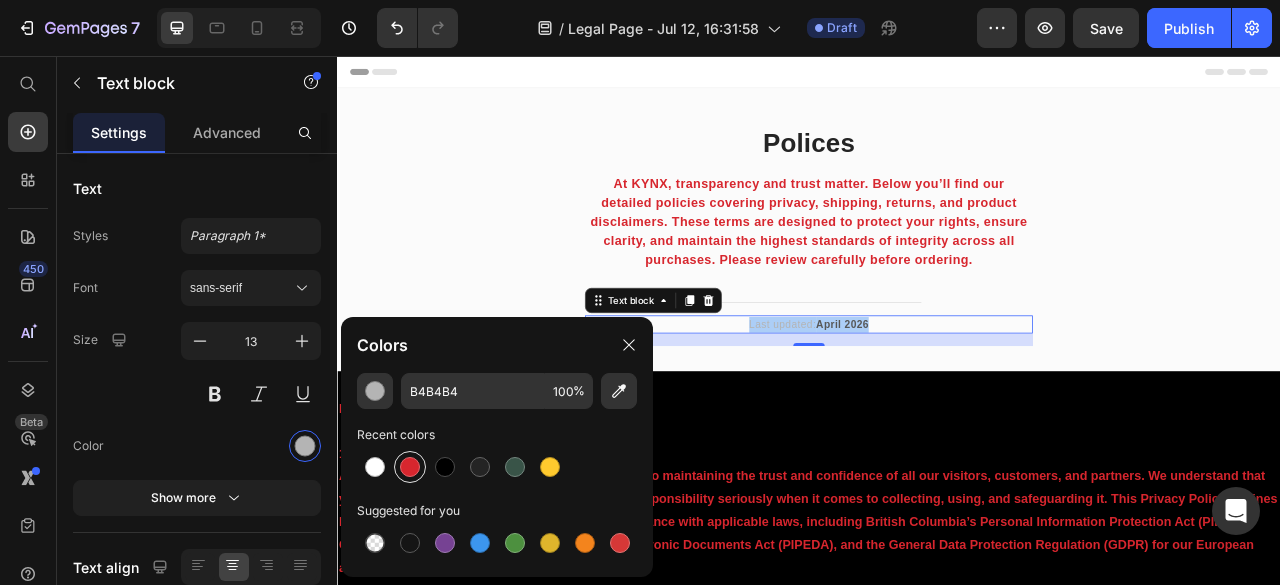click at bounding box center (410, 467) 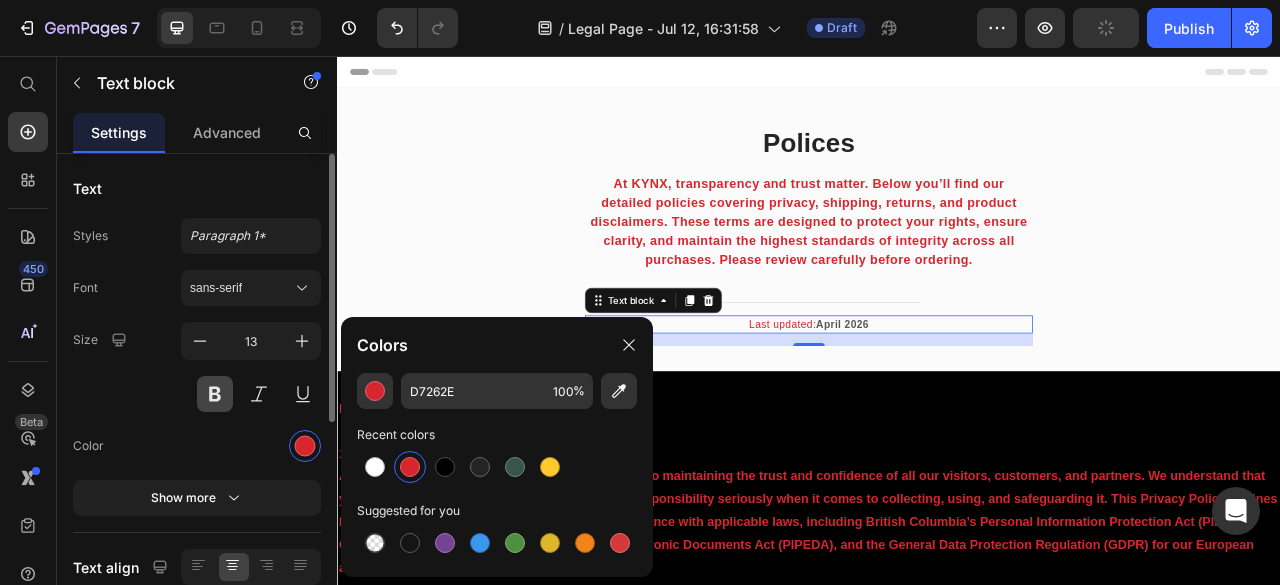 click at bounding box center (215, 394) 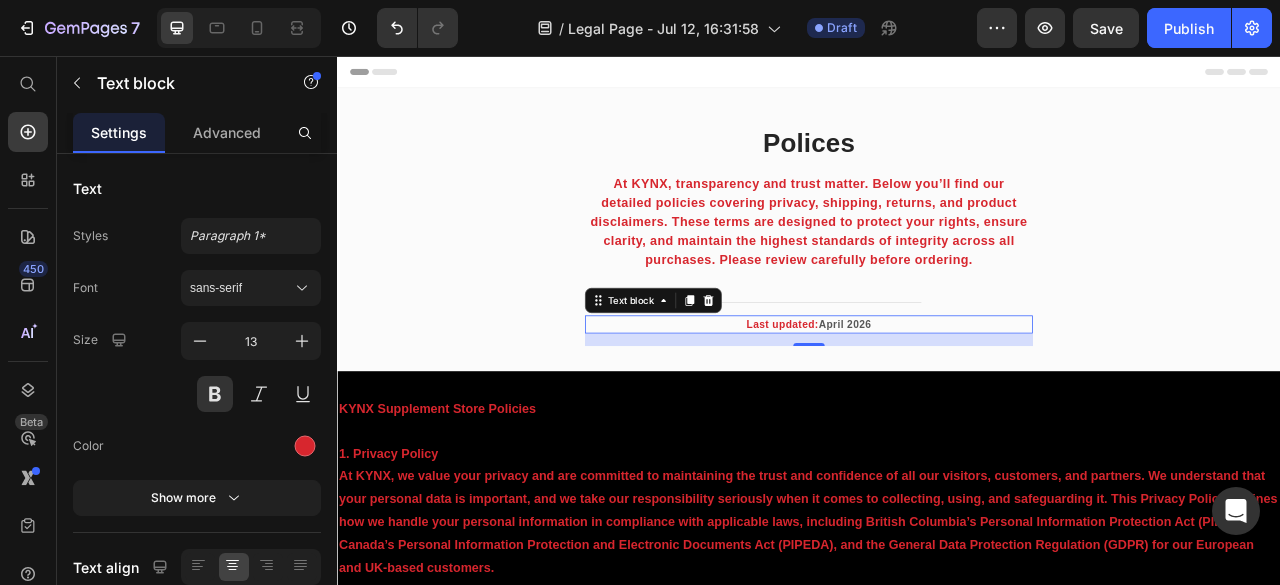 click on "April 2026" at bounding box center (982, 397) 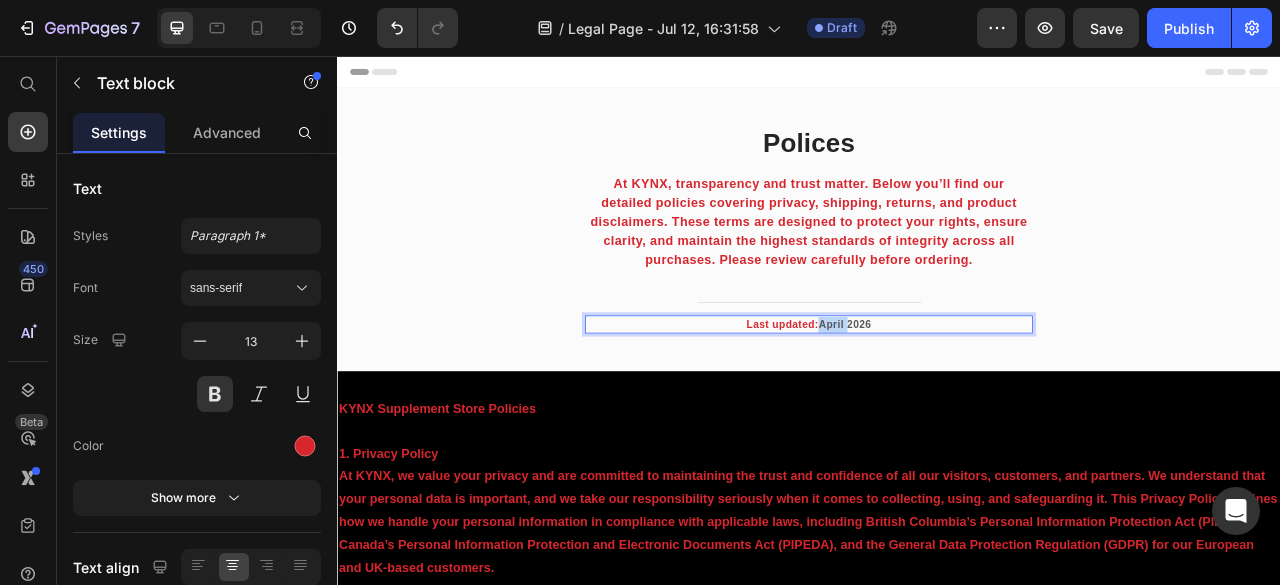 click on "April 2026" at bounding box center [982, 397] 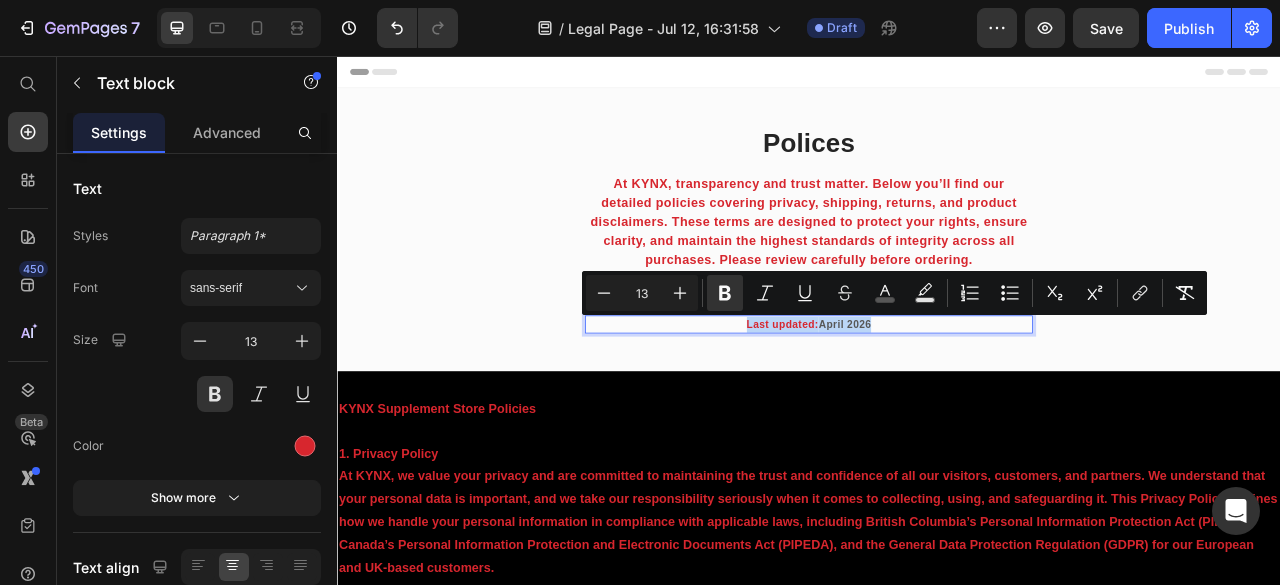 click on "April 2026" at bounding box center [982, 397] 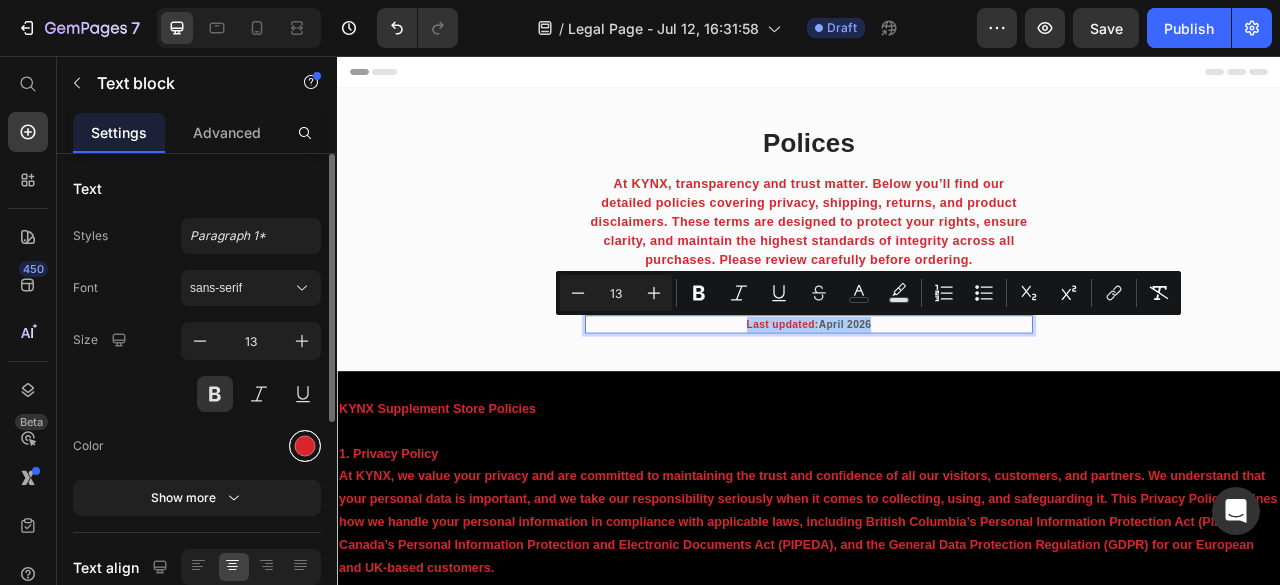 click at bounding box center (305, 446) 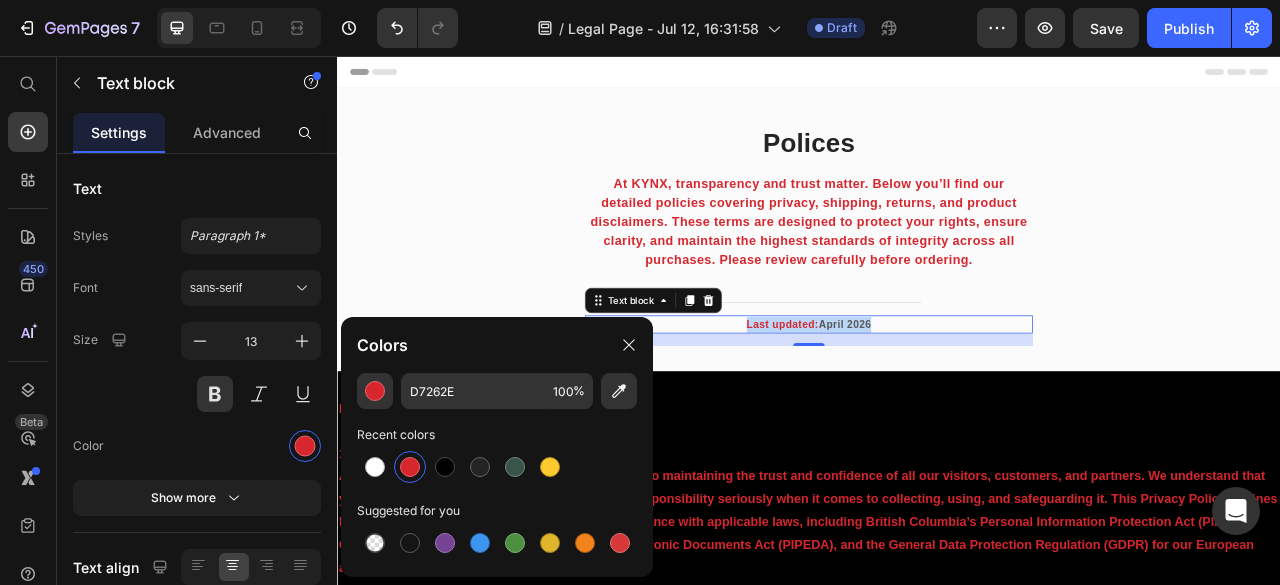 click on "April 2026" at bounding box center [982, 397] 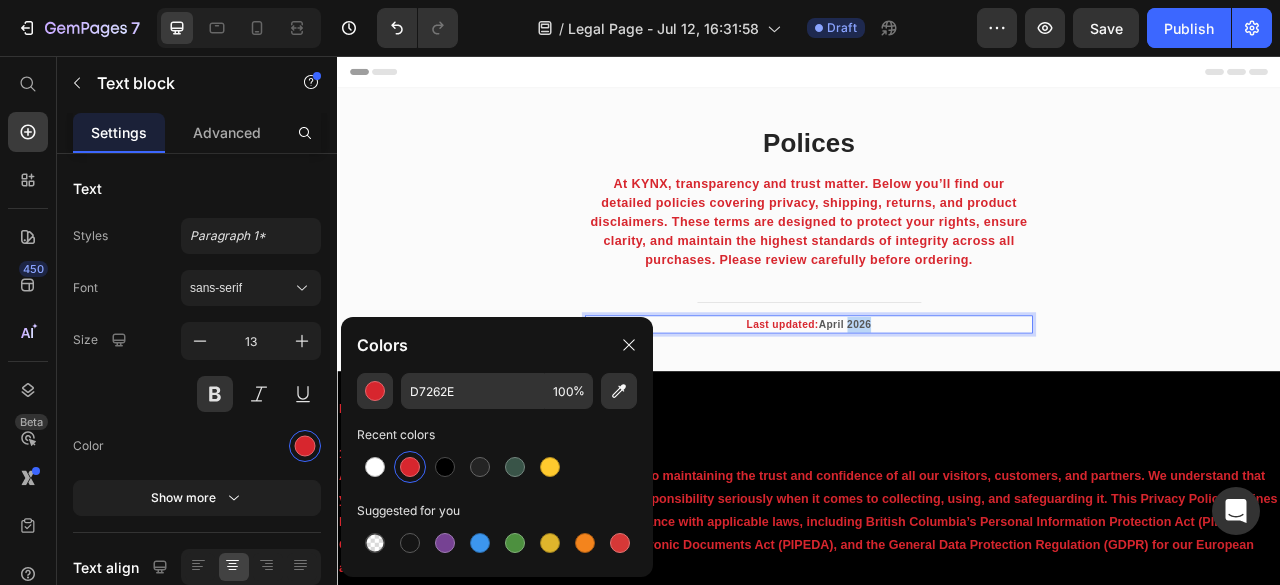 click on "April 2026" at bounding box center [982, 397] 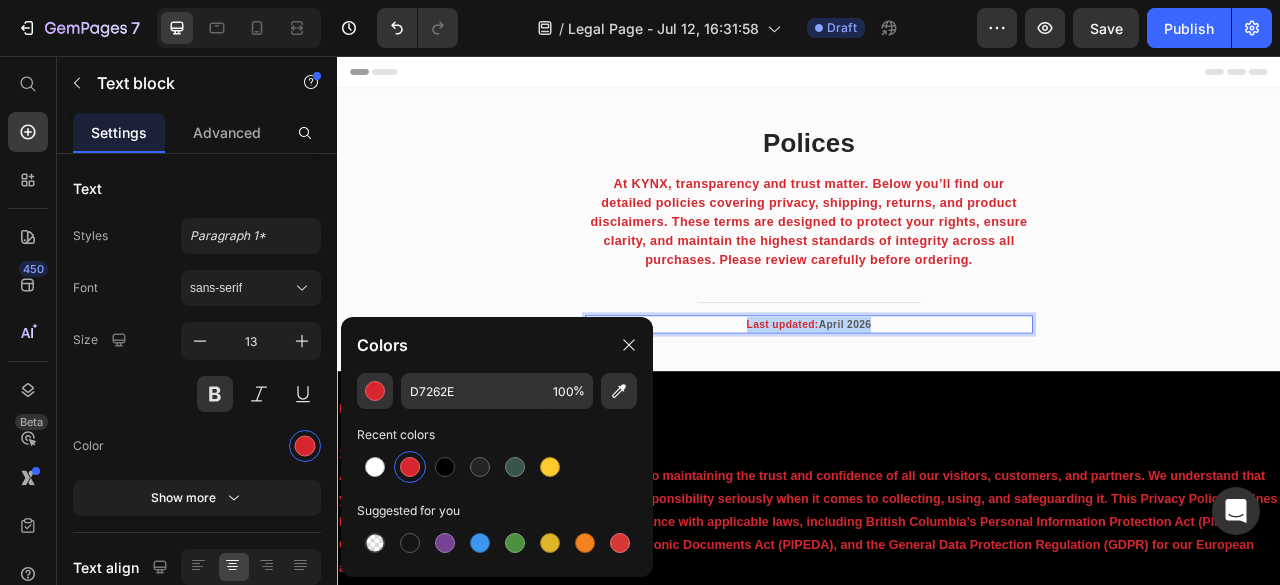 click on "April 2026" at bounding box center (982, 397) 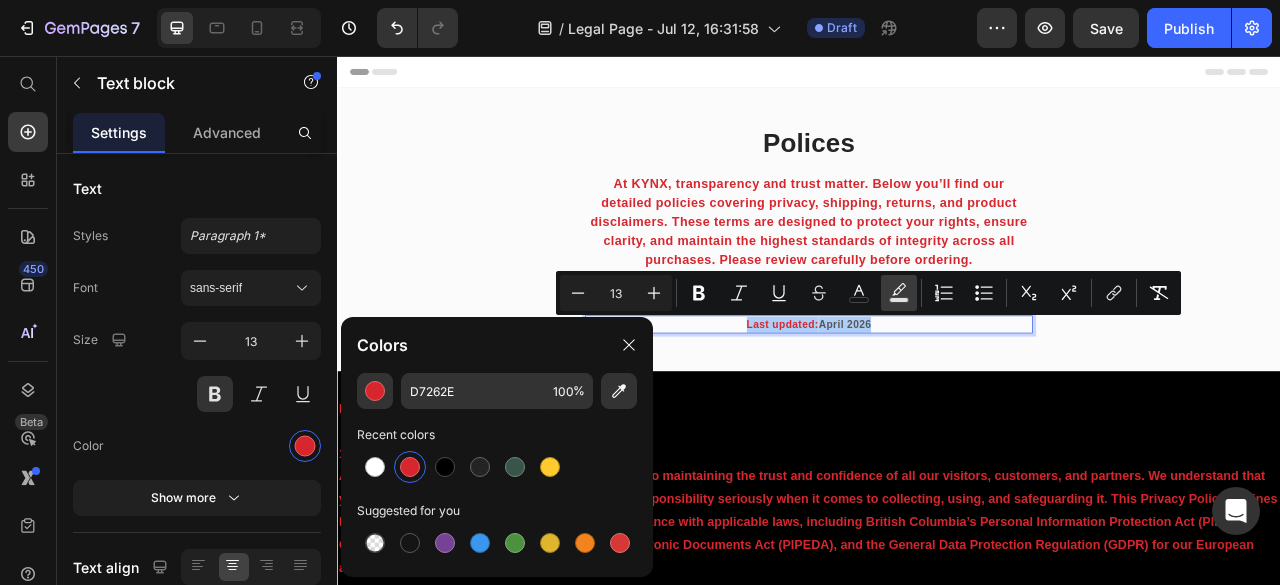 click on "Text Background Color" at bounding box center [899, 293] 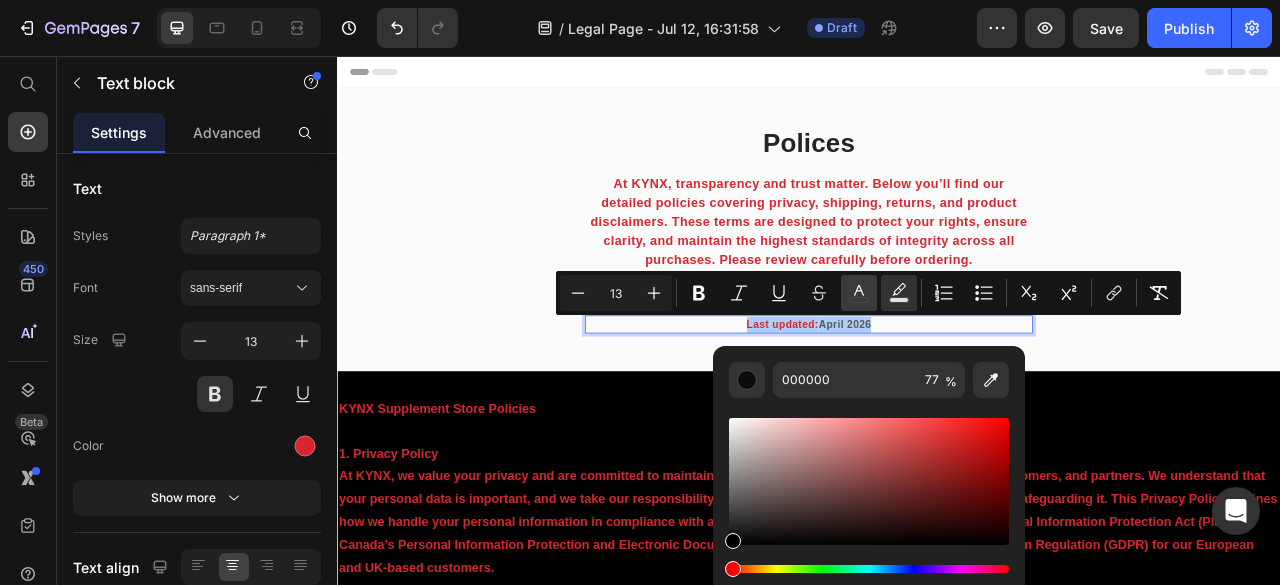 click 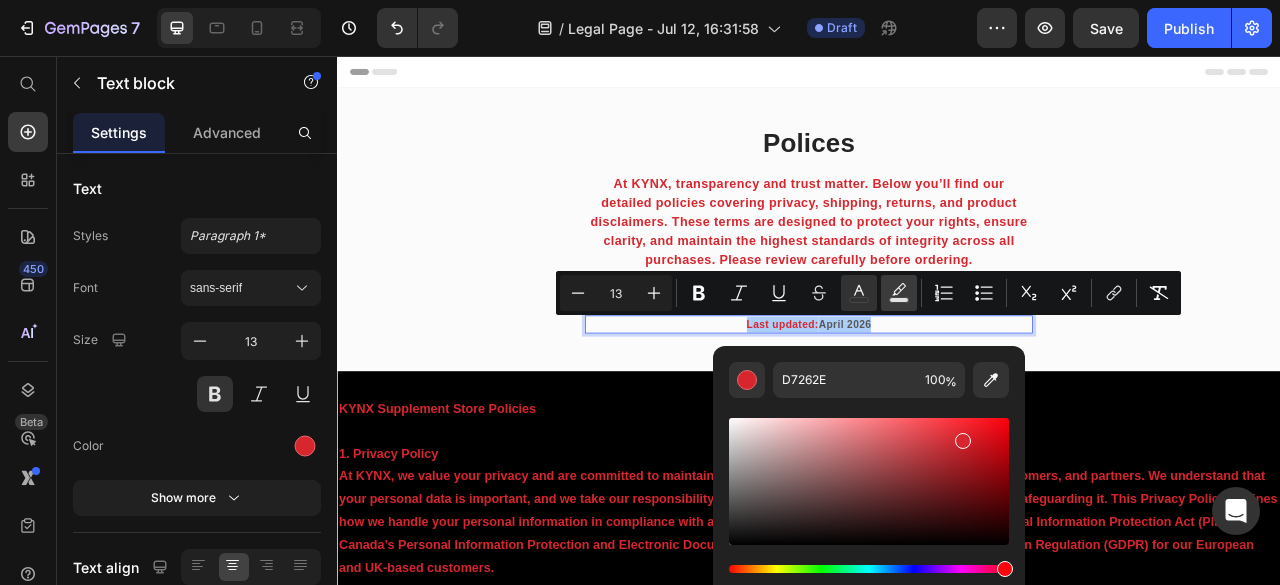 click 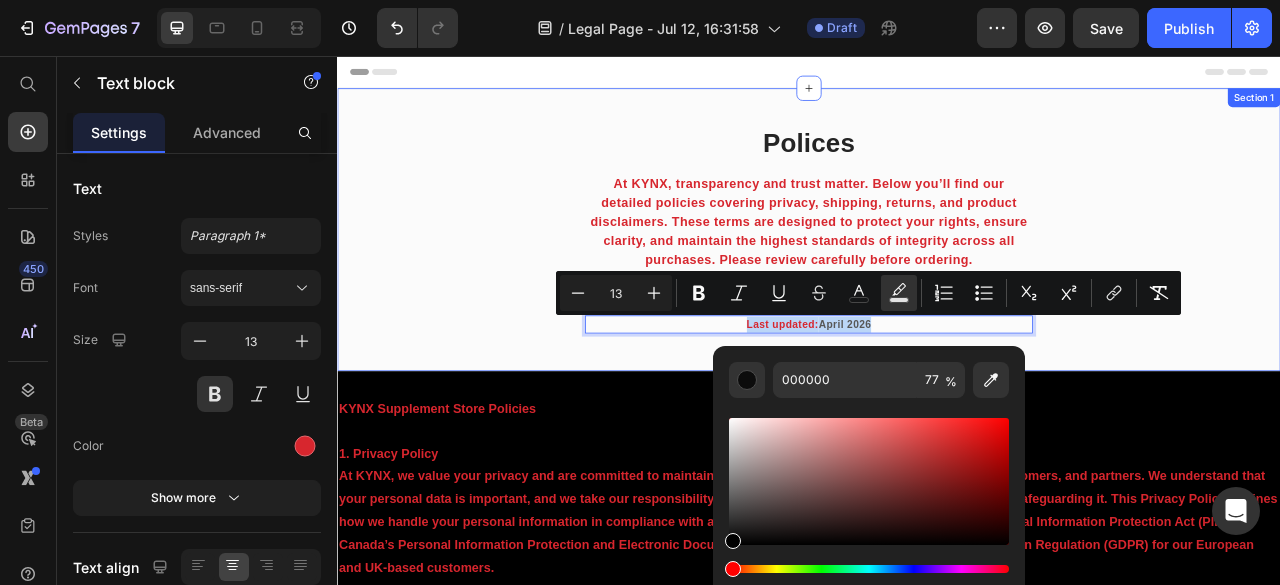 click on "Polices Heading At KYNX, transparency and trust matter. Below you’ll find our detailed policies covering privacy, shipping, returns, and product disclaimers. These terms are designed to protect your rights, ensure clarity, and maintain the highest standards of integrity across all purchases. Please review carefully before ordering. Text block                Title Line Last updated:  April 2026 Text block   16 Row Section 1" at bounding box center [937, 277] 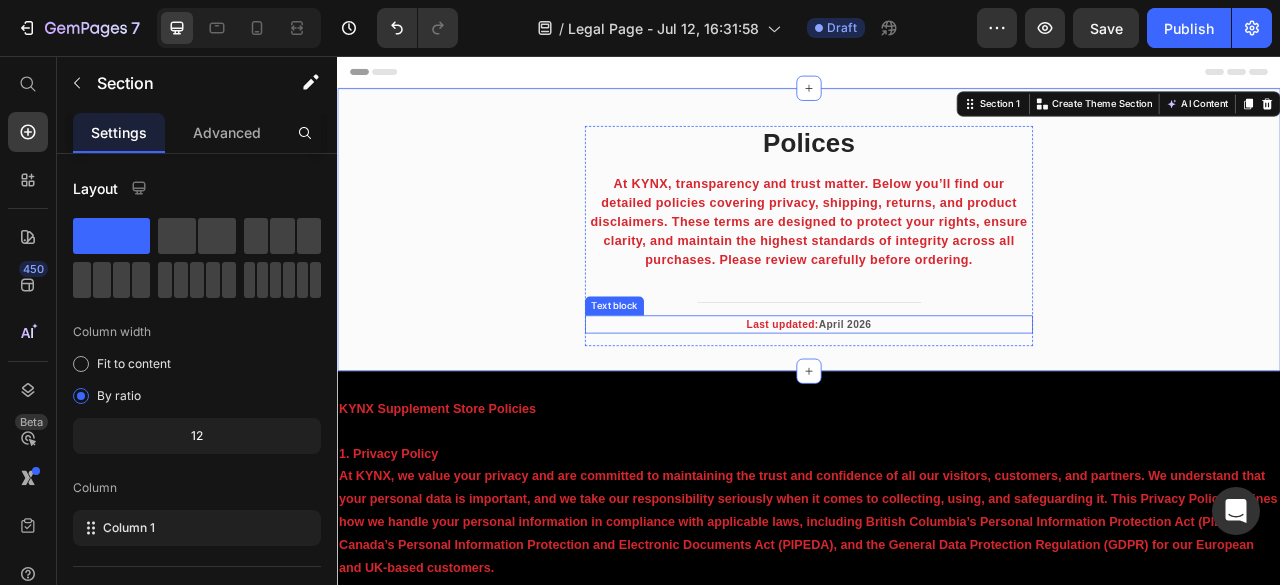 click on "April 2026" at bounding box center (982, 397) 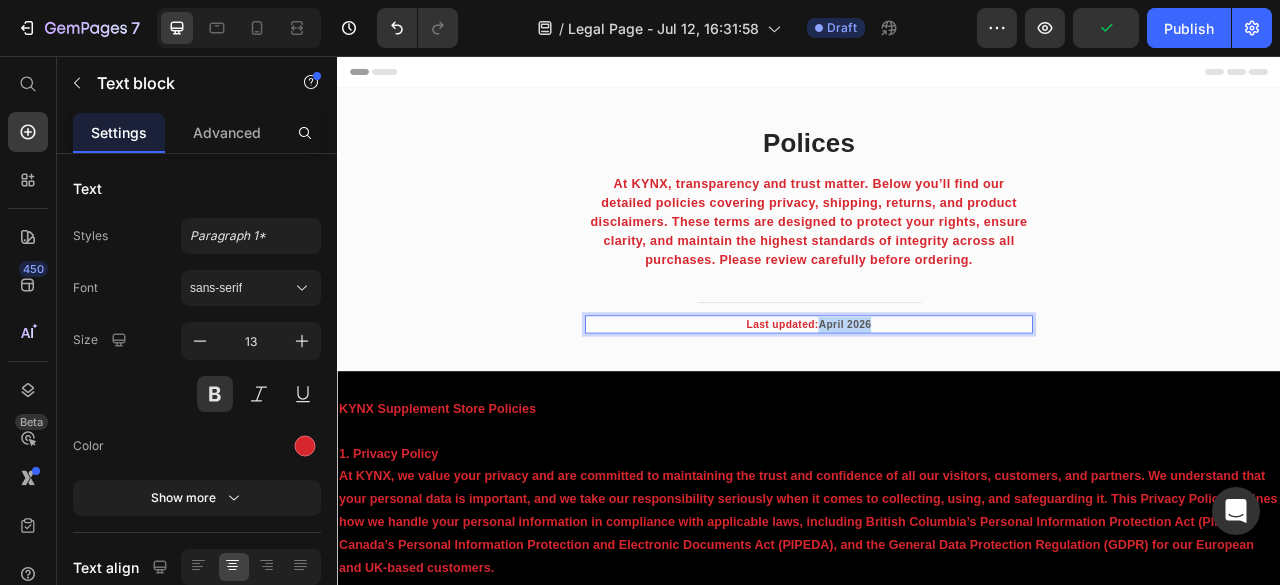 drag, startPoint x: 1012, startPoint y: 391, endPoint x: 945, endPoint y: 393, distance: 67.02985 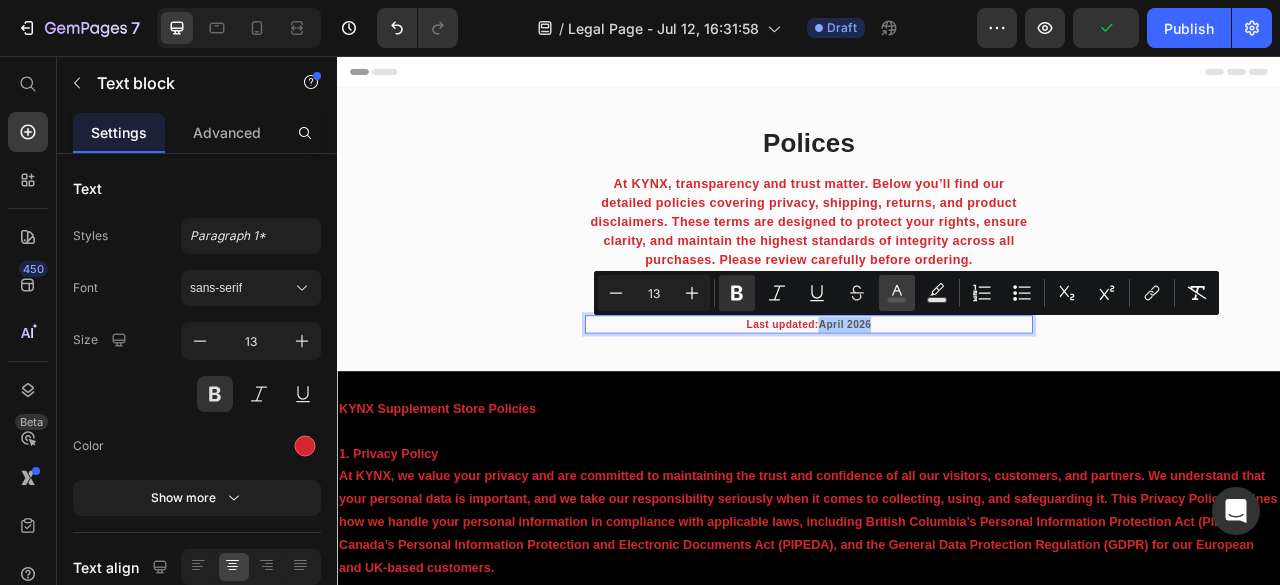 click 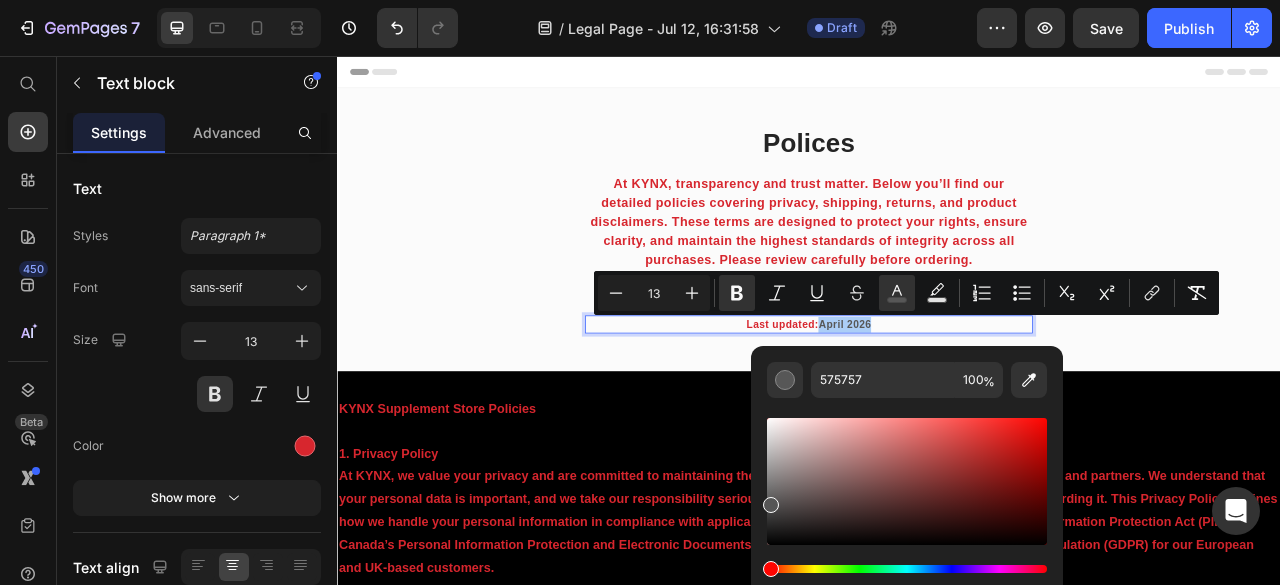 click at bounding box center (771, 569) 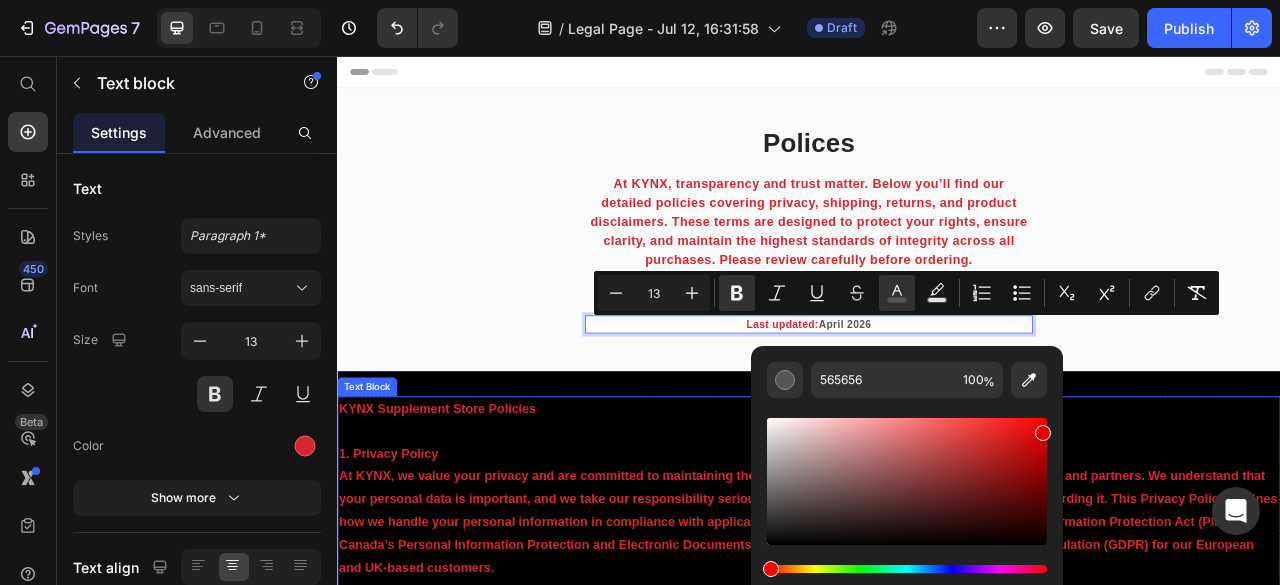 type on "E80000" 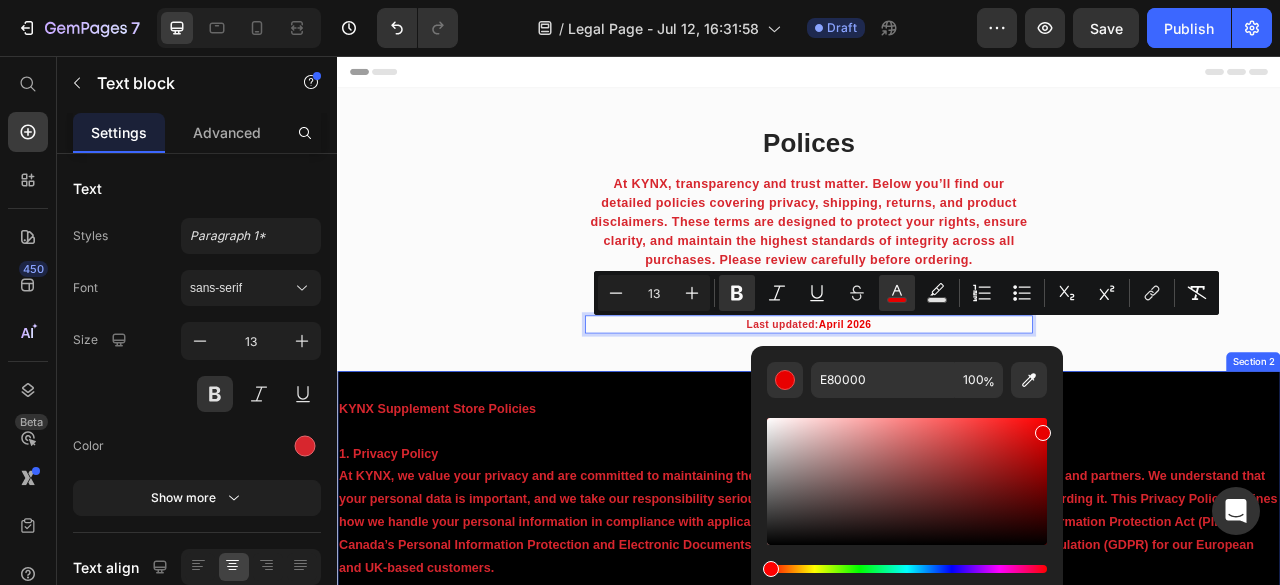 drag, startPoint x: 1110, startPoint y: 563, endPoint x: 1338, endPoint y: 467, distance: 247.38634 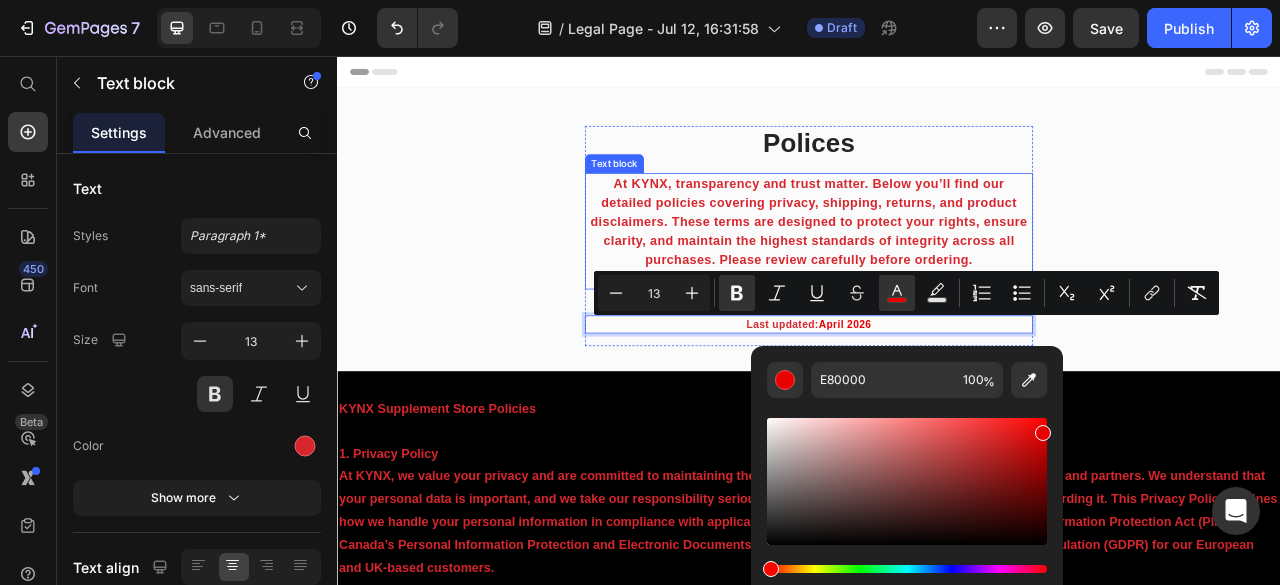 click on "At KYNX, transparency and trust matter. Below you’ll find our detailed policies covering privacy, shipping, returns, and product disclaimers. These terms are designed to protect your rights, ensure clarity, and maintain the highest standards of integrity across all purchases. Please review carefully before ordering." at bounding box center [937, 267] 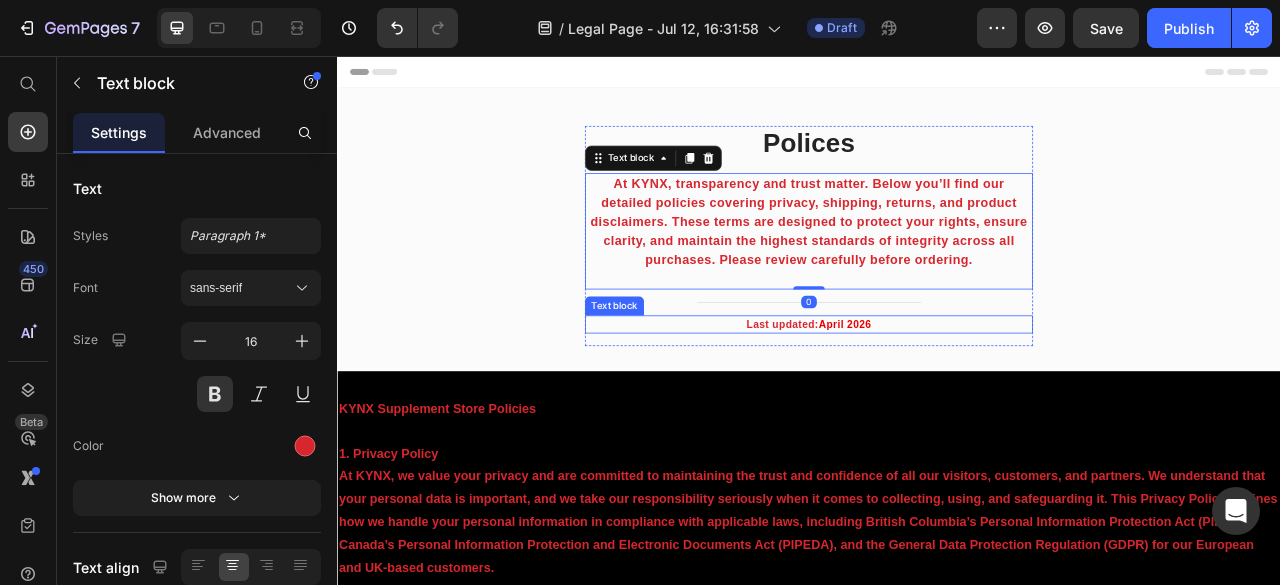 click on "Last updated:  April 2026" at bounding box center [937, 398] 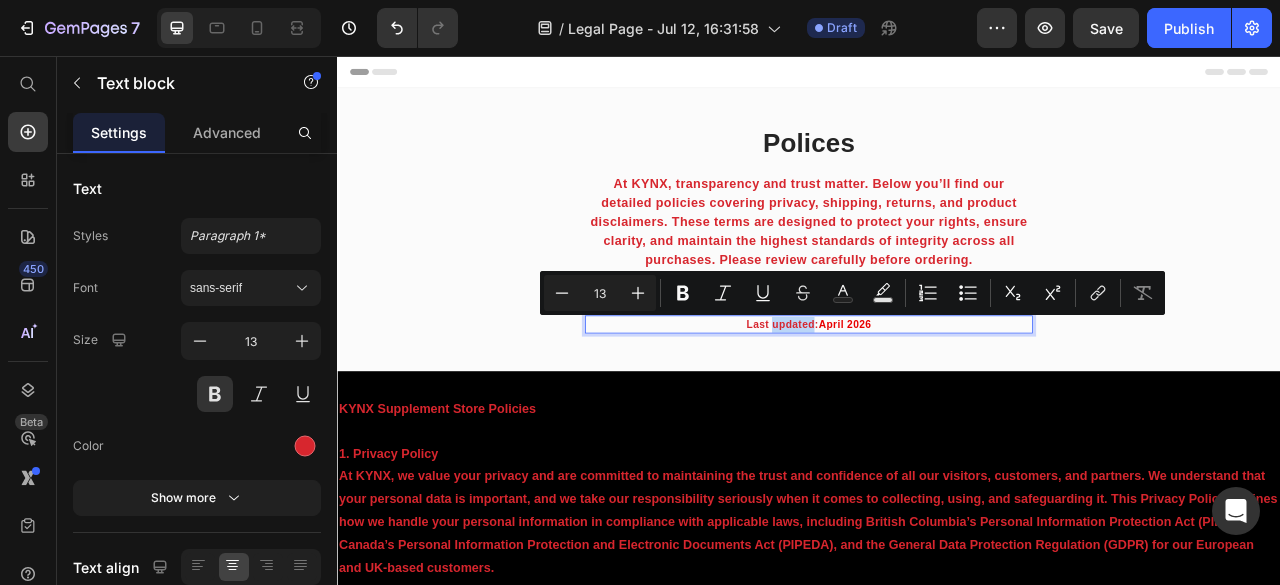 click on "Last updated:  April 2026" at bounding box center [937, 398] 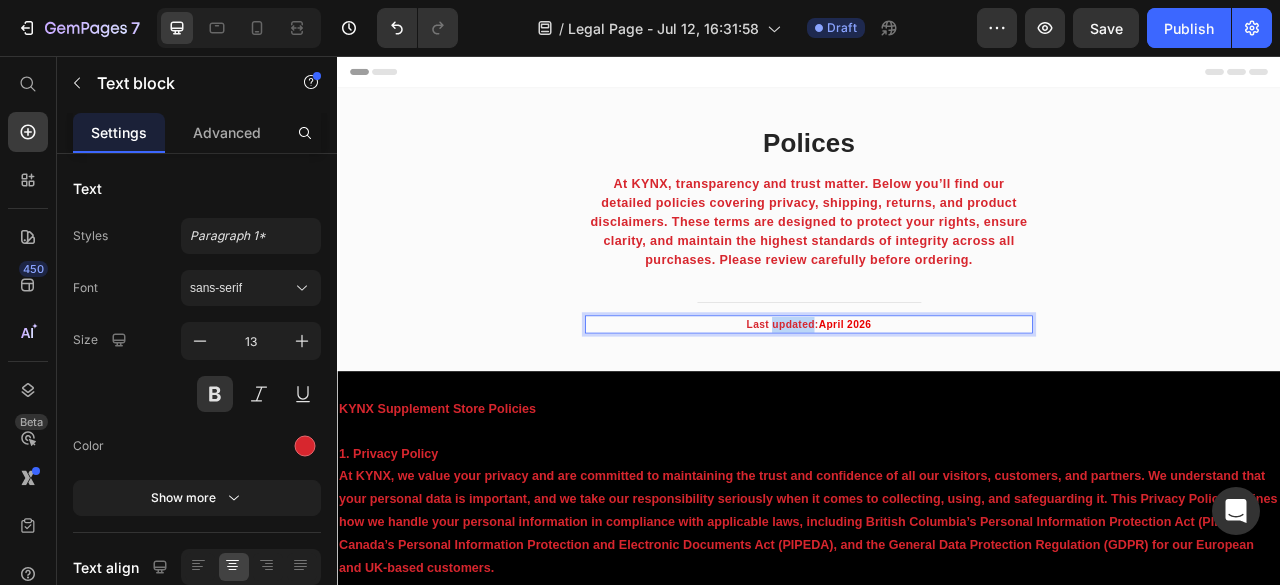 click on "Last updated:  April 2026" at bounding box center (937, 398) 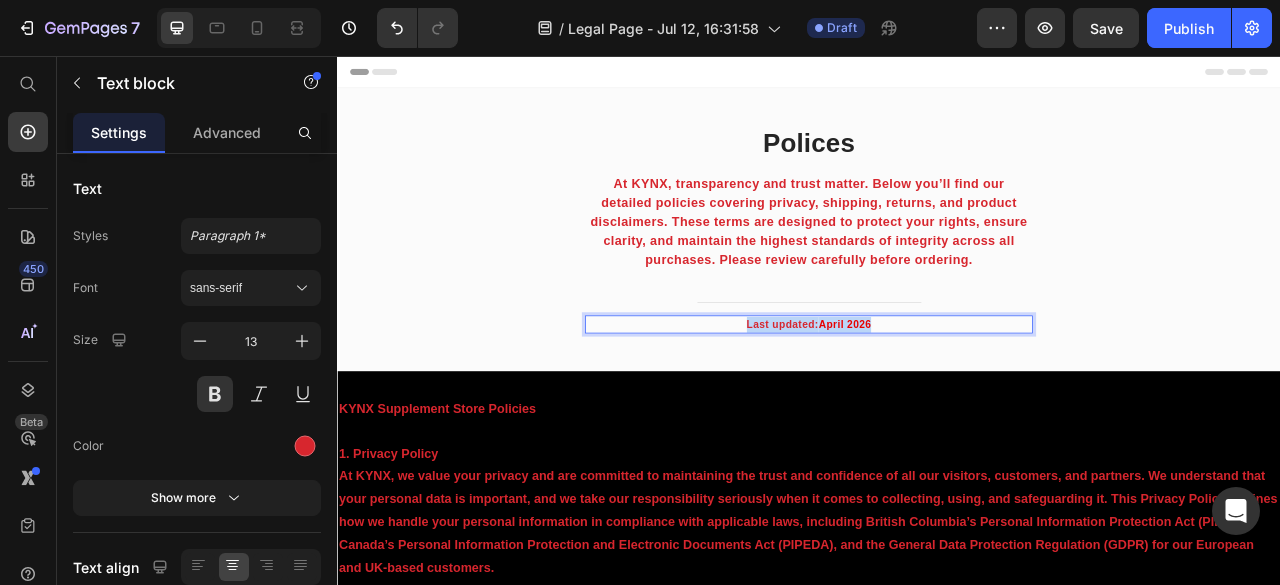 click on "Last updated:  April 2026" at bounding box center [937, 398] 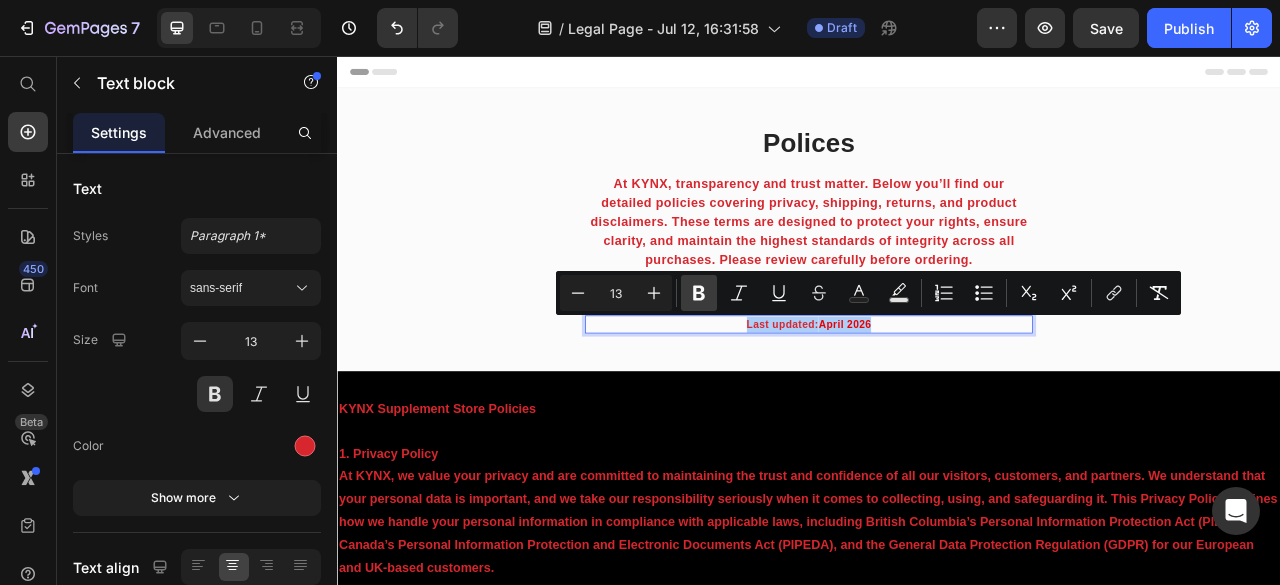 click 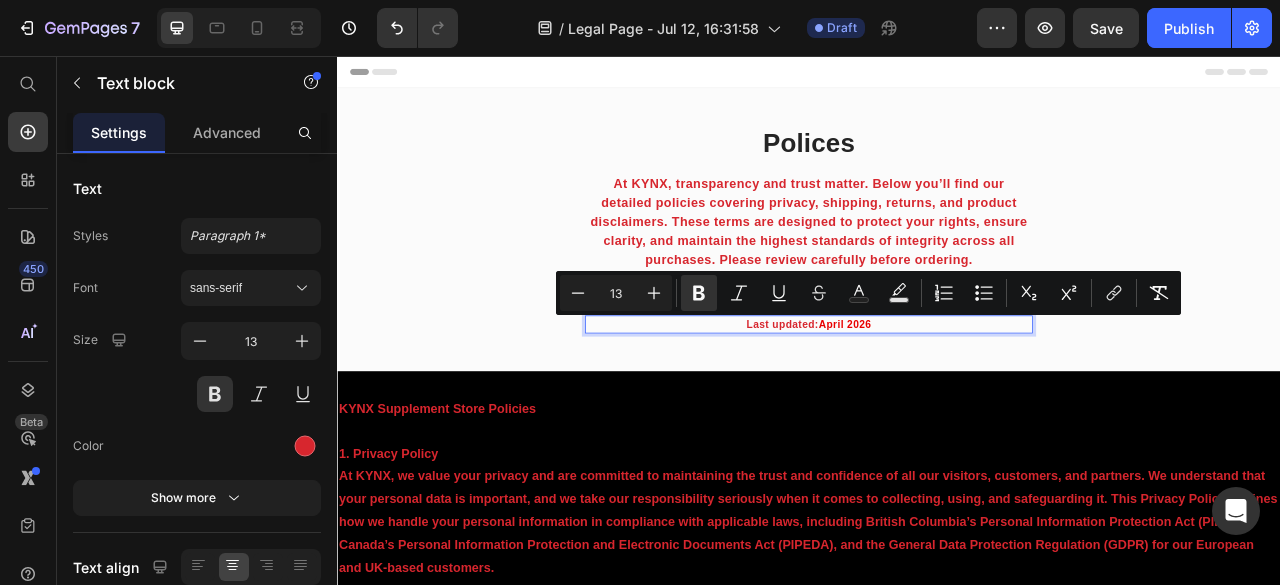 click on "At KYNX, transparency and trust matter. Below you’ll find our detailed policies covering privacy, shipping, returns, and product disclaimers. These terms are designed to protect your rights, ensure clarity, and maintain the highest standards of integrity across all purchases. Please review carefully before ordering." at bounding box center [937, 267] 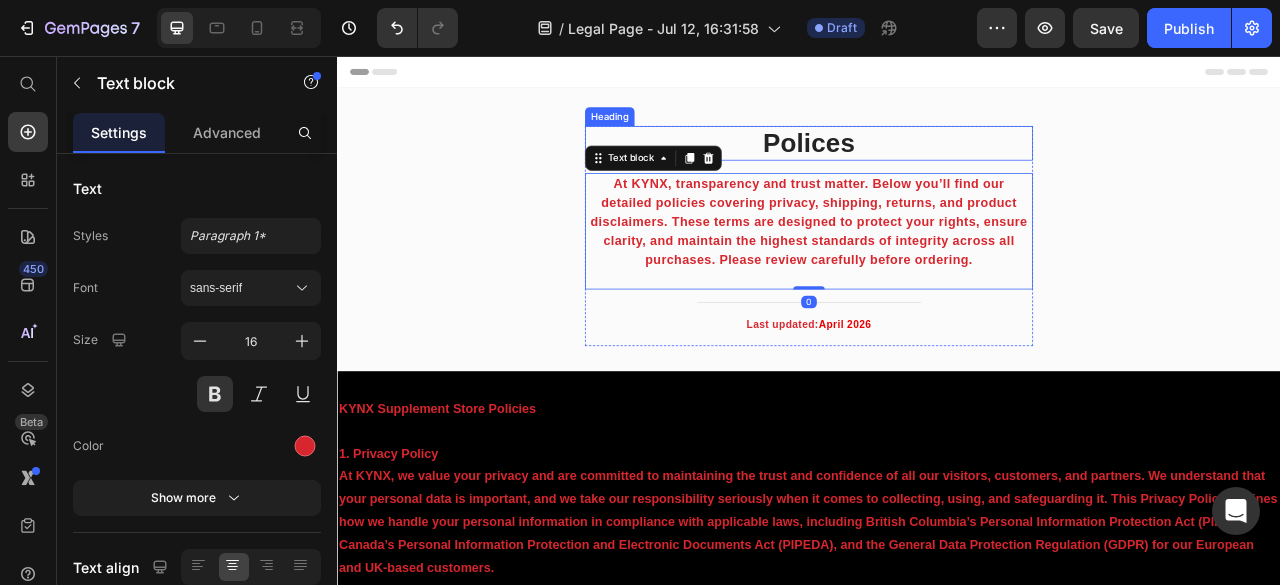 click on "Polices" at bounding box center (937, 167) 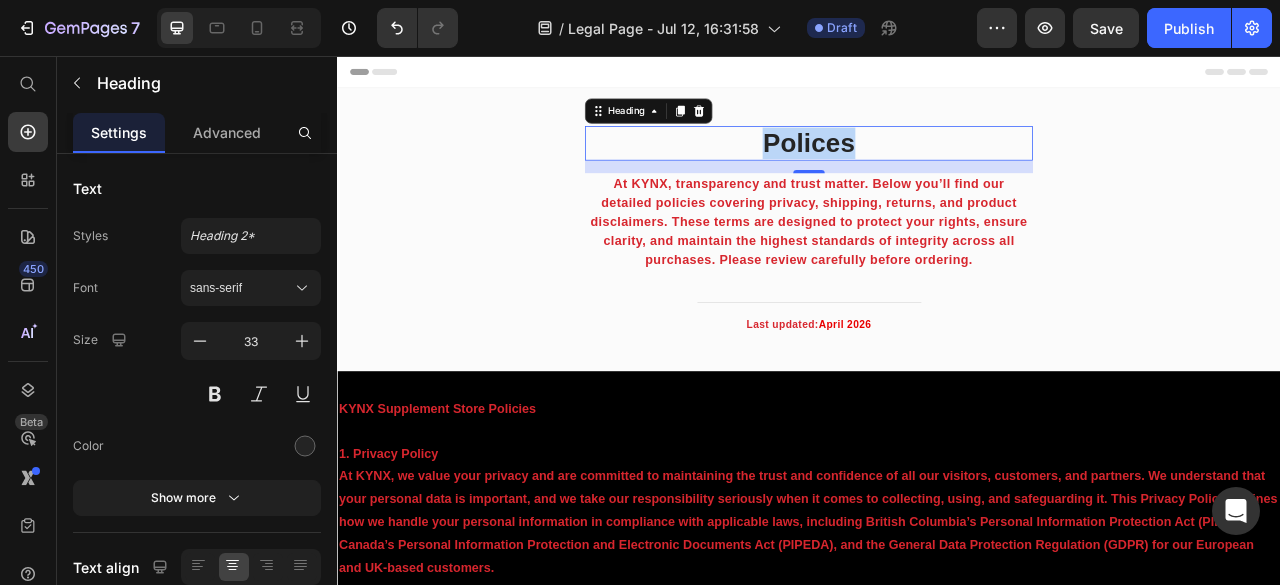 click on "Polices" at bounding box center (937, 167) 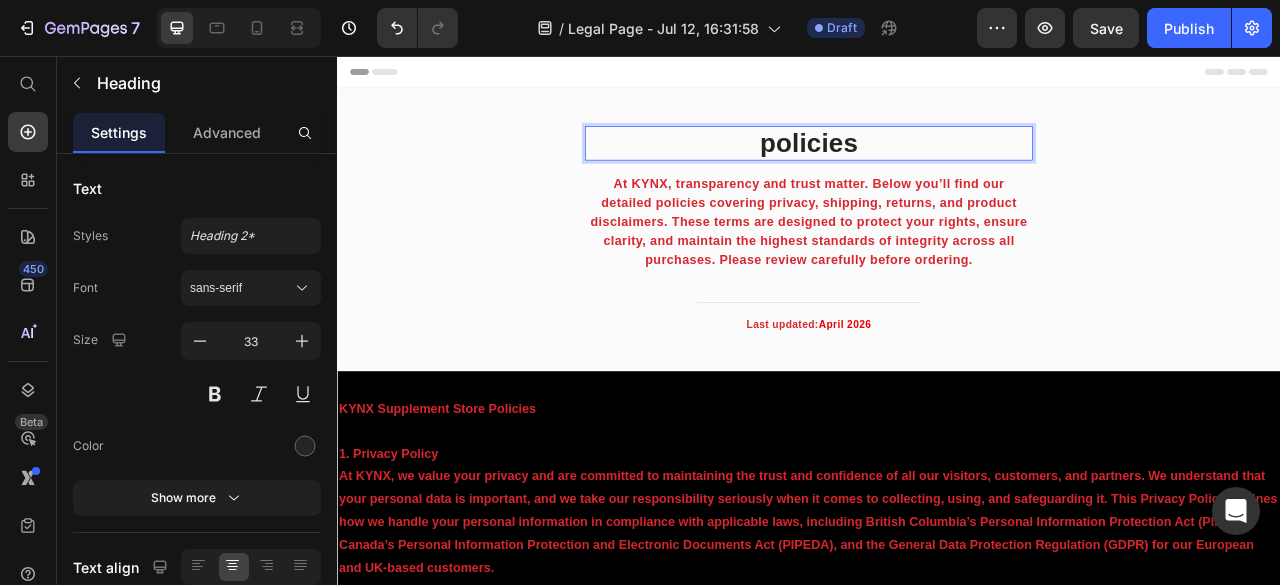 click on "policies" at bounding box center (937, 167) 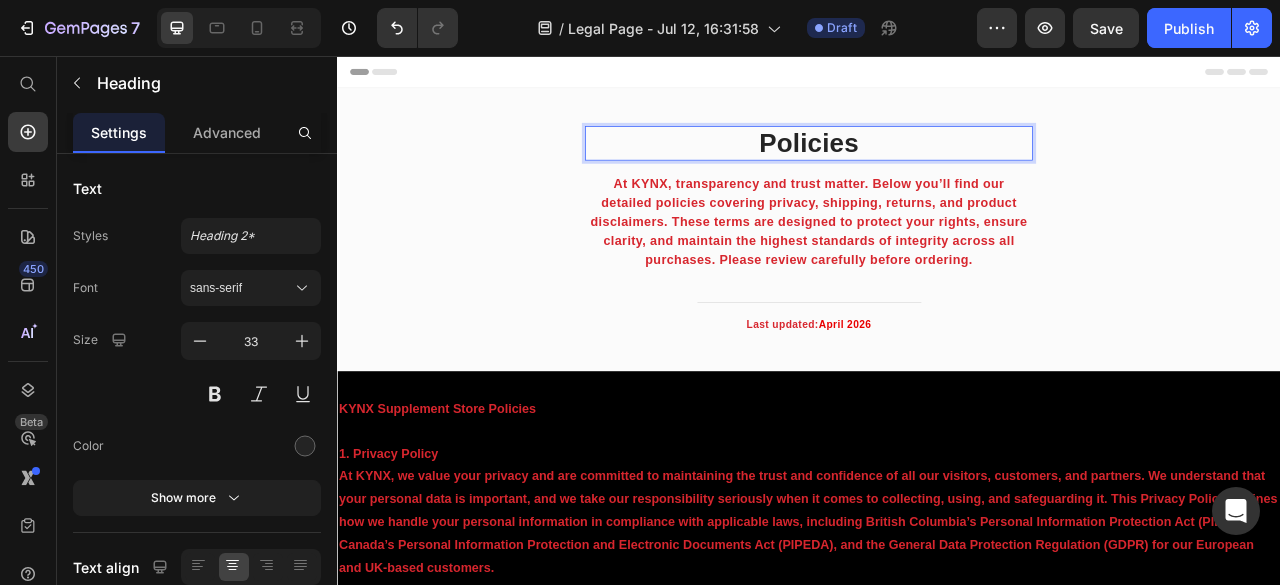 click on "Policies" at bounding box center [937, 167] 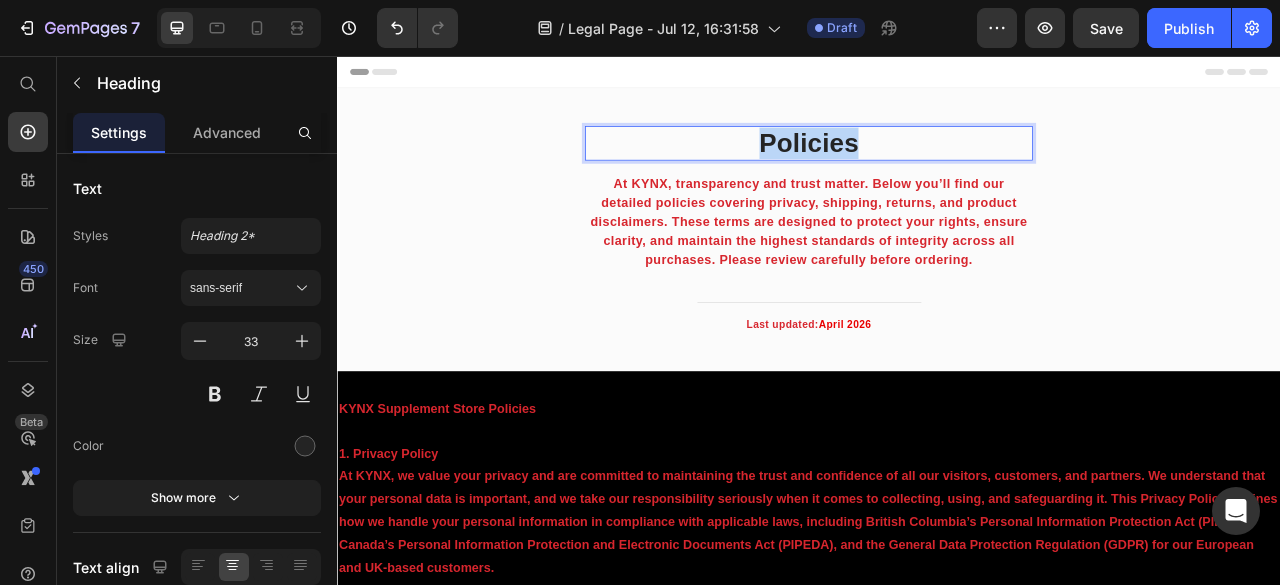 click on "Policies" at bounding box center [937, 167] 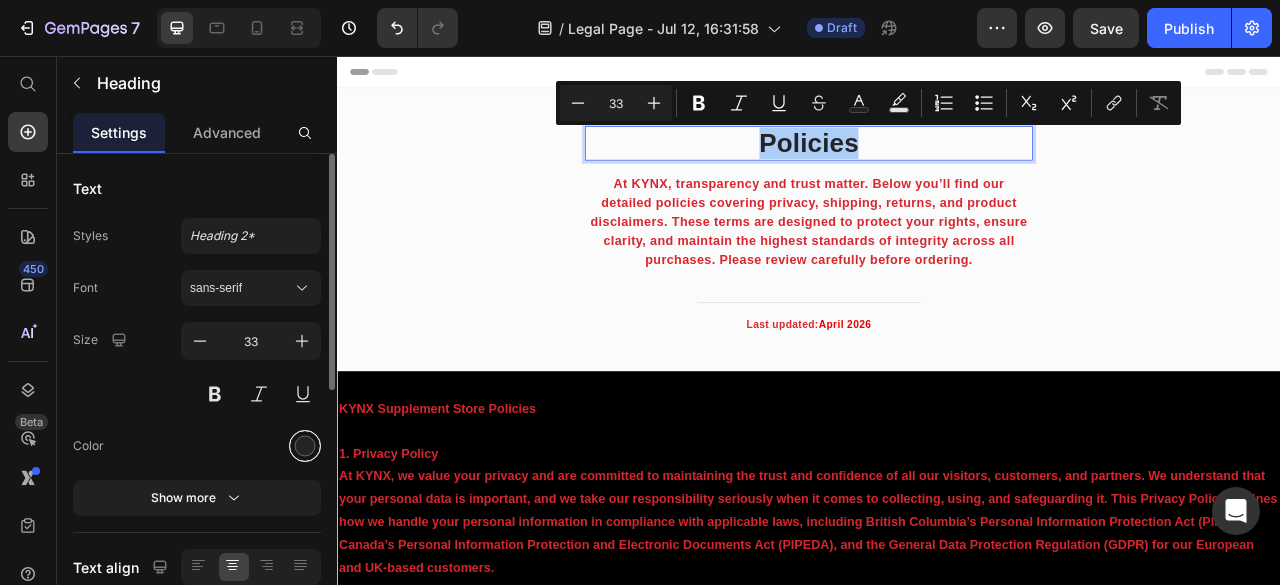 click at bounding box center [305, 446] 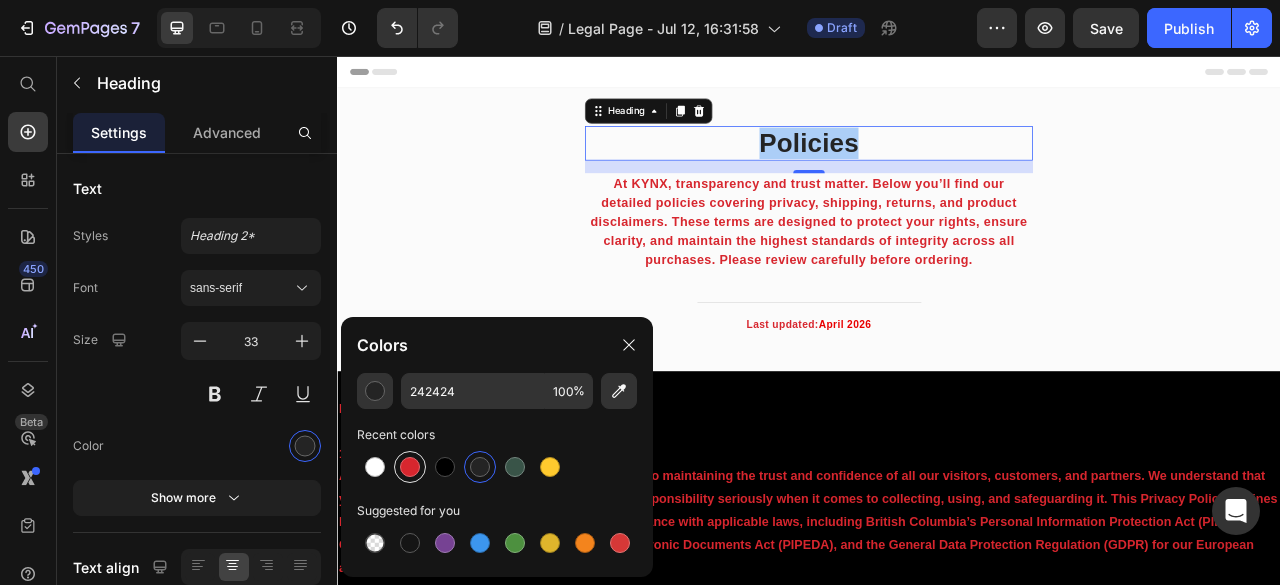 click at bounding box center (410, 467) 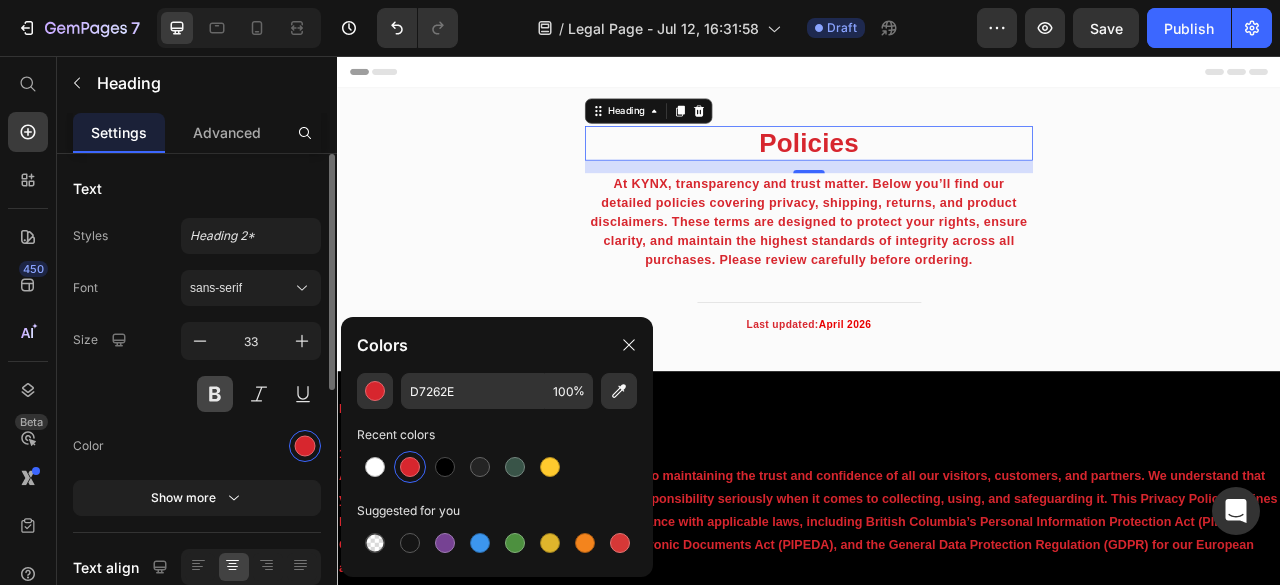 click at bounding box center [215, 394] 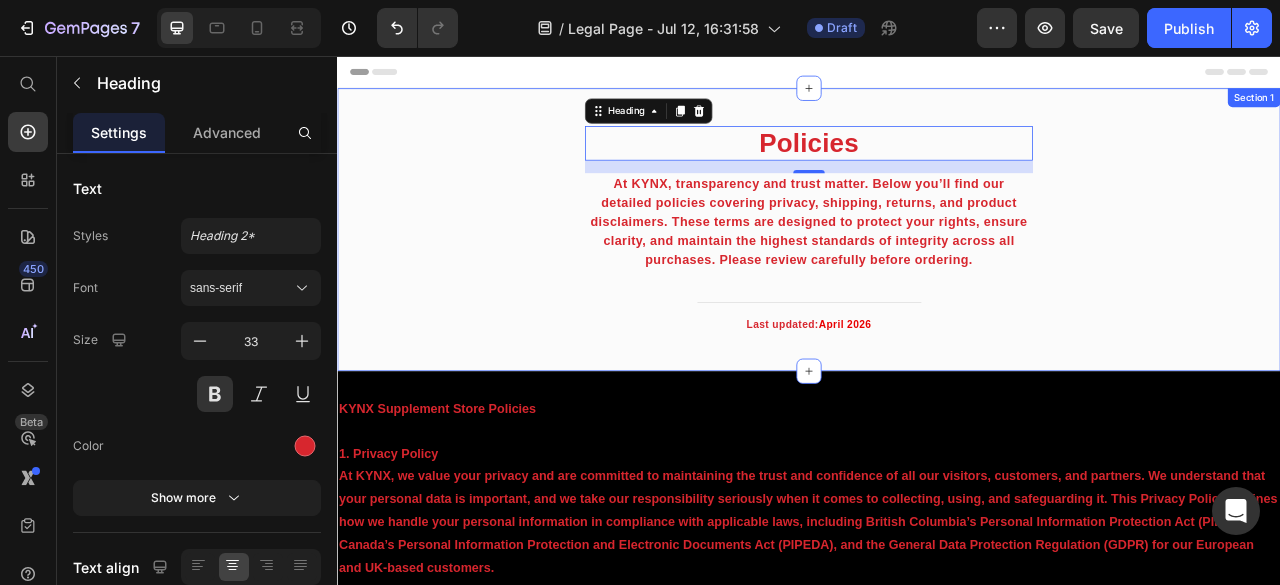 click on "Policies Heading   16 At KYNX, transparency and trust matter. Below you’ll find our detailed policies covering privacy, shipping, returns, and product disclaimers. These terms are designed to protect your rights, ensure clarity, and maintain the highest standards of integrity across all purchases. Please review carefully before ordering. Text block                Title Line Last updated:  April 2026 Text block Row" at bounding box center [937, 293] 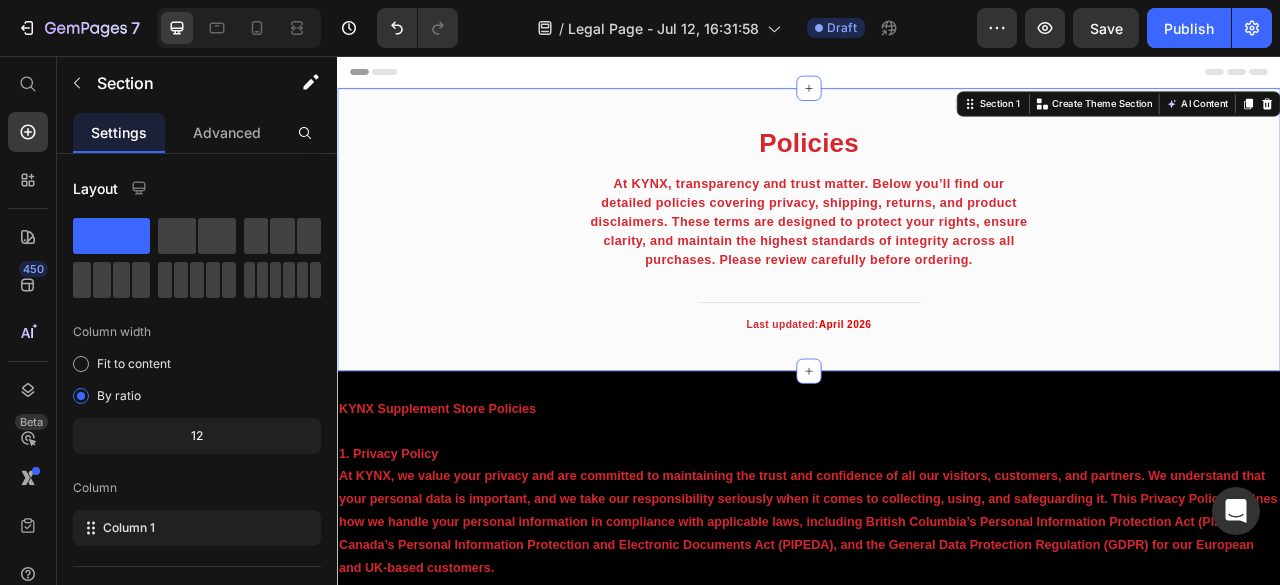 click on "Policies Heading At KYNX, transparency and trust matter. Below you’ll find our detailed policies covering privacy, shipping, returns, and product disclaimers. These terms are designed to protect your rights, ensure clarity, and maintain the highest standards of integrity across all purchases. Please review carefully before ordering. Text block                Title Line Last updated:  April 2026 Text block Row Section 1   You can create reusable sections Create Theme Section AI Content Write with GemAI What would you like to describe here? Tone and Voice Persuasive Product Female Enhancement Show more Generate" at bounding box center (937, 277) 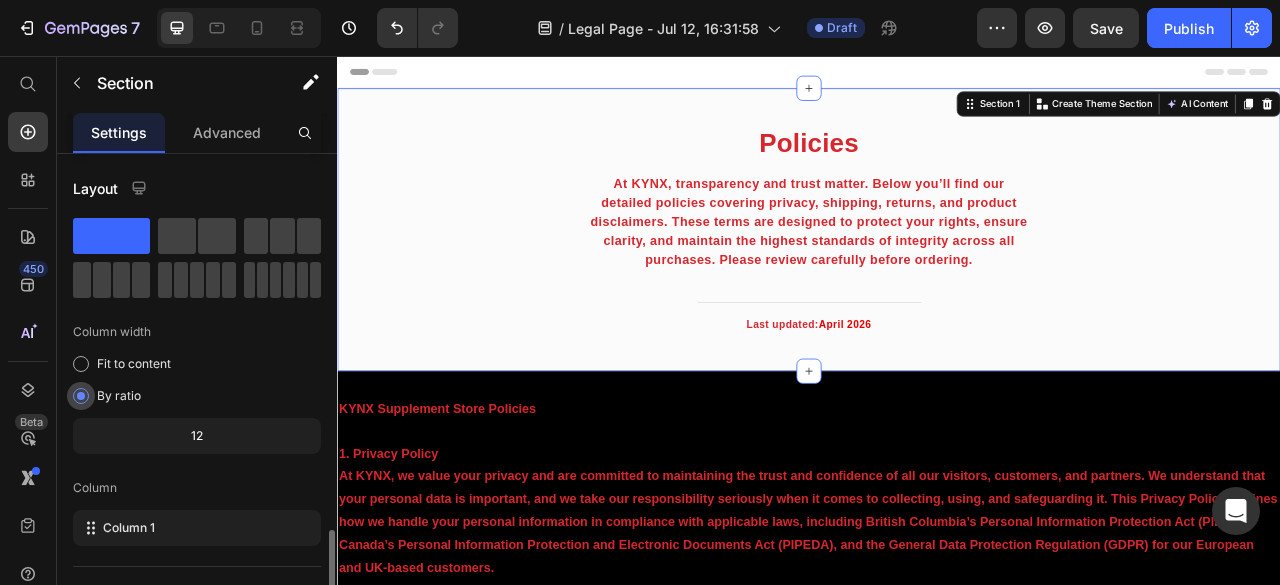 scroll, scrollTop: 318, scrollLeft: 0, axis: vertical 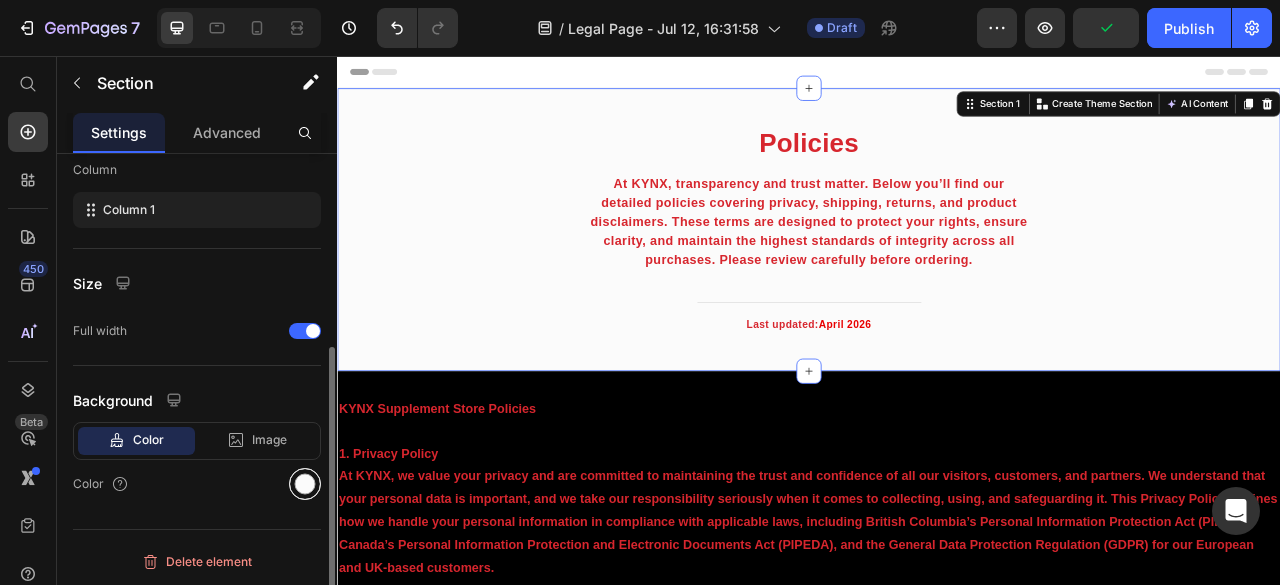 click at bounding box center [305, 484] 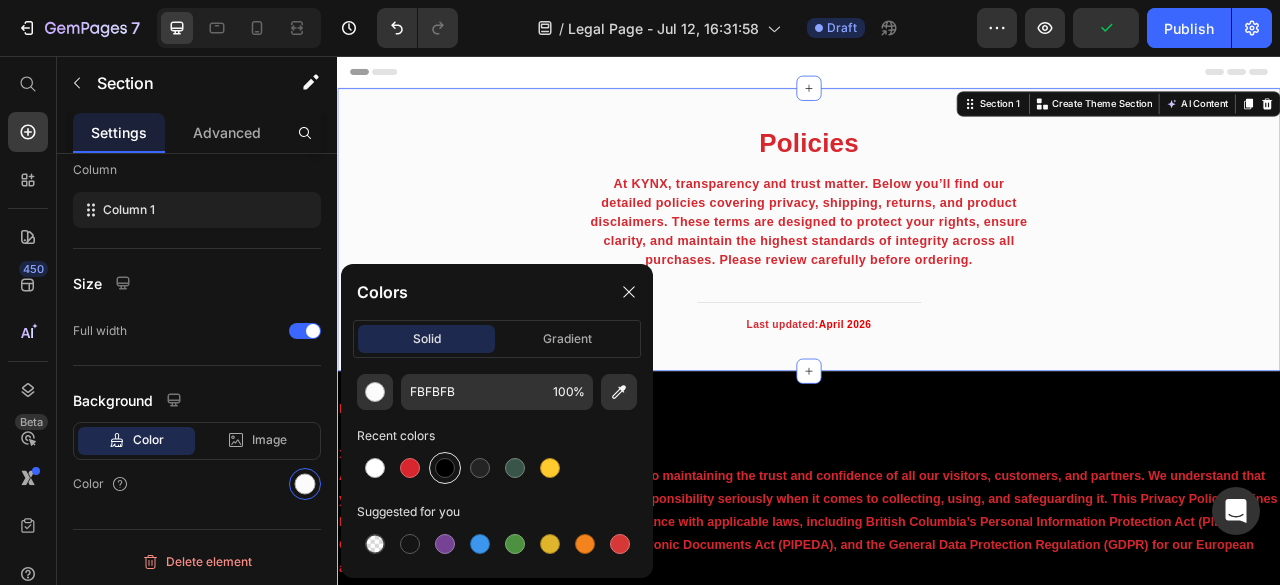 click at bounding box center (445, 468) 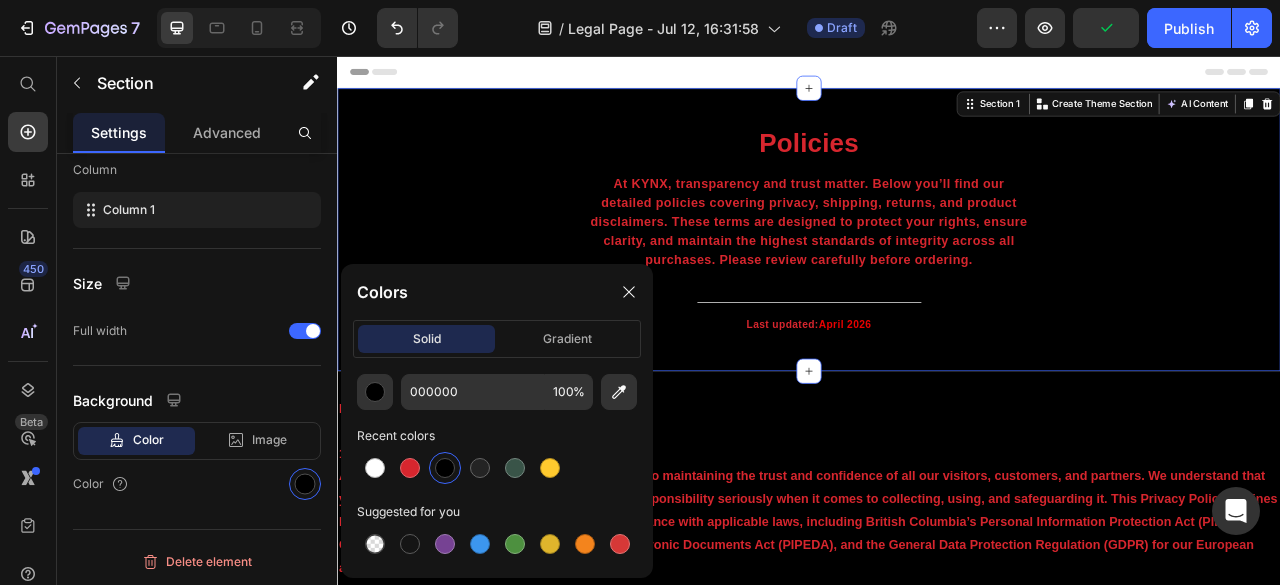 scroll, scrollTop: 318, scrollLeft: 0, axis: vertical 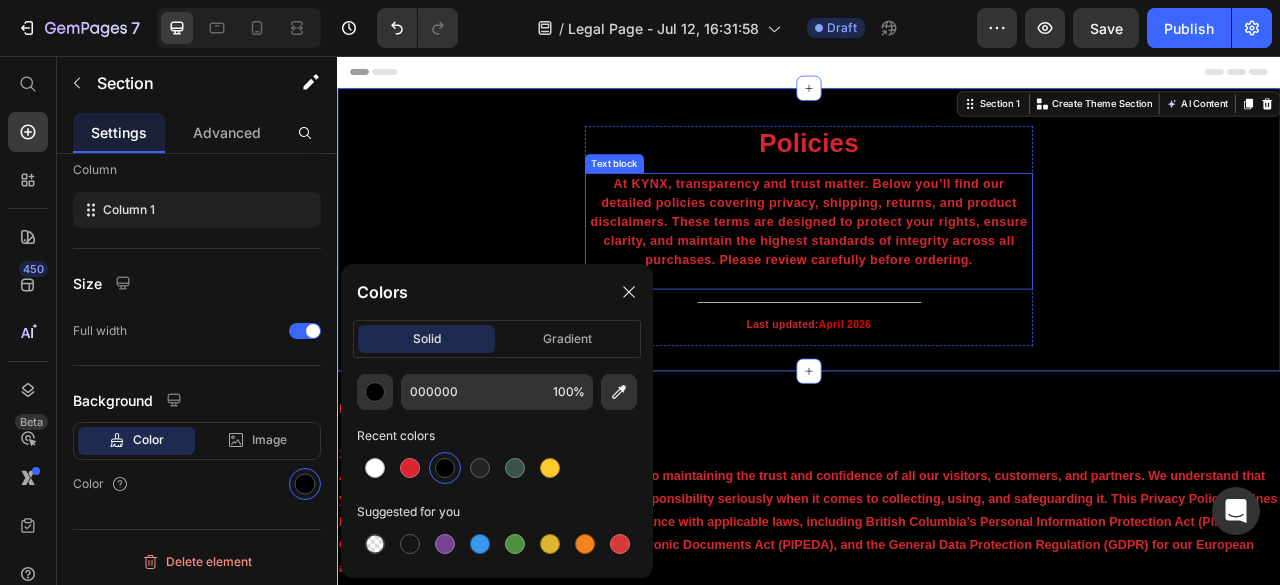 click on "Policies Heading At KYNX, transparency and trust matter. Below you’ll find our detailed policies covering privacy, shipping, returns, and product disclaimers. These terms are designed to protect your rights, ensure clarity, and maintain the highest standards of integrity across all purchases. Please review carefully before ordering. Text block                Title Line Last updated:  April 2026 Text block Row" at bounding box center [937, 293] 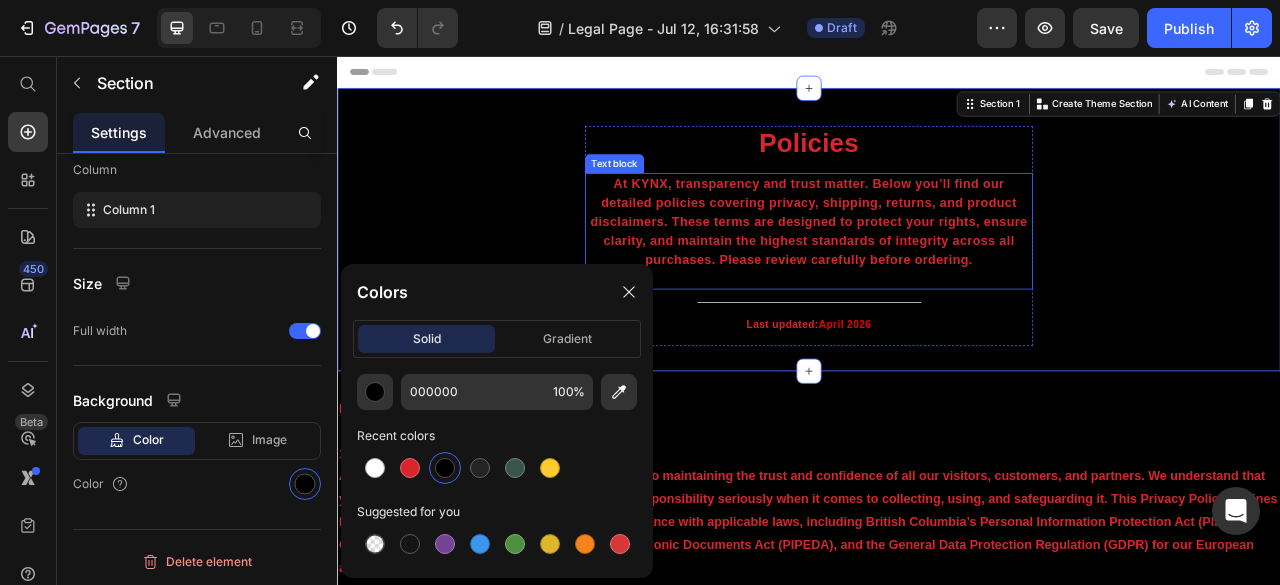 click on "Title Line" at bounding box center (937, 369) 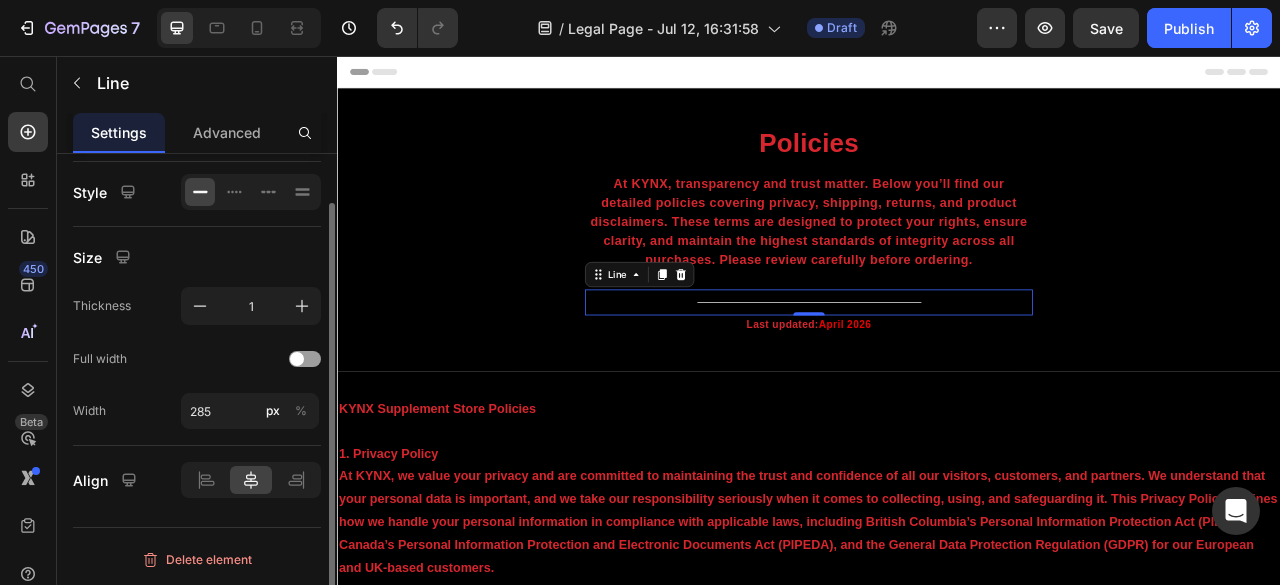 scroll, scrollTop: 0, scrollLeft: 0, axis: both 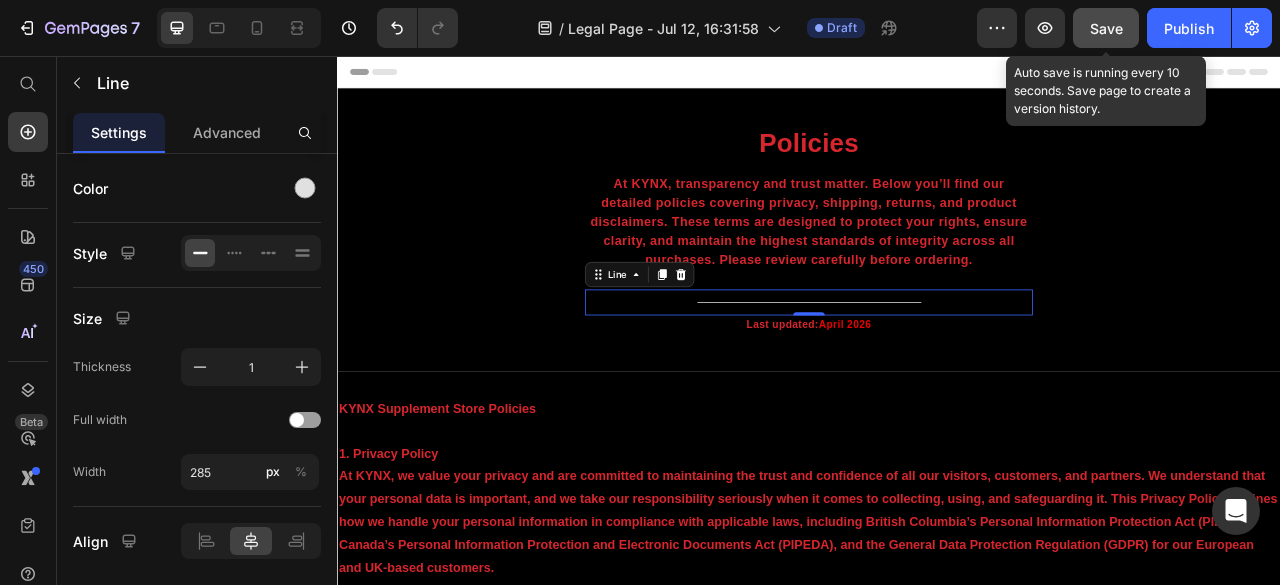click on "Save" 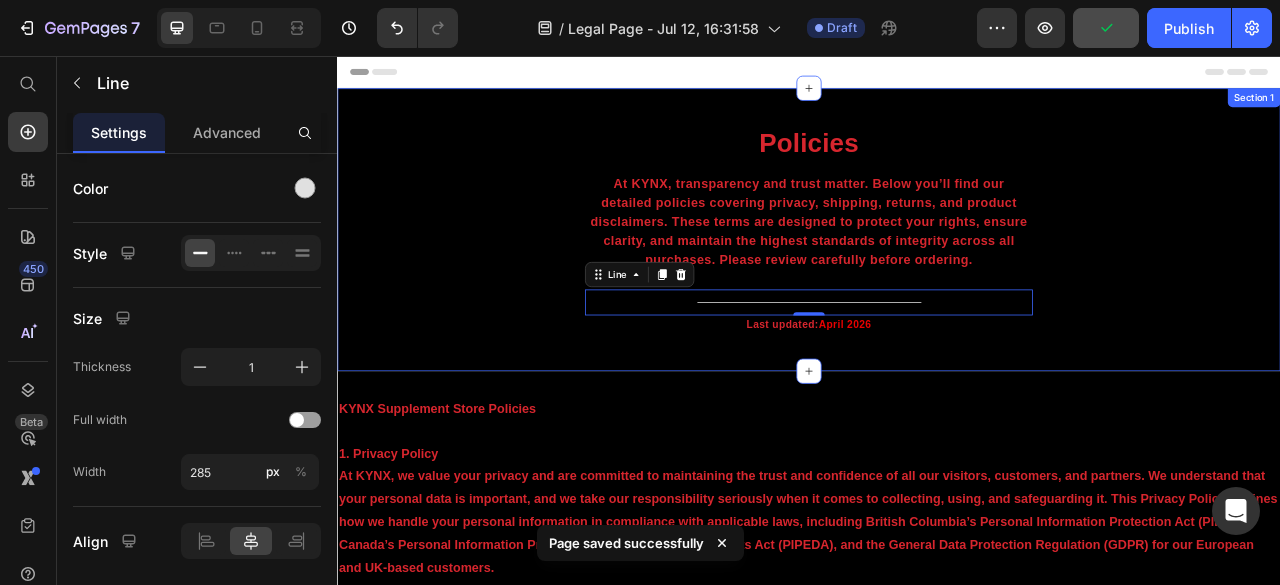 click on "KYNX Supplement Store Policies 1. Privacy Policy At KYNX, we value your privacy and are committed to maintaining the trust and confidence of all our visitors, customers, and partners. We understand that your personal data is important, and we take our responsibility seriously when it comes to collecting, using, and safeguarding it. This Privacy Policy outlines how we handle your personal information in compliance with applicable laws, including British Columbia’s Personal Information Protection Act (PIPA), Canada’s Personal Information Protection and Electronic Documents Act (PIPEDA), and the General Data Protection Regulation (GDPR) for our European and UK-based customers. Information We Collect:  We collect information from you when you visit our site, place an order, subscribe to our newsletter, or interact with us through our website or customer support channels. This may include: Identifying details: full name, email address, mailing address, phone number (optional) How We Use Your Information: Row" at bounding box center [937, 2169] 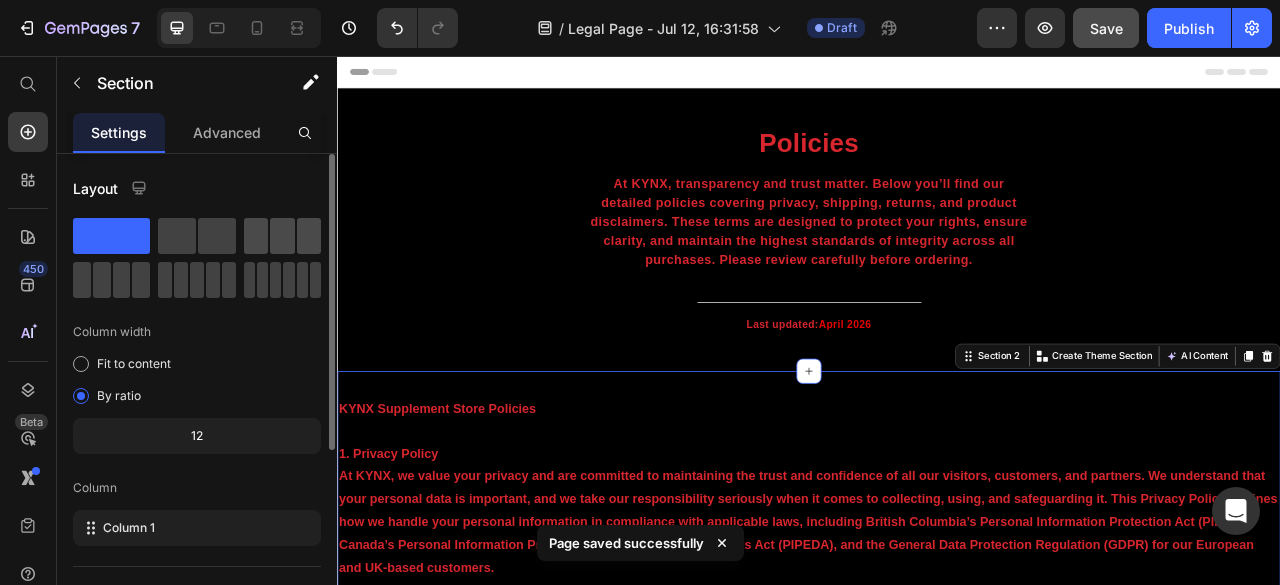 click 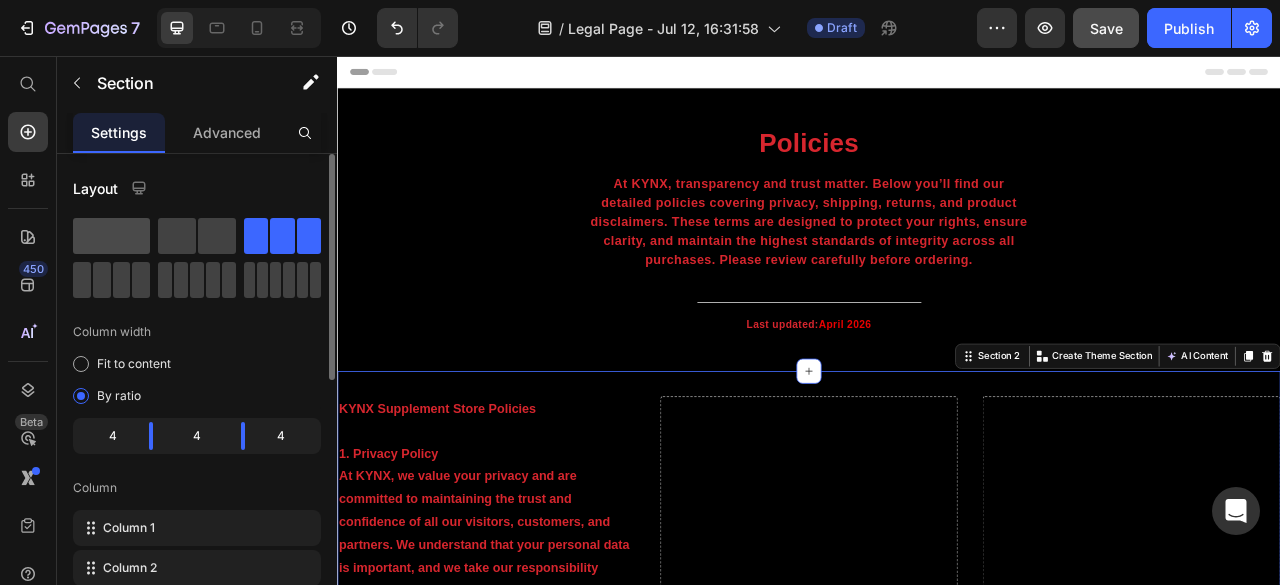 click 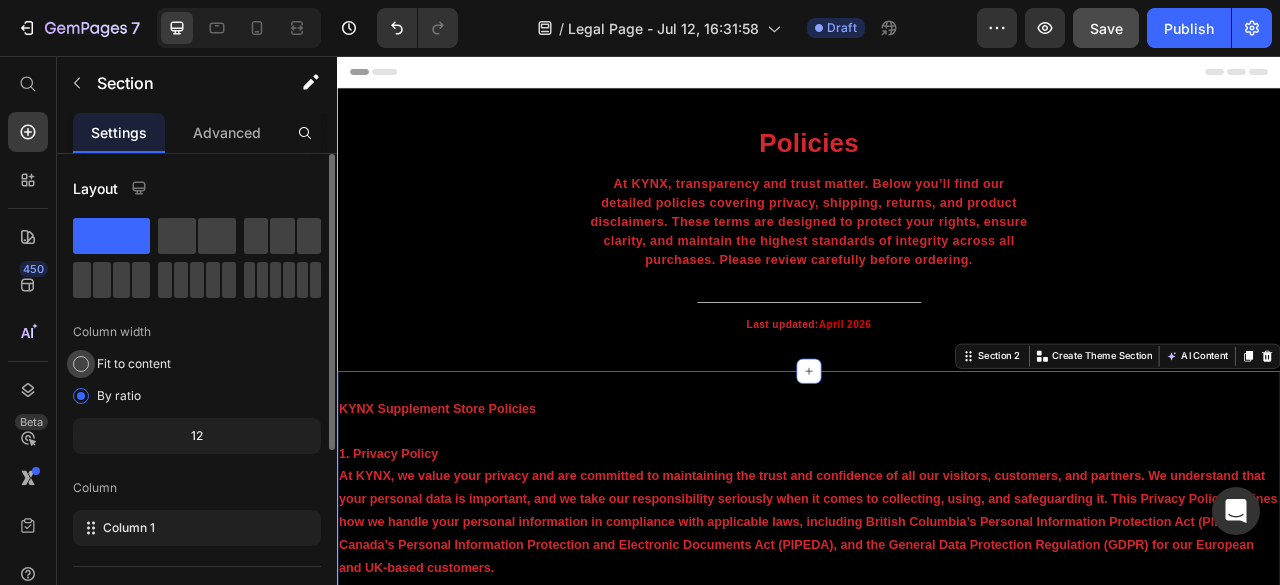 click on "Fit to content" at bounding box center (134, 364) 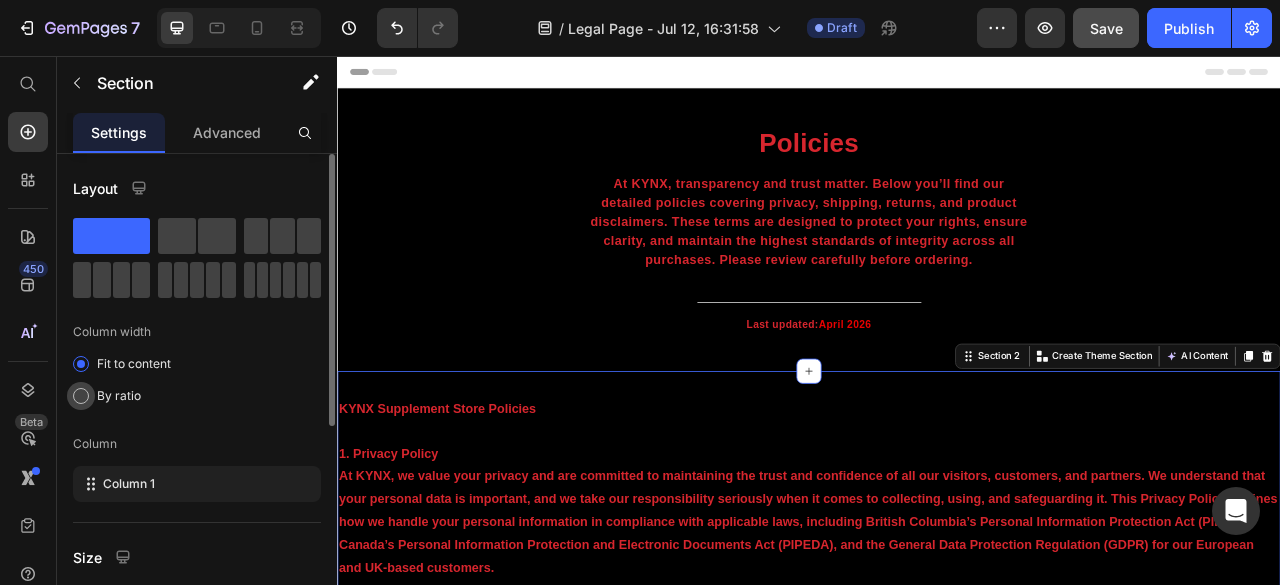 click at bounding box center [81, 396] 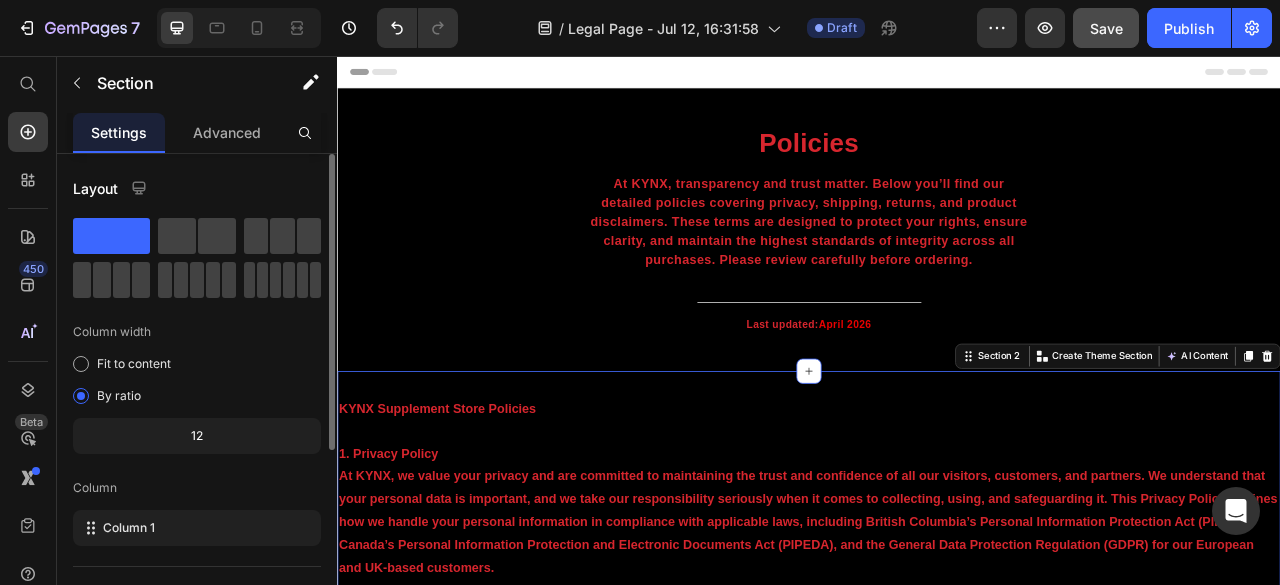 click on "12" 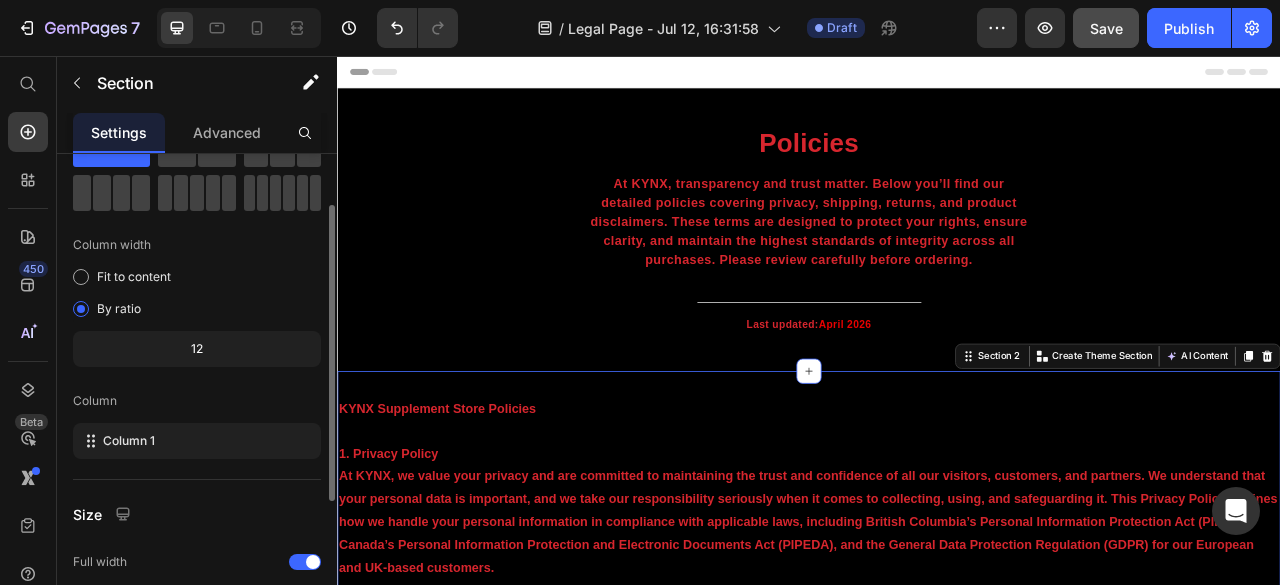 scroll, scrollTop: 88, scrollLeft: 0, axis: vertical 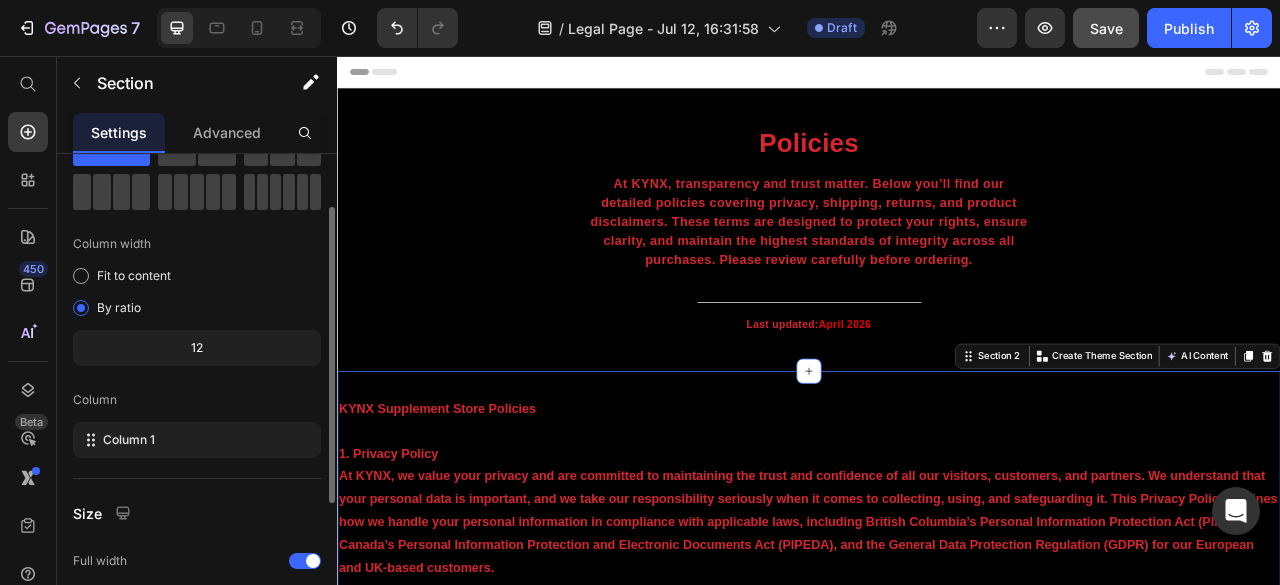click on "12" 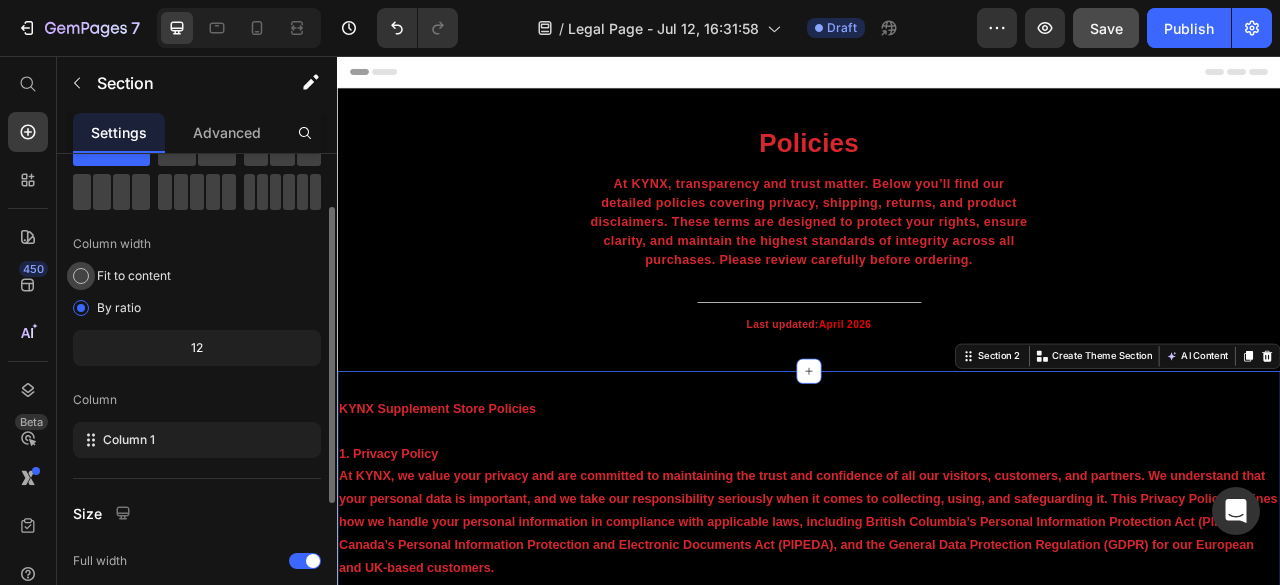 click on "Fit to content" 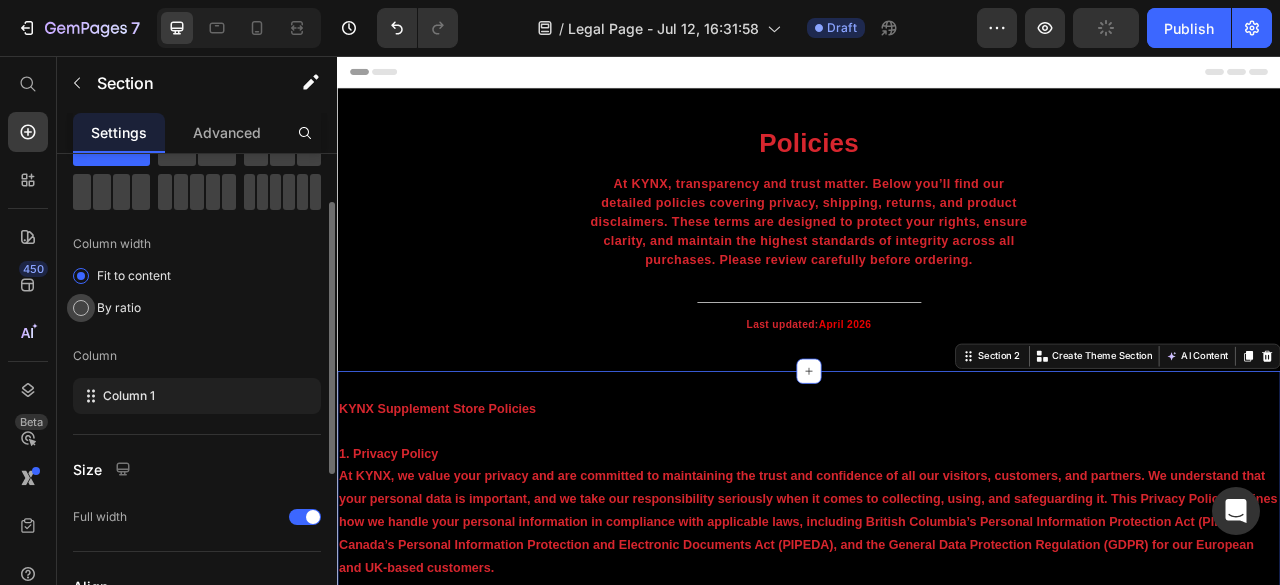 click on "By ratio" 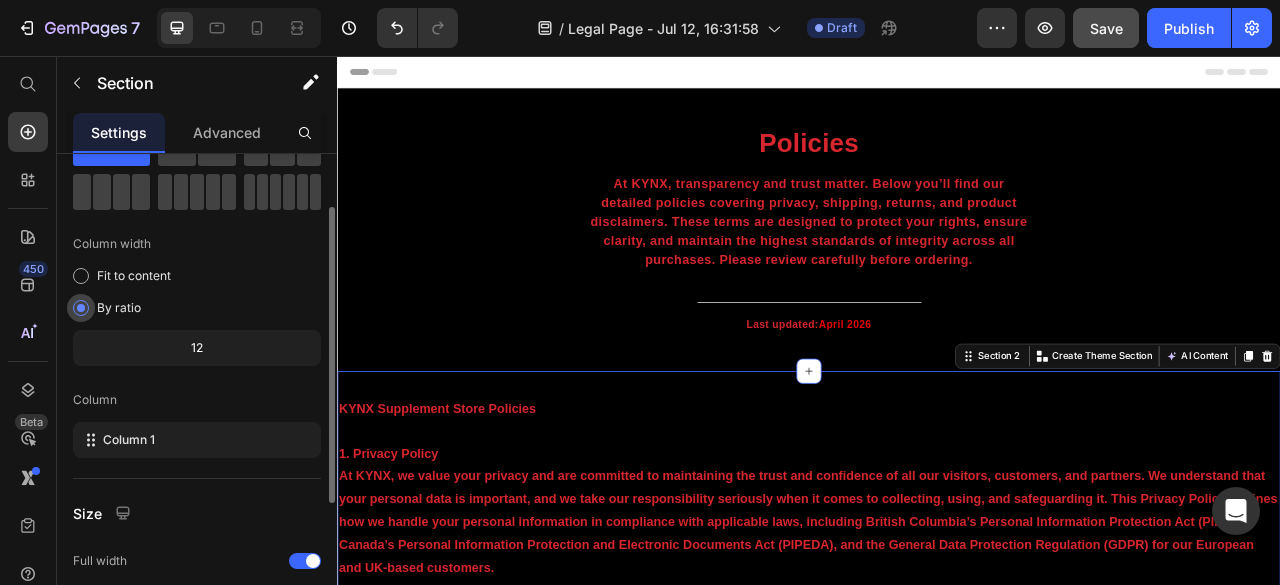 click at bounding box center [81, 308] 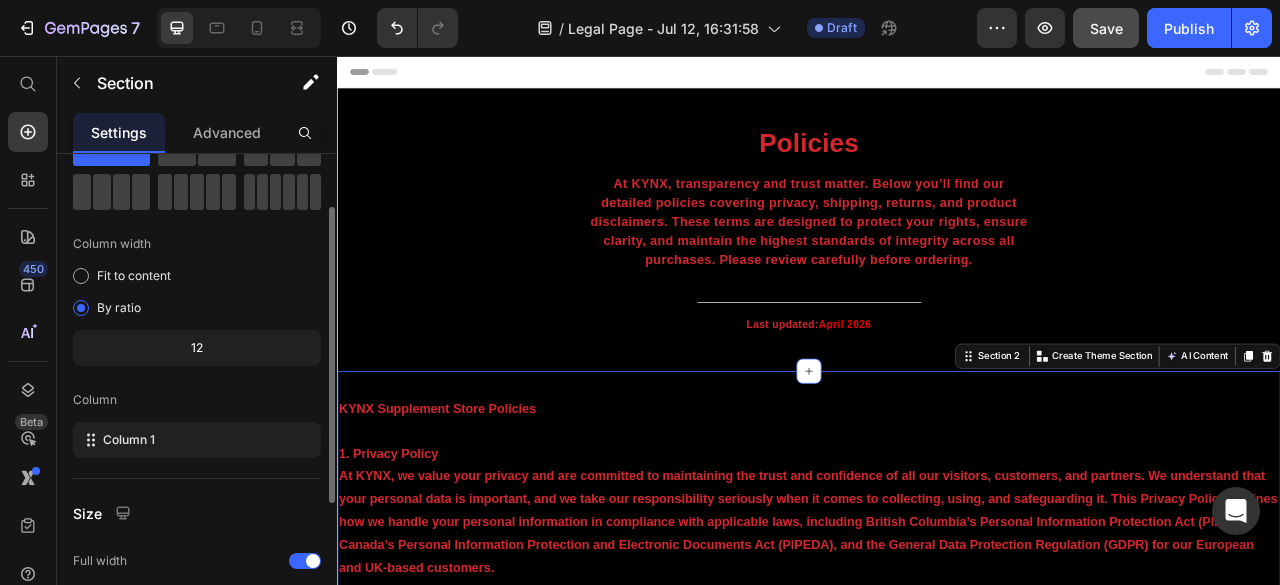click on "12" 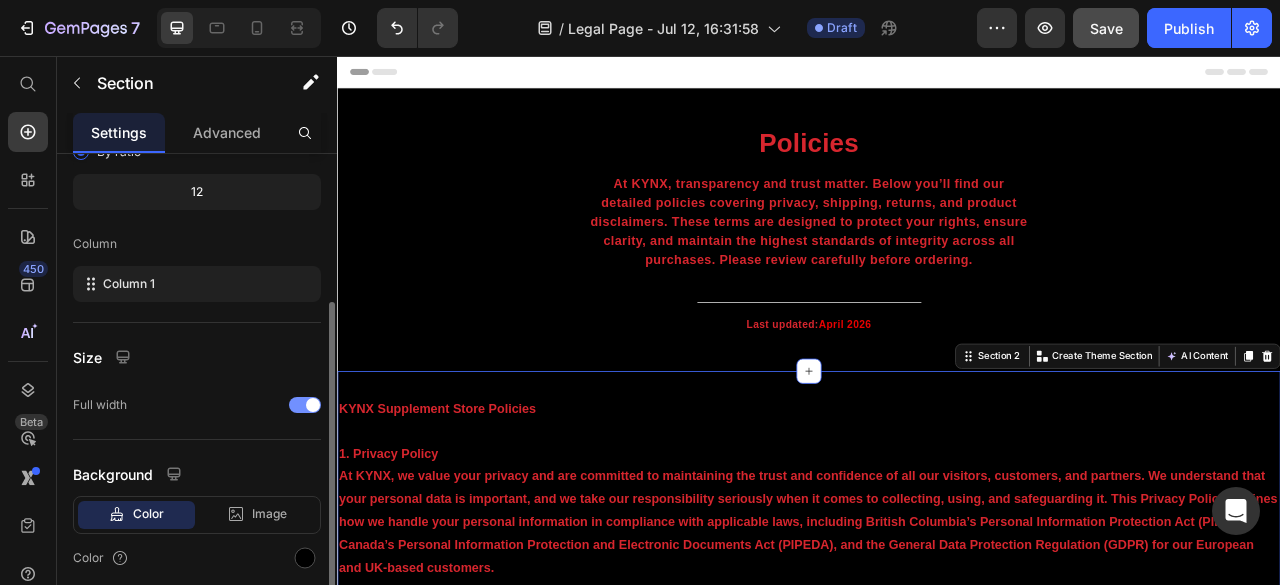 scroll, scrollTop: 318, scrollLeft: 0, axis: vertical 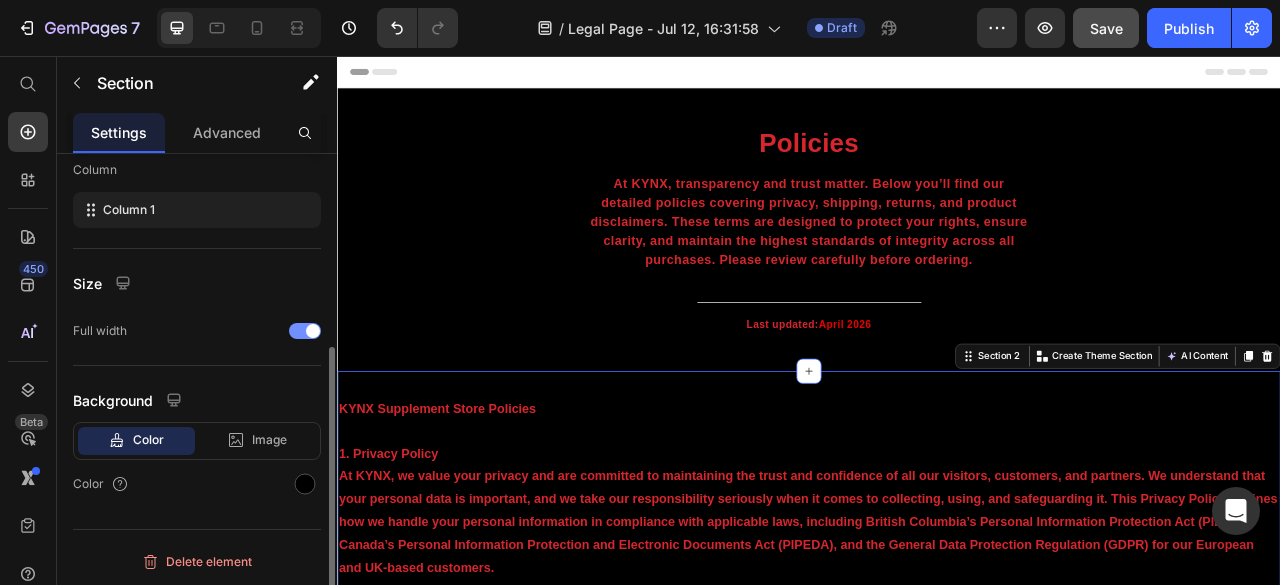click at bounding box center [305, 331] 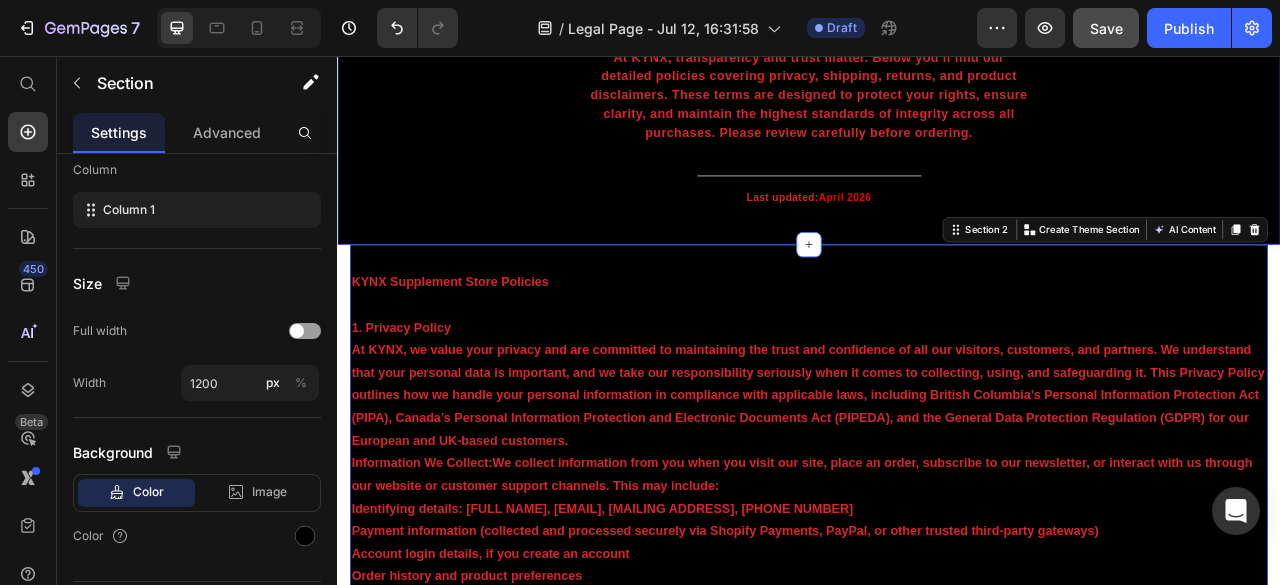 scroll, scrollTop: 166, scrollLeft: 0, axis: vertical 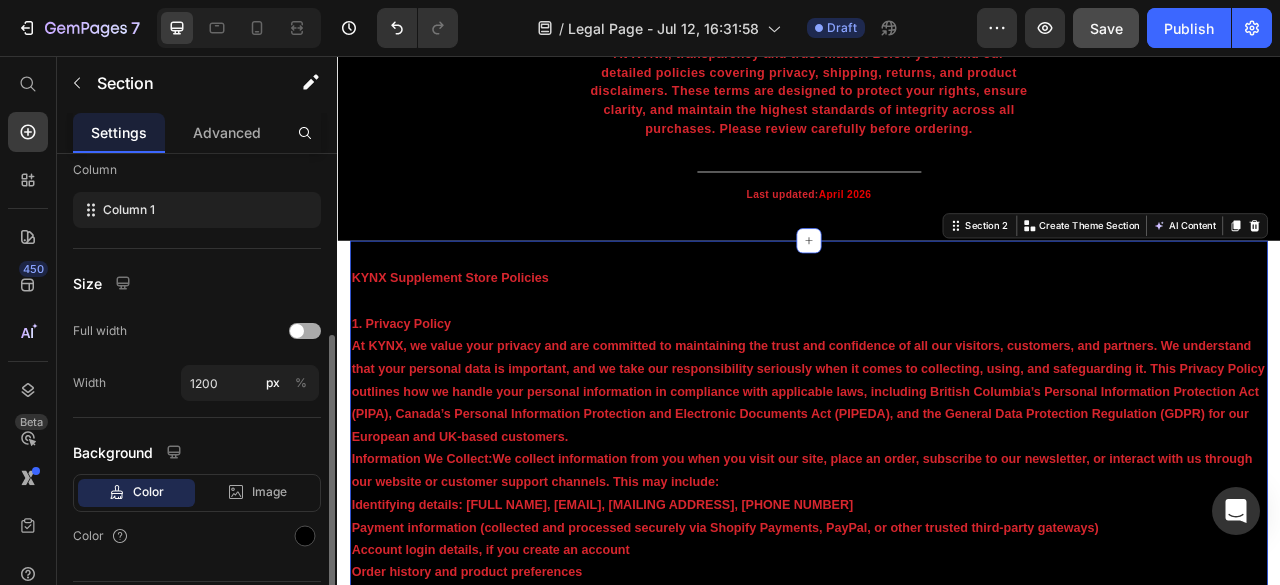 click at bounding box center [305, 331] 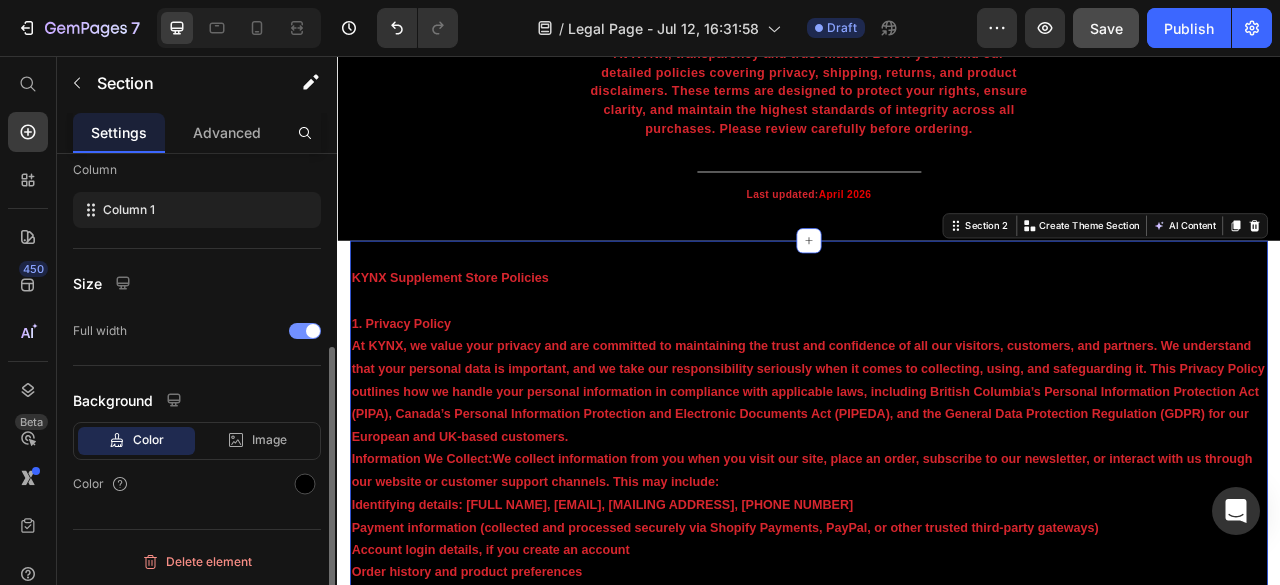 scroll, scrollTop: 318, scrollLeft: 0, axis: vertical 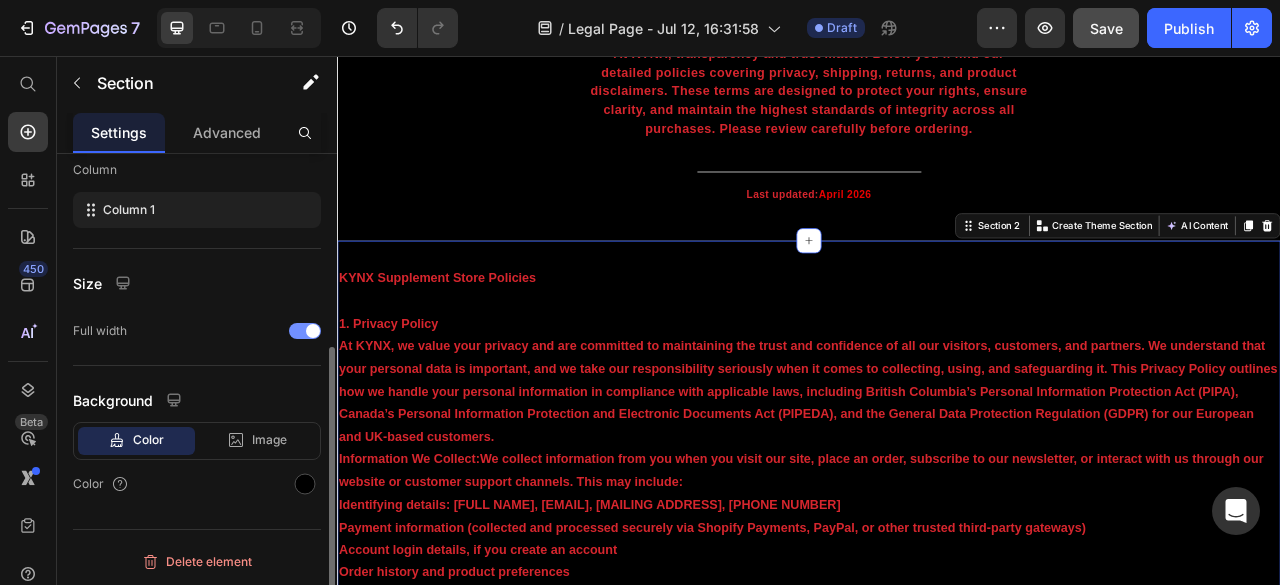 click at bounding box center [313, 331] 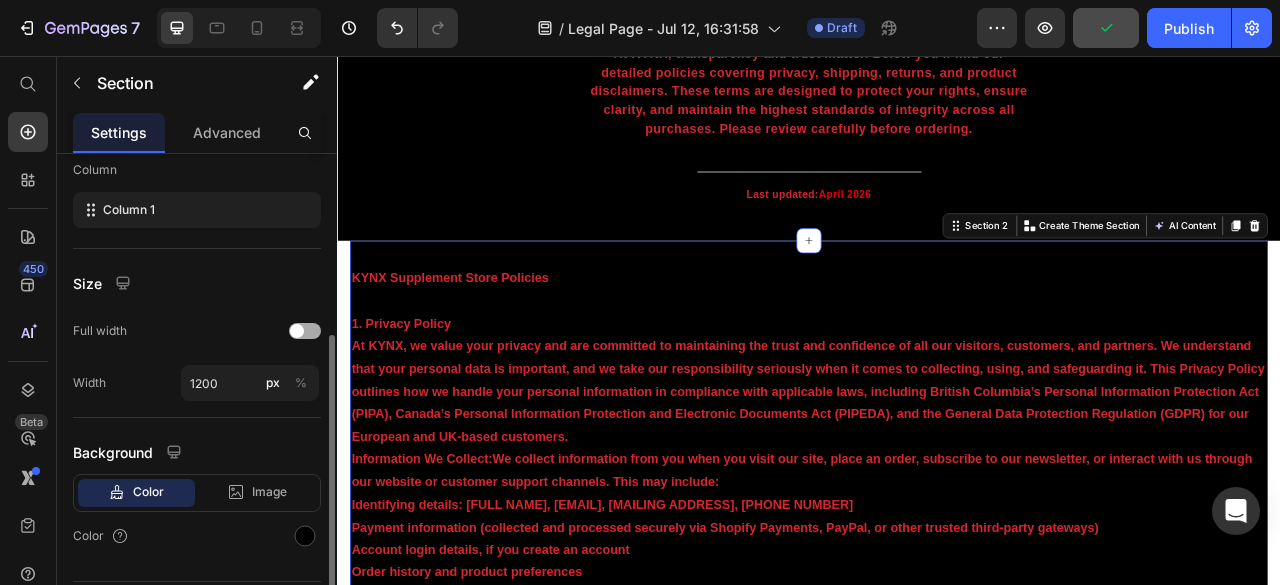 click at bounding box center (297, 331) 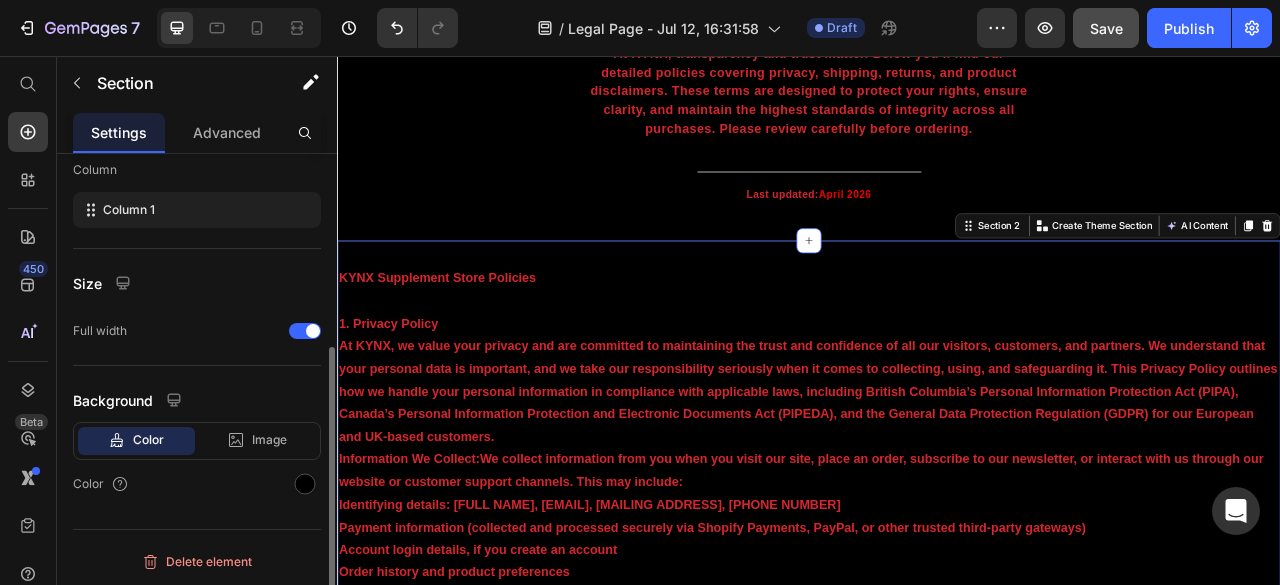 scroll, scrollTop: 318, scrollLeft: 0, axis: vertical 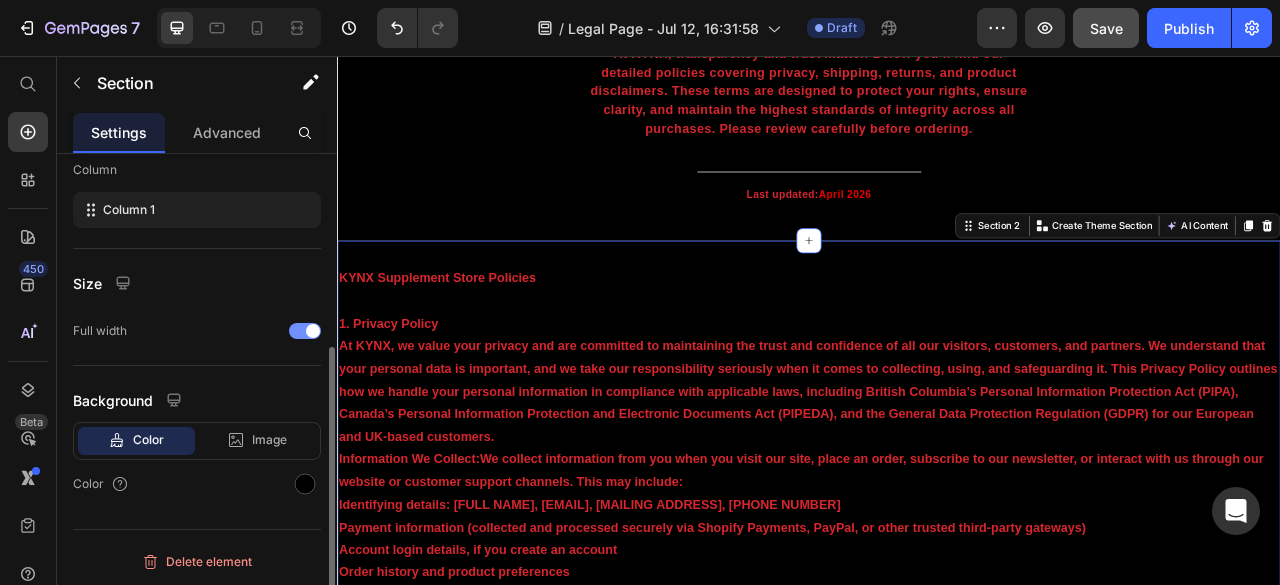 click at bounding box center (305, 331) 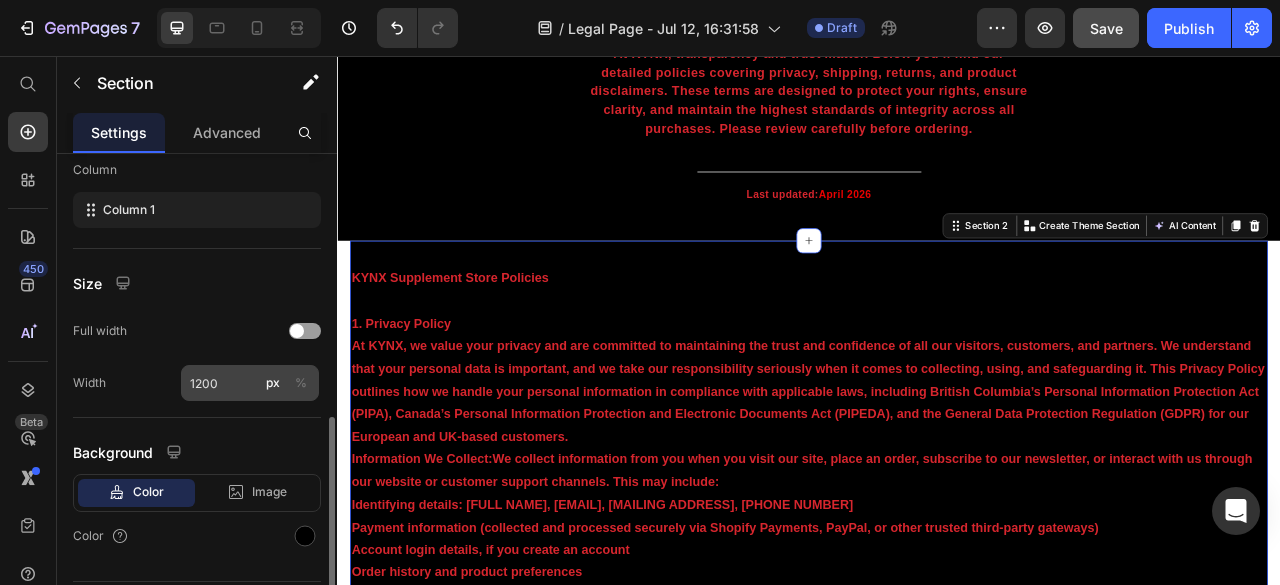 scroll, scrollTop: 370, scrollLeft: 0, axis: vertical 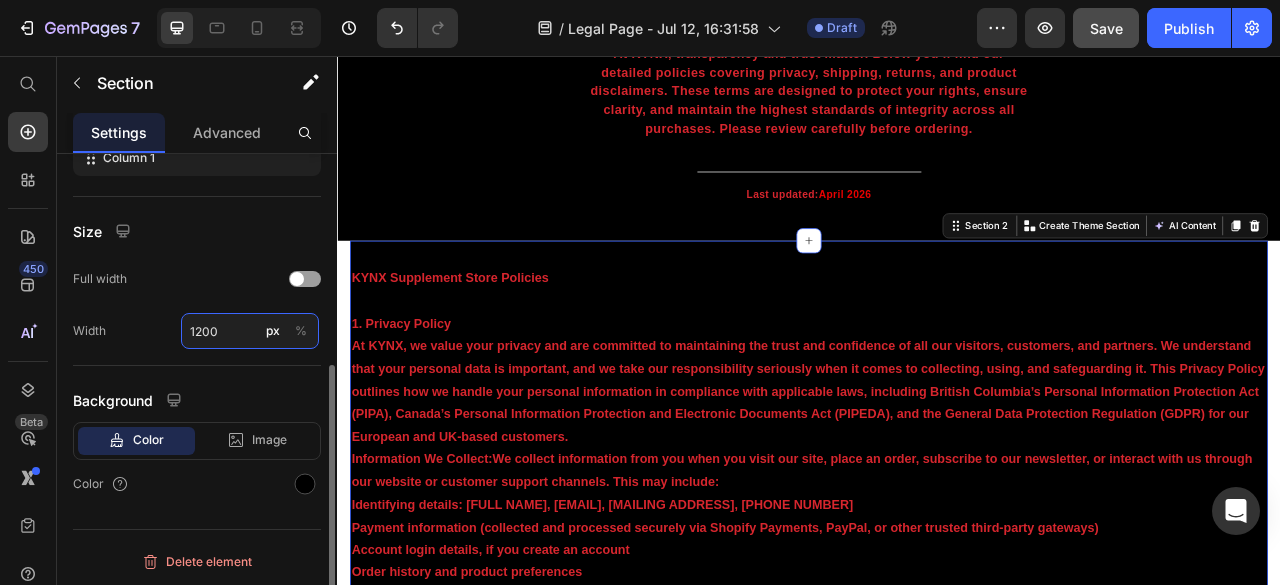 click on "1200" at bounding box center [250, 331] 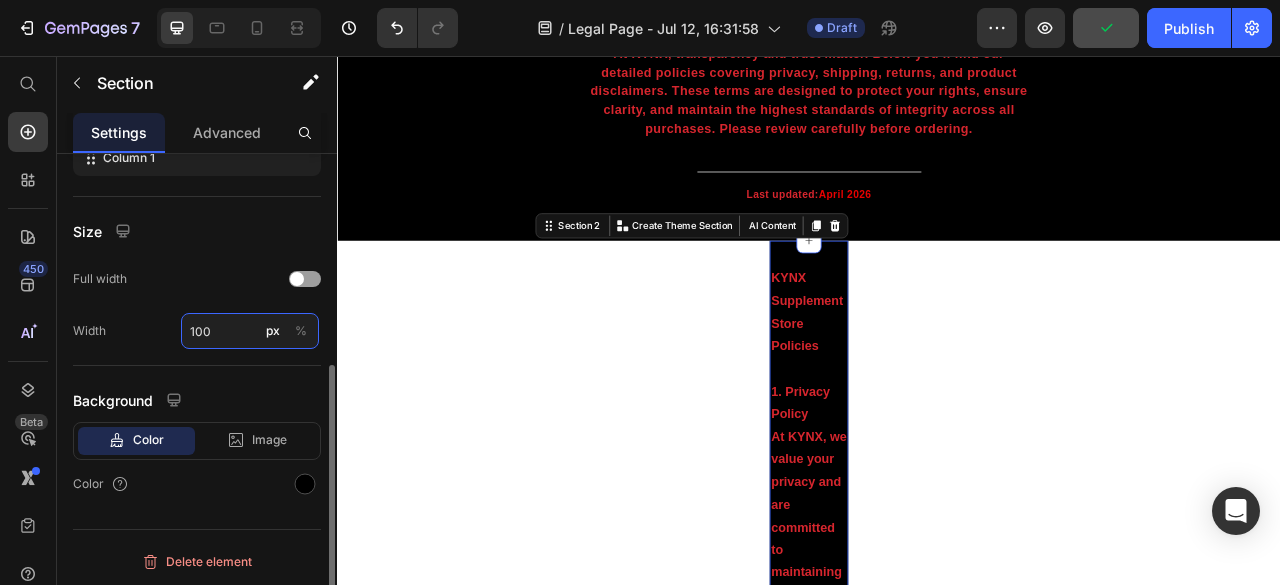 type on "1000" 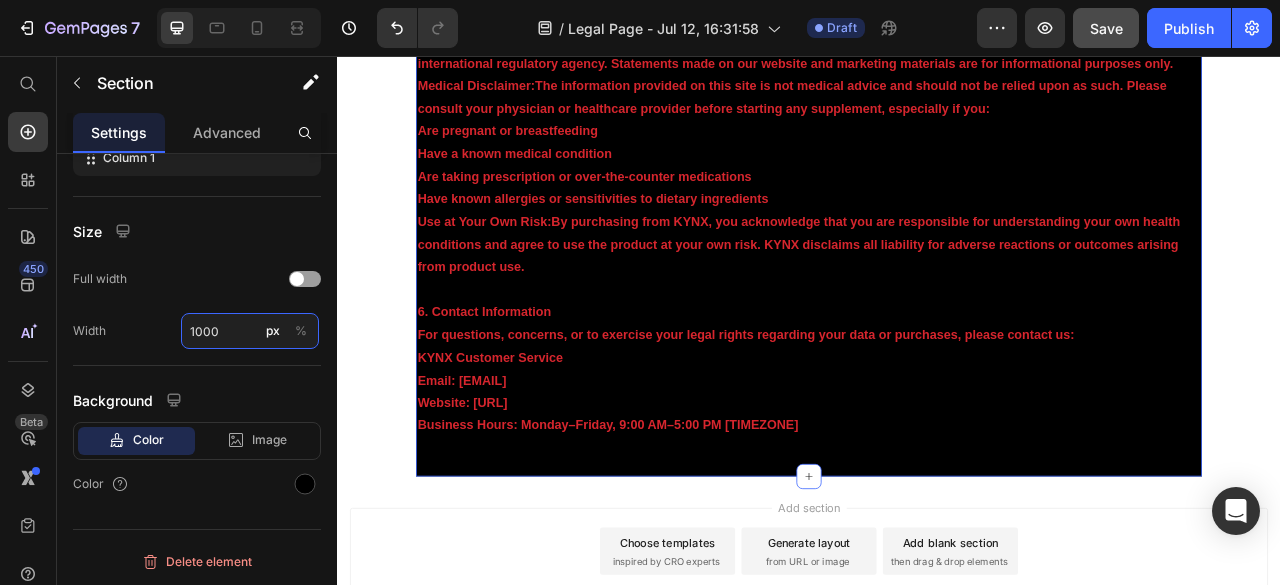 scroll, scrollTop: 3726, scrollLeft: 0, axis: vertical 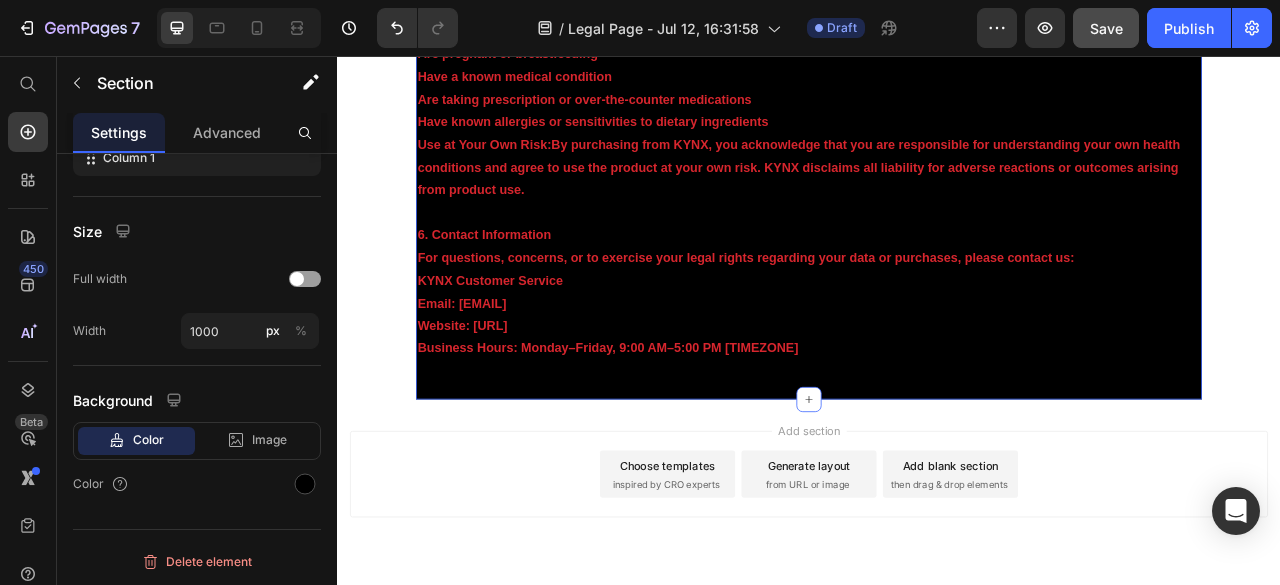 click on "KYNX Supplement Store Policies 1. Privacy Policy At KYNX, we value your privacy and are committed to maintaining the trust and confidence of all our visitors, customers, and partners. We understand that your personal data is important, and we take our responsibility seriously when it comes to collecting, using, and safeguarding it. This Privacy Policy outlines how we handle your personal information in compliance with applicable laws, including British Columbia’s Personal Information Protection Act (PIPA), Canada’s Personal Information Protection and Electronic Documents Act (PIPEDA), and the General Data Protection Regulation (GDPR) for our European and UK-based customers. Information We Collect:  We collect information from you when you visit our site, place an order, subscribe to our newsletter, or interact with us through our website or customer support channels. This may include: Identifying details: full name, email address, mailing address, phone number (optional) How We Use Your Information: Row" at bounding box center [937, -1543] 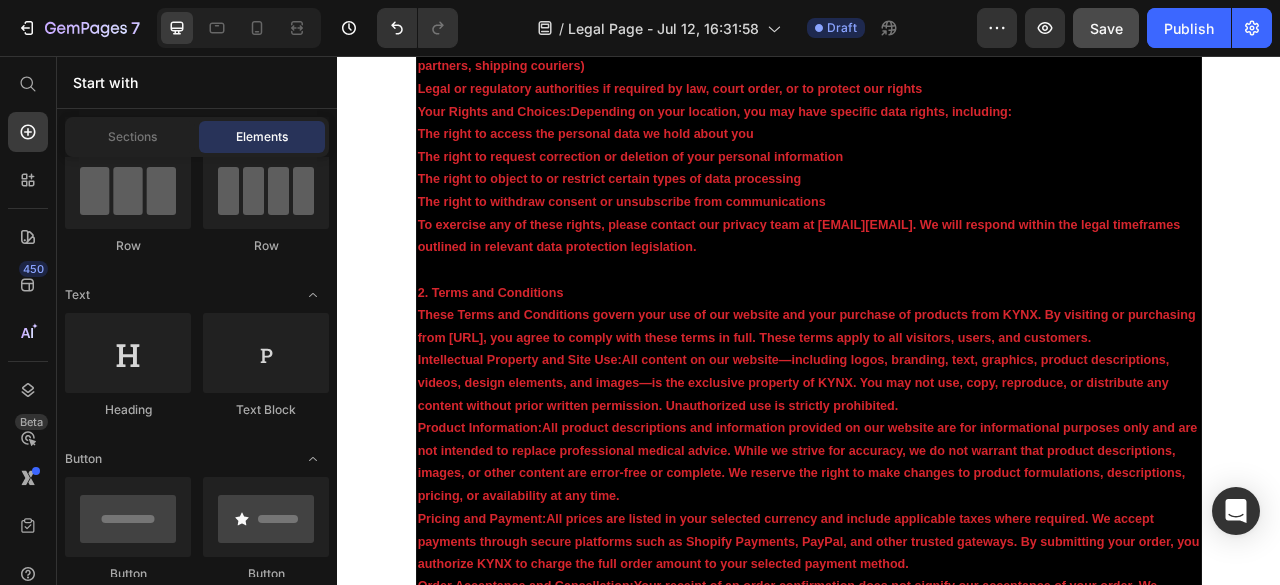 scroll, scrollTop: 1078, scrollLeft: 0, axis: vertical 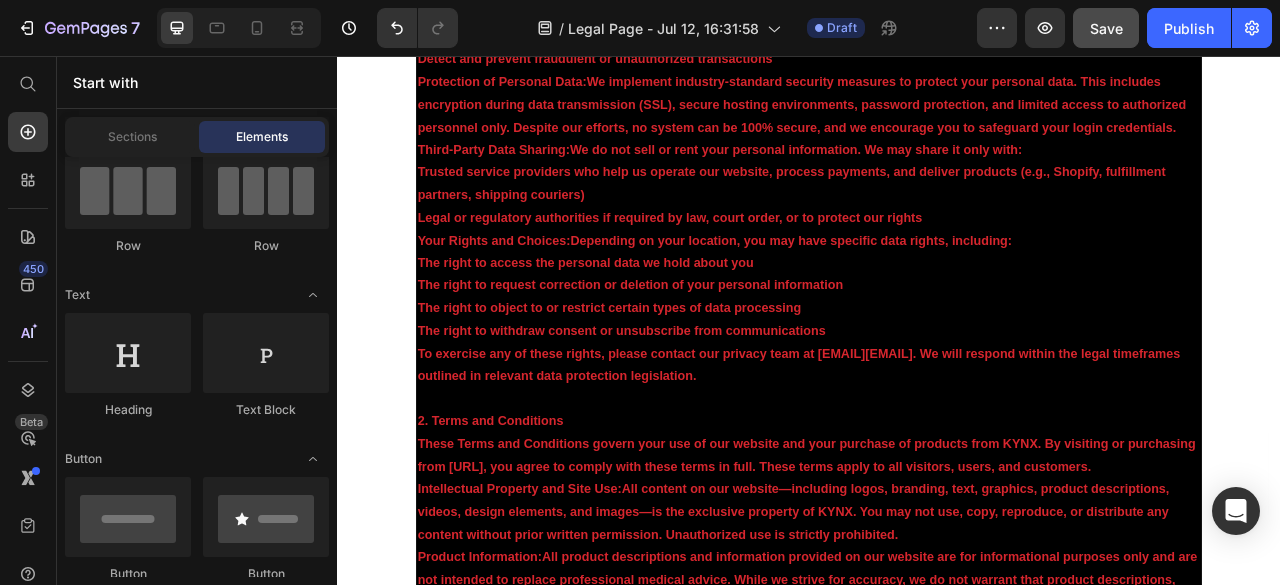 click on "KYNX Supplement Store Policies 1. Privacy Policy At KYNX, we value your privacy and are committed to maintaining the trust and confidence of all our visitors, customers, and partners. We understand that your personal data is important, and we take our responsibility seriously when it comes to collecting, using, and safeguarding it. This Privacy Policy outlines how we handle your personal information in compliance with applicable laws, including British Columbia’s Personal Information Protection Act (PIPA), Canada’s Personal Information Protection and Electronic Documents Act (PIPEDA), and the General Data Protection Regulation (GDPR) for our European and UK-based customers. Information We Collect:  We collect information from you when you visit our site, place an order, subscribe to our newsletter, or interact with us through our website or customer support channels. This may include: Identifying details: full name, email address, mailing address, phone number (optional) How We Use Your Information: Row" at bounding box center (937, 1055) 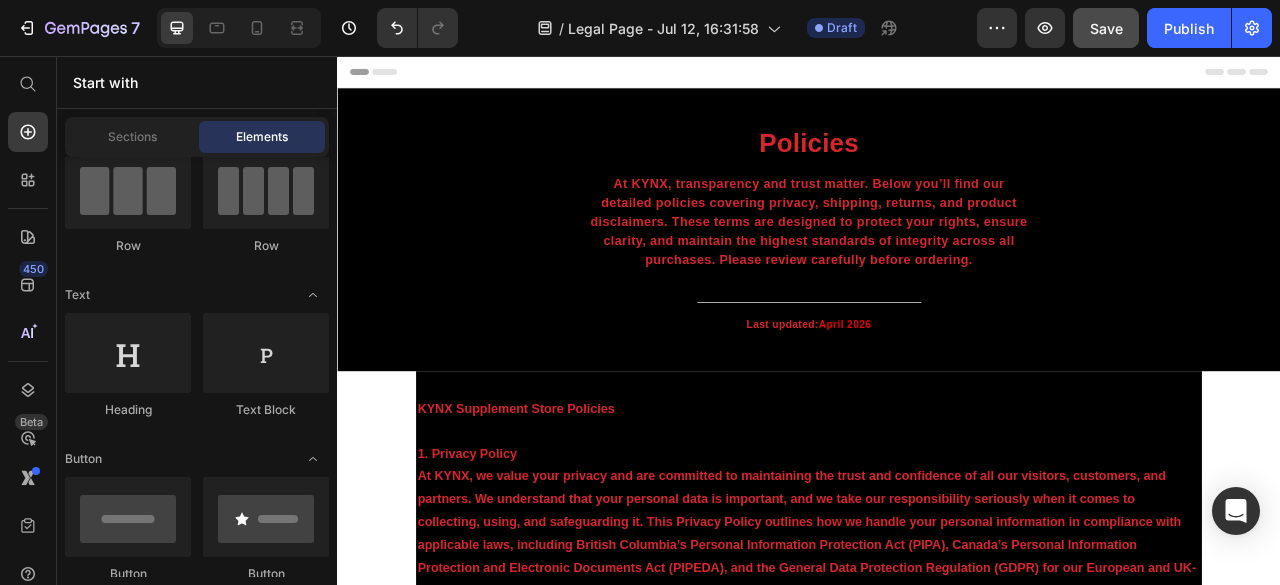 click on "Policies Heading At KYNX, transparency and trust matter. Below you’ll find our detailed policies covering privacy, shipping, returns, and product disclaimers. These terms are designed to protect your rights, ensure clarity, and maintain the highest standards of integrity across all purchases. Please review carefully before ordering.   Text block                Title Line Last updated:  April 2026 Text block Row Section 1 KYNX Supplement Store Policies 1. Privacy Policy Information We Collect:  We collect information from you when you visit our site, place an order, subscribe to our newsletter, or interact with us through our website or customer support channels. This may include: Identifying details: full name, email address, mailing address, phone number (optional) Payment information (collected and processed securely via Shopify Payments, PayPal, or other trusted third-party gateways) Account login details, if you create an account Order history and product preferences How We Use Your Information: Row" at bounding box center (937, 2133) 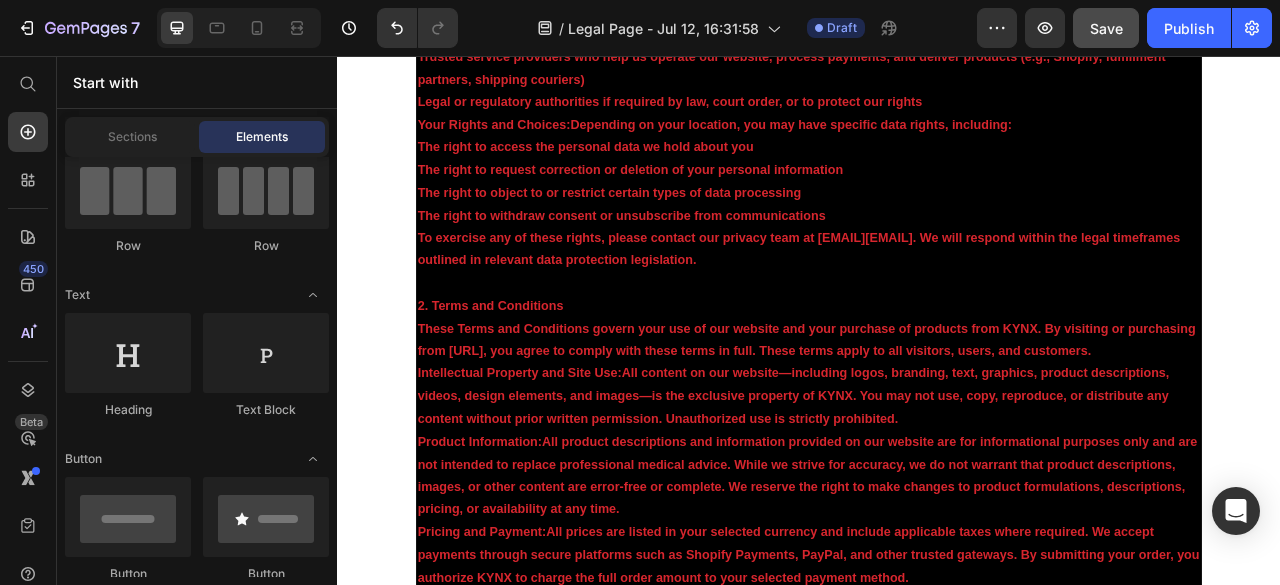 scroll, scrollTop: 1547, scrollLeft: 0, axis: vertical 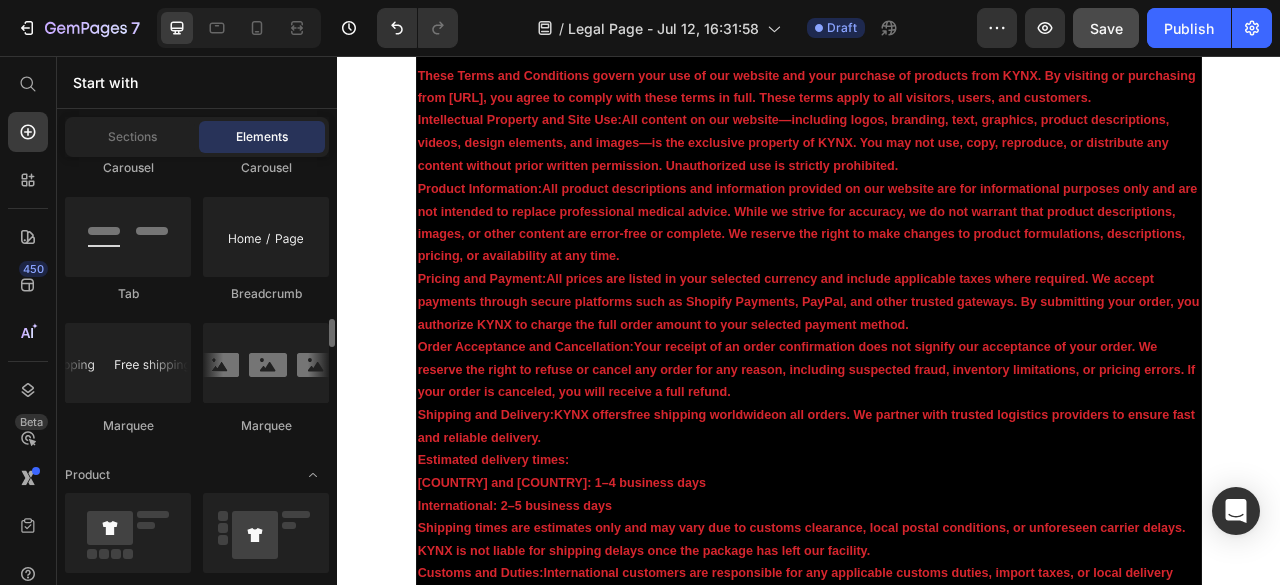 click on "KYNX Supplement Store Policies 1. Privacy Policy At KYNX, we value your privacy and are committed to maintaining the trust and confidence of all our visitors, customers, and partners. We understand that your personal data is important, and we take our responsibility seriously when it comes to collecting, using, and safeguarding it. This Privacy Policy outlines how we handle your personal information in compliance with applicable laws, including British Columbia’s Personal Information Protection Act (PIPA), Canada’s Personal Information Protection and Electronic Documents Act (PIPEDA), and the General Data Protection Regulation (GDPR) for our European and UK-based customers. Information We Collect:  We collect information from you when you visit our site, place an order, subscribe to our newsletter, or interact with us through our website or customer support channels. This may include: Identifying details: full name, email address, mailing address, phone number (optional) How We Use Your Information: Row" at bounding box center (937, 586) 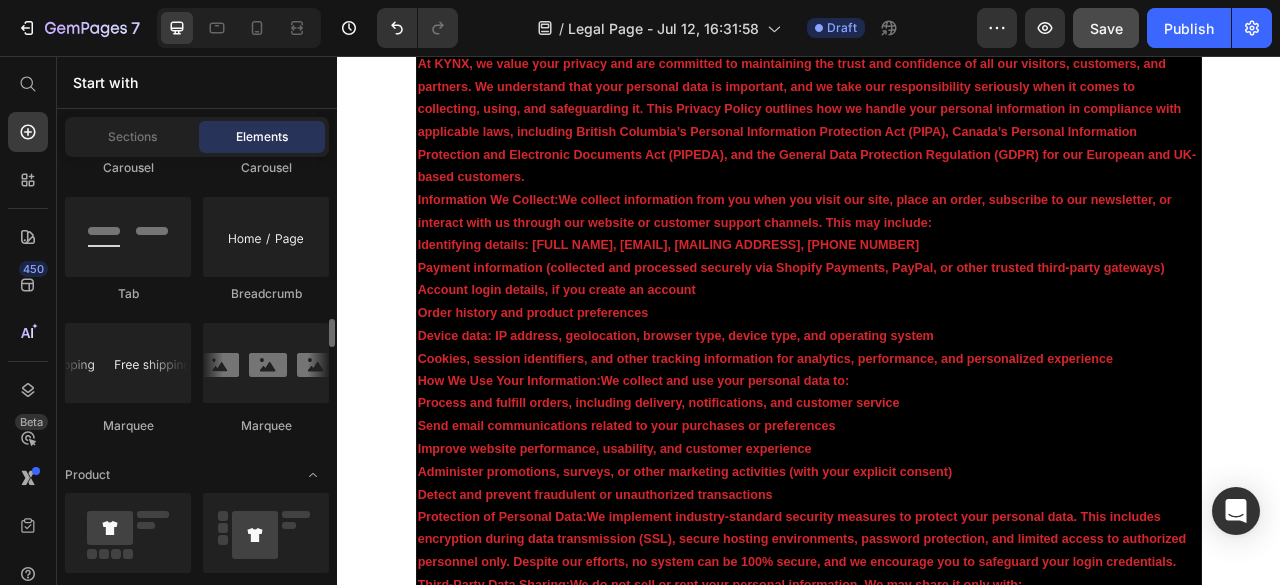 scroll, scrollTop: 0, scrollLeft: 0, axis: both 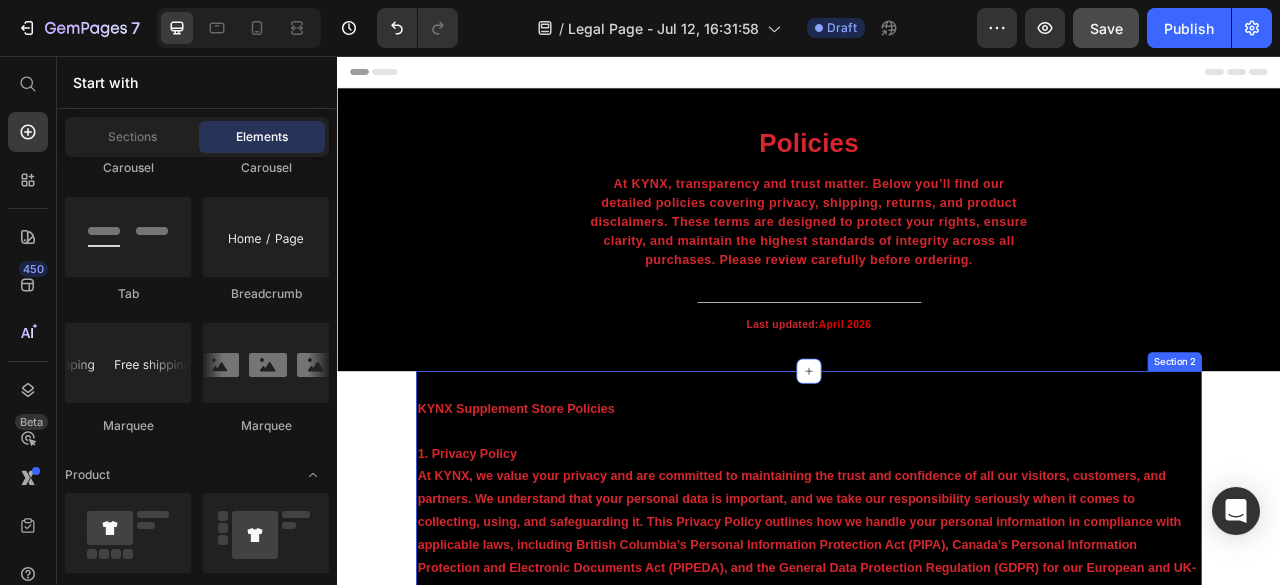 click on "KYNX Supplement Store Policies 1. Privacy Policy At KYNX, we value your privacy and are committed to maintaining the trust and confidence of all our visitors, customers, and partners. We understand that your personal data is important, and we take our responsibility seriously when it comes to collecting, using, and safeguarding it. This Privacy Policy outlines how we handle your personal information in compliance with applicable laws, including British Columbia’s Personal Information Protection Act (PIPA), Canada’s Personal Information Protection and Electronic Documents Act (PIPEDA), and the General Data Protection Regulation (GDPR) for our European and UK-based customers. Information We Collect:  We collect information from you when you visit our site, place an order, subscribe to our newsletter, or interact with us through our website or customer support channels. This may include: Identifying details: full name, email address, mailing address, phone number (optional) How We Use Your Information: Row" at bounding box center (937, 2313) 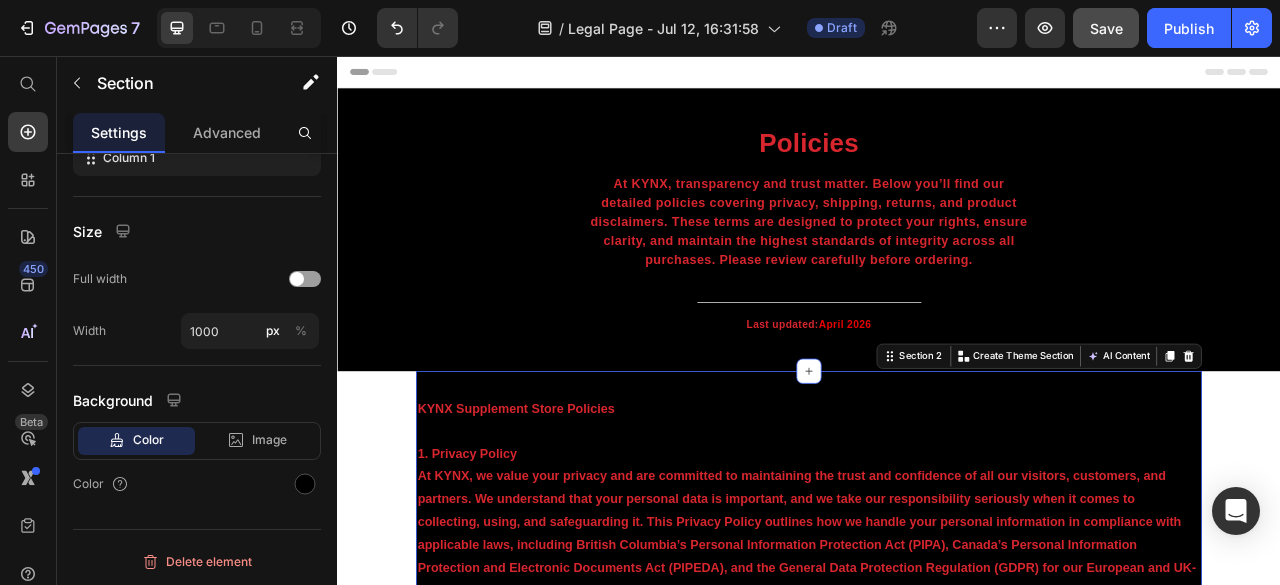 scroll, scrollTop: 370, scrollLeft: 0, axis: vertical 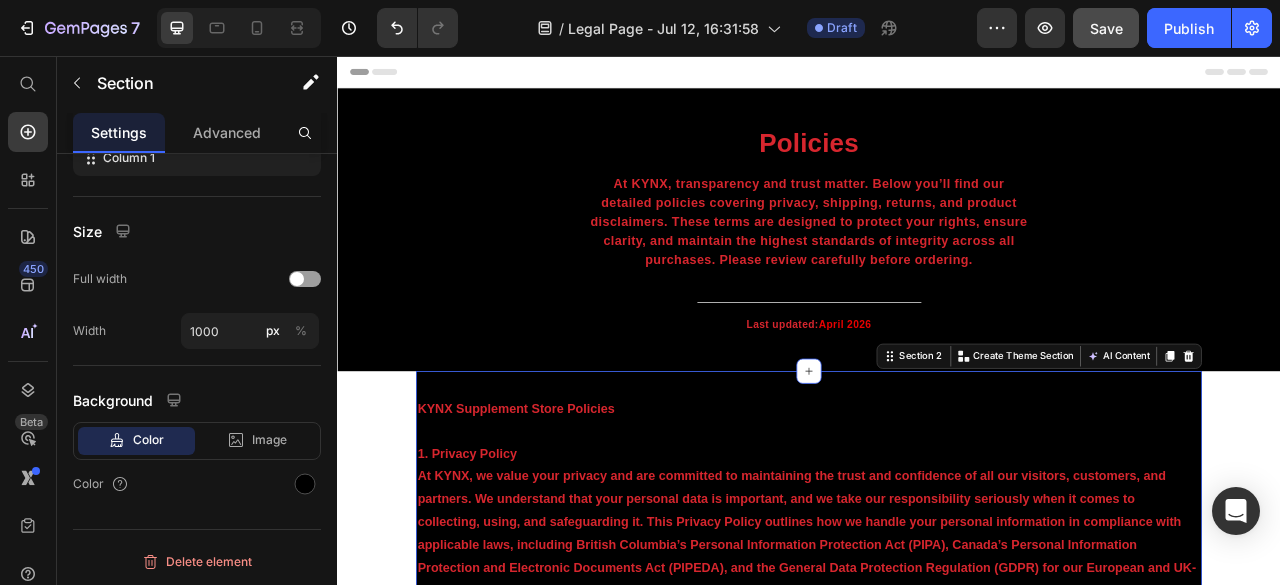 click on "Policies Heading At KYNX, transparency and trust matter. Below you’ll find our detailed policies covering privacy, shipping, returns, and product disclaimers. These terms are designed to protect your rights, ensure clarity, and maintain the highest standards of integrity across all purchases. Please review carefully before ordering.   Text block                Title Line Last updated:  April 2026 Text block Row Section 1 KYNX Supplement Store Policies 1. Privacy Policy Information We Collect:  We collect information from you when you visit our site, place an order, subscribe to our newsletter, or interact with us through our website or customer support channels. This may include: Identifying details: full name, email address, mailing address, phone number (optional) Payment information (collected and processed securely via Shopify Payments, PayPal, or other trusted third-party gateways) Account login details, if you create an account Order history and product preferences How We Use Your Information: Row" at bounding box center (937, 2133) 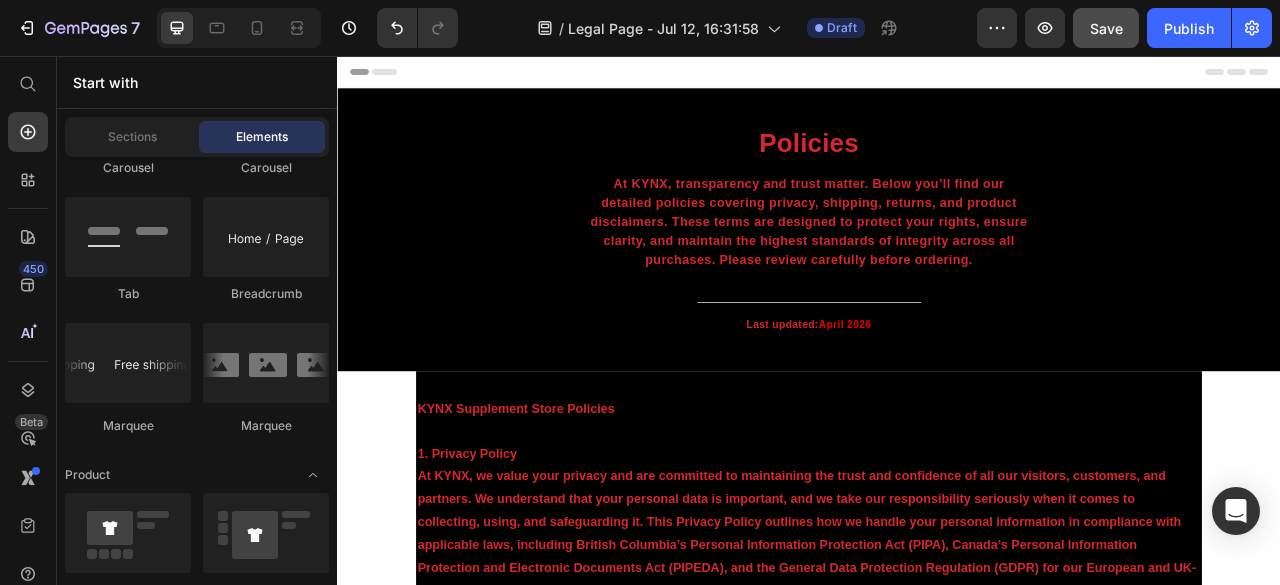 click on "Policies Heading At KYNX, transparency and trust matter. Below you’ll find our detailed policies covering privacy, shipping, returns, and product disclaimers. These terms are designed to protect your rights, ensure clarity, and maintain the highest standards of integrity across all purchases. Please review carefully before ordering.   Text block                Title Line Last updated:  April 2026 Text block Row Section 1 KYNX Supplement Store Policies 1. Privacy Policy Information We Collect:  We collect information from you when you visit our site, place an order, subscribe to our newsletter, or interact with us through our website or customer support channels. This may include: Identifying details: full name, email address, mailing address, phone number (optional) Payment information (collected and processed securely via Shopify Payments, PayPal, or other trusted third-party gateways) Account login details, if you create an account Order history and product preferences How We Use Your Information: Row" at bounding box center (937, 2133) 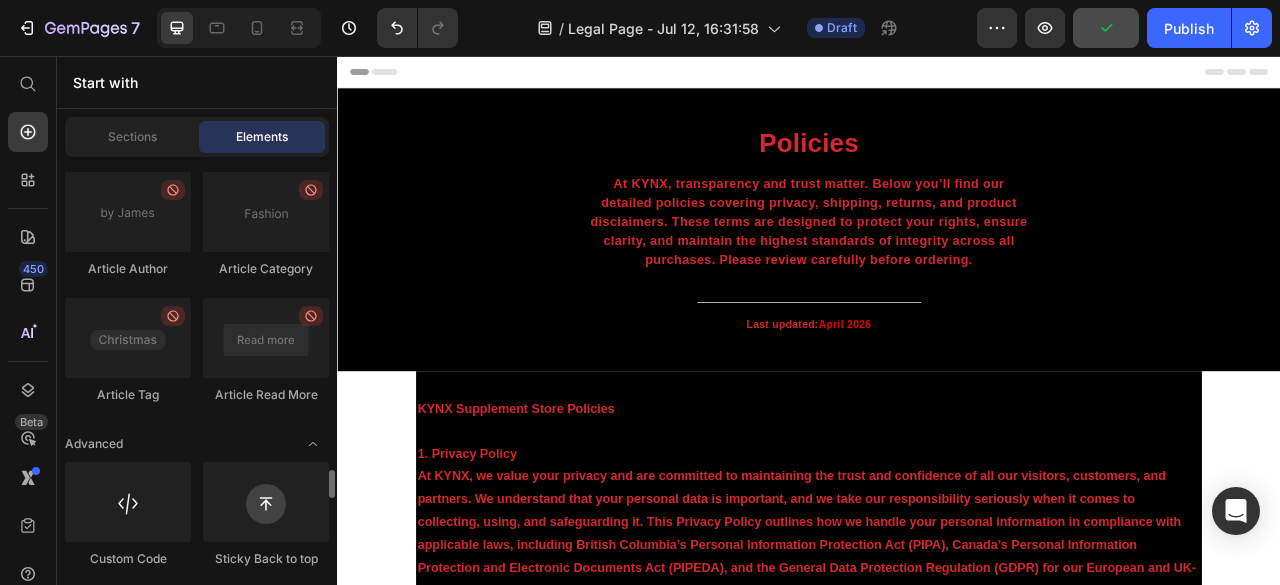 scroll, scrollTop: 5758, scrollLeft: 0, axis: vertical 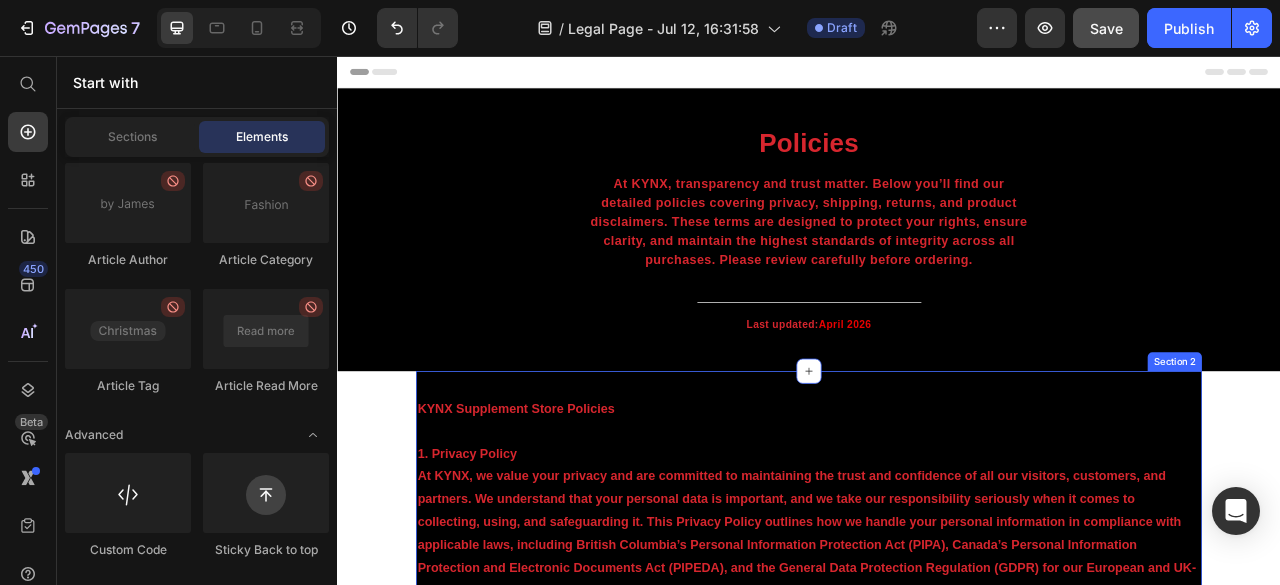 click on "KYNX Supplement Store Policies 1. Privacy Policy At KYNX, we value your privacy and are committed to maintaining the trust and confidence of all our visitors, customers, and partners. We understand that your personal data is important, and we take our responsibility seriously when it comes to collecting, using, and safeguarding it. This Privacy Policy outlines how we handle your personal information in compliance with applicable laws, including British Columbia’s Personal Information Protection Act (PIPA), Canada’s Personal Information Protection and Electronic Documents Act (PIPEDA), and the General Data Protection Regulation (GDPR) for our European and UK-based customers. Information We Collect:  We collect information from you when you visit our site, place an order, subscribe to our newsletter, or interact with us through our website or customer support channels. This may include: Identifying details: full name, email address, mailing address, phone number (optional) How We Use Your Information: Row" at bounding box center [937, 2313] 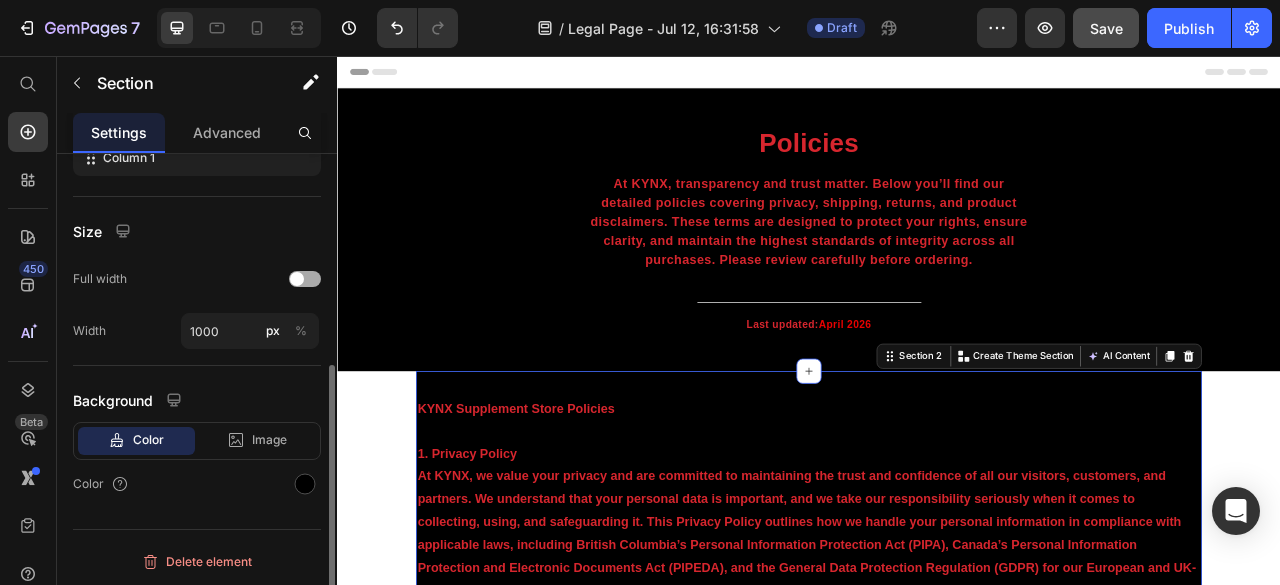 click on "Full width" 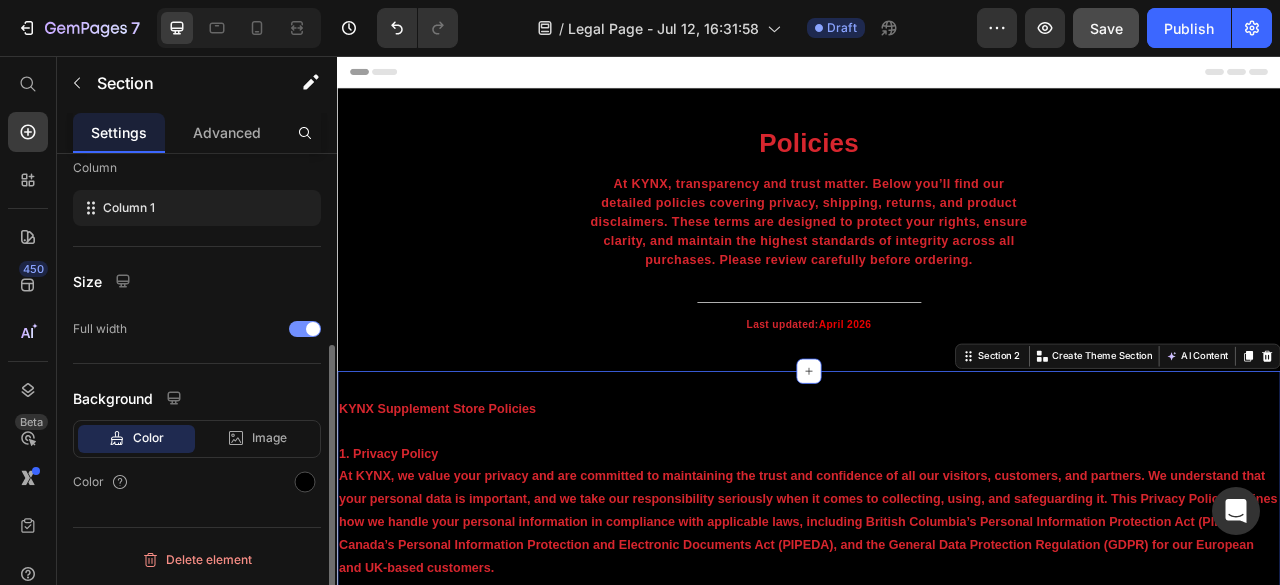 scroll, scrollTop: 318, scrollLeft: 0, axis: vertical 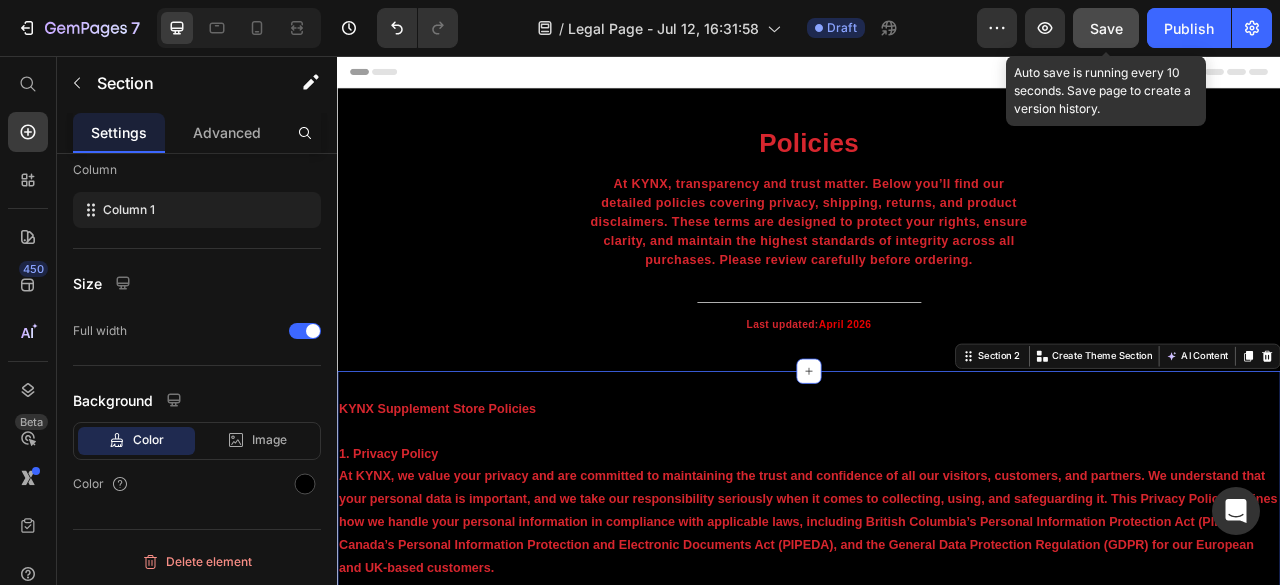 click on "Save" at bounding box center (1106, 28) 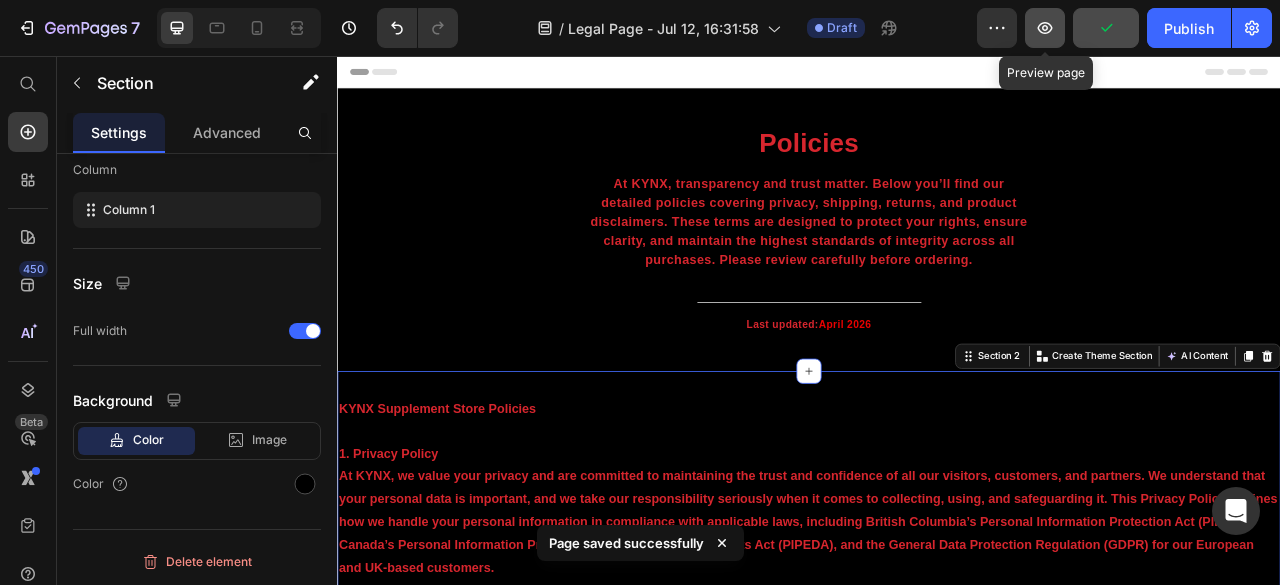 click 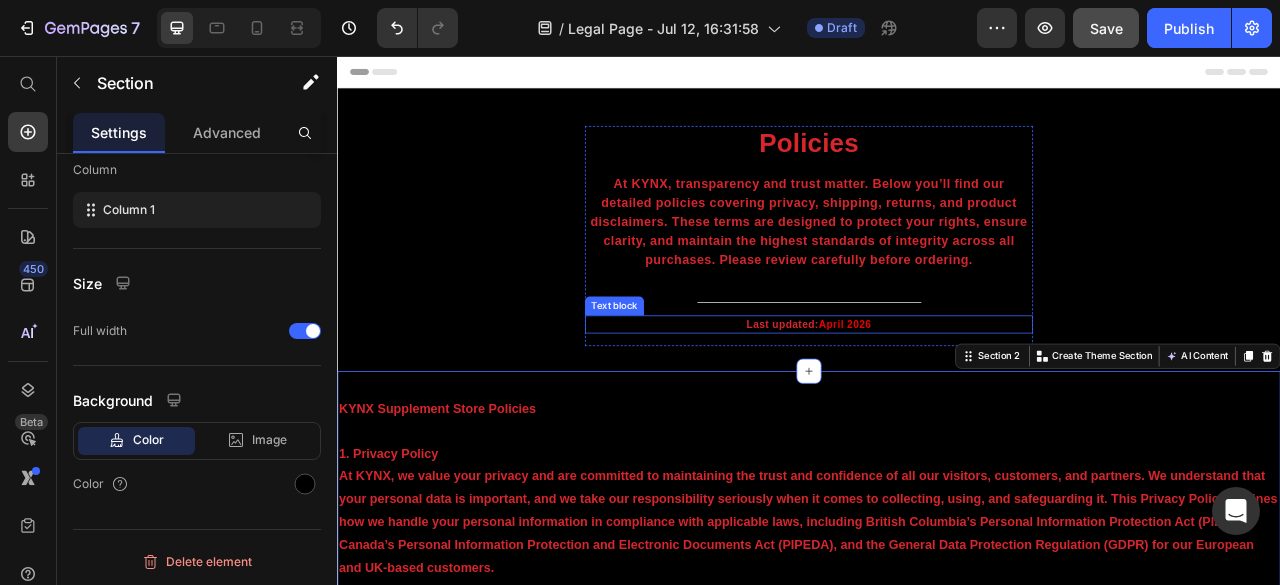 click on "April 2026" at bounding box center (982, 397) 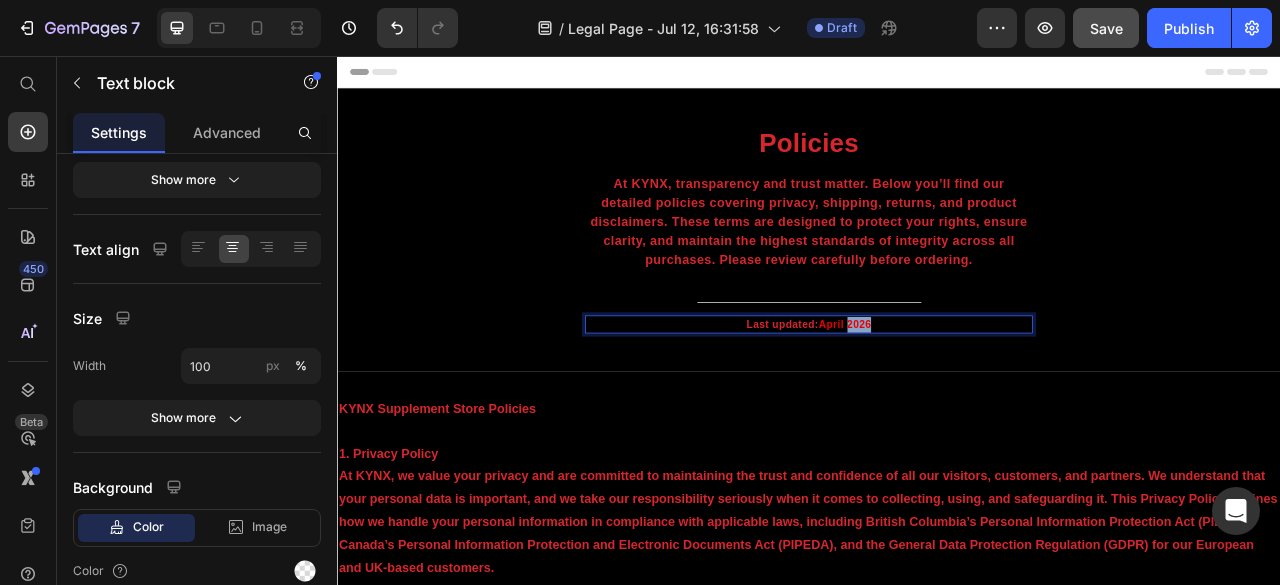 scroll, scrollTop: 0, scrollLeft: 0, axis: both 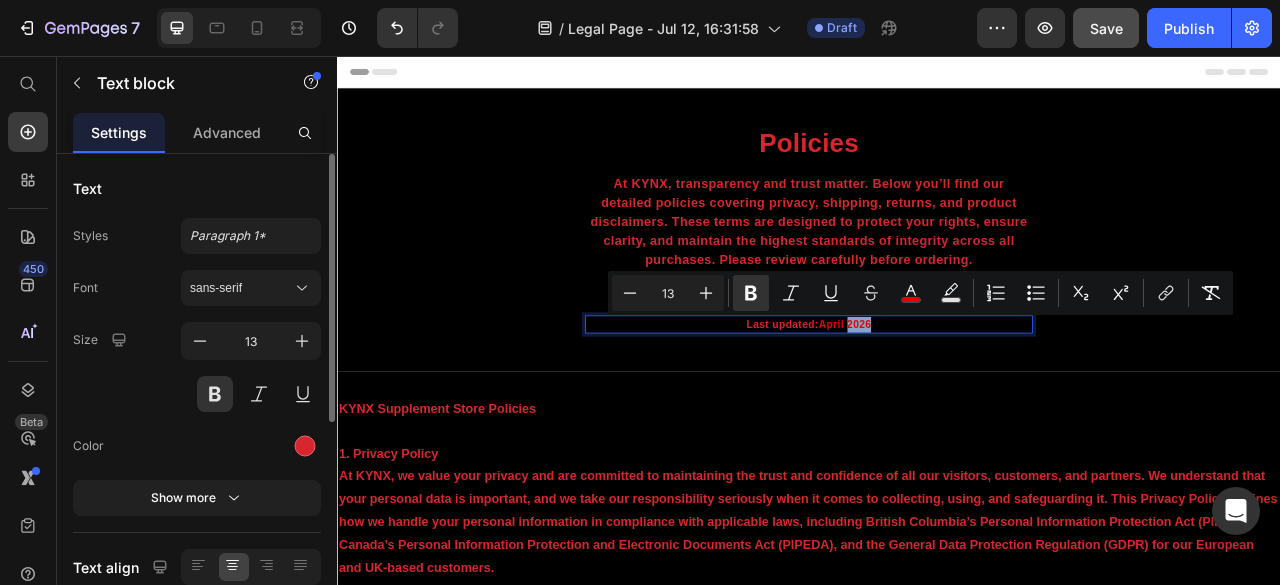 click on "Last updated:  April 2026" at bounding box center [937, 398] 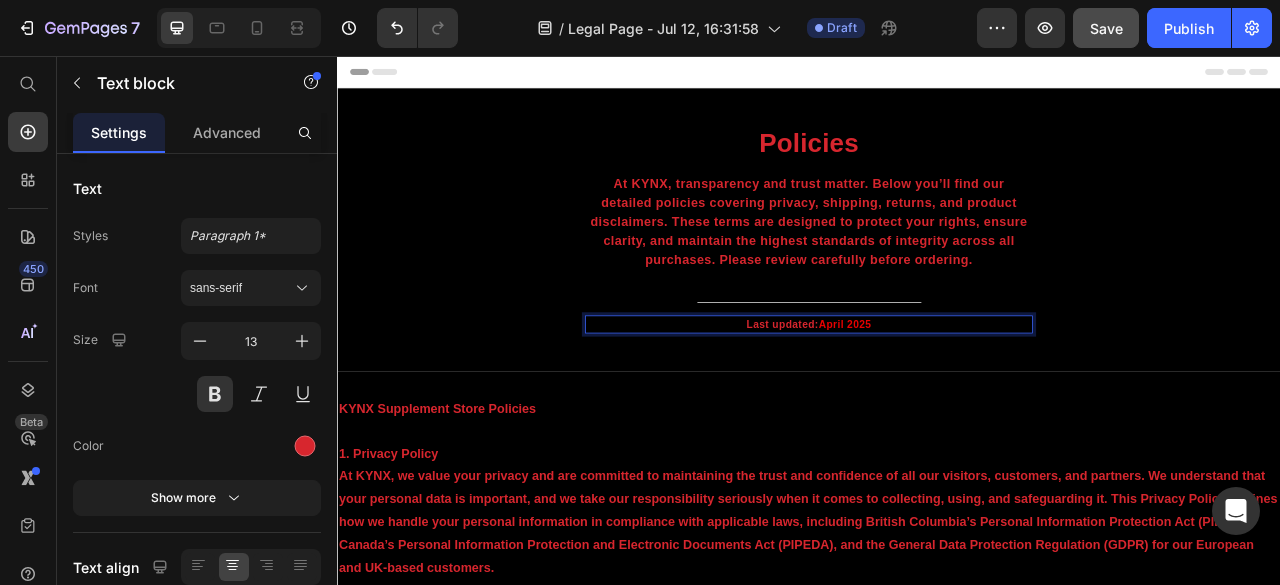 click on "Policies Heading At KYNX, transparency and trust matter. Below you’ll find our detailed policies covering privacy, shipping, returns, and product disclaimers. These terms are designed to protect your rights, ensure clarity, and maintain the highest standards of integrity across all purchases. Please review carefully before ordering.   Text block                Title Line Last updated:  April 2025 Text block   16" at bounding box center [937, 285] 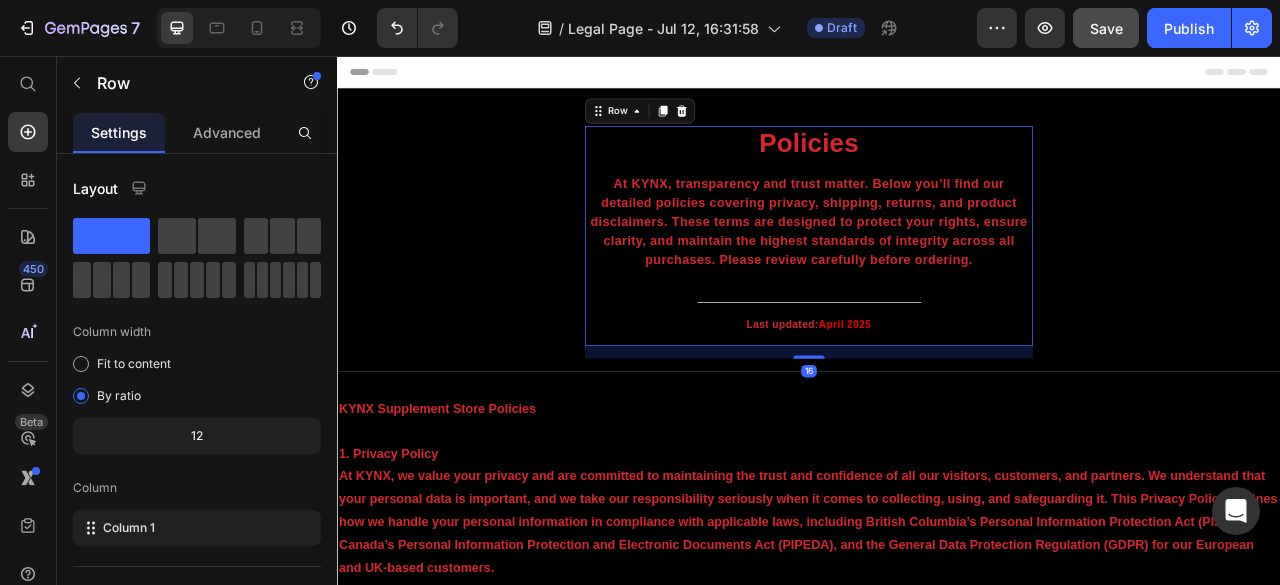 click on "Save" 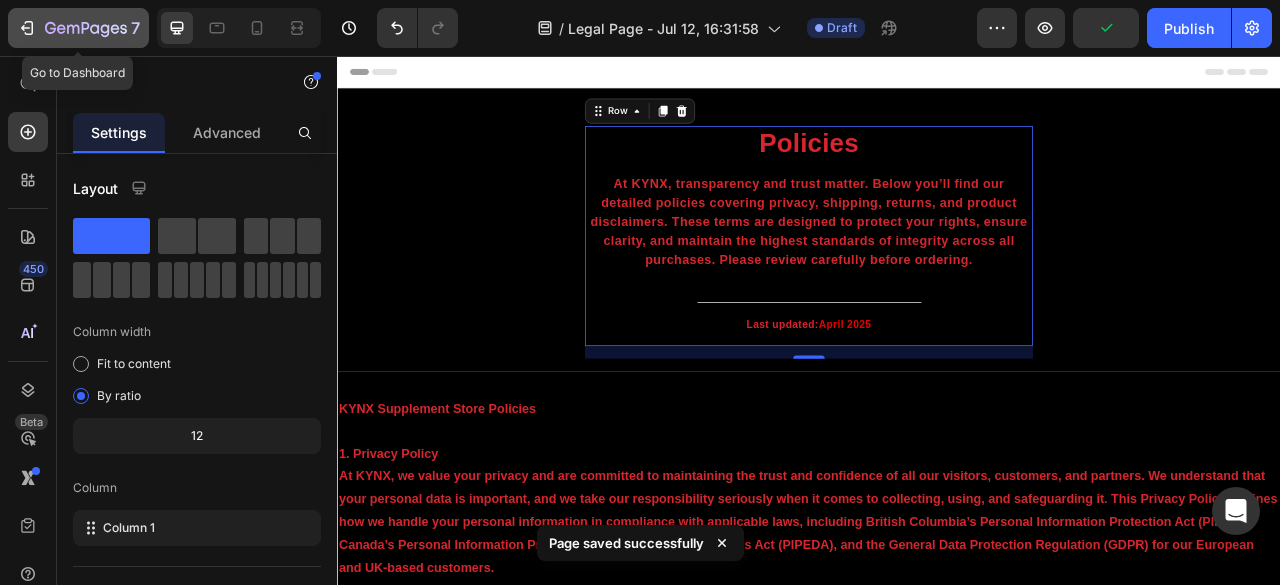 click 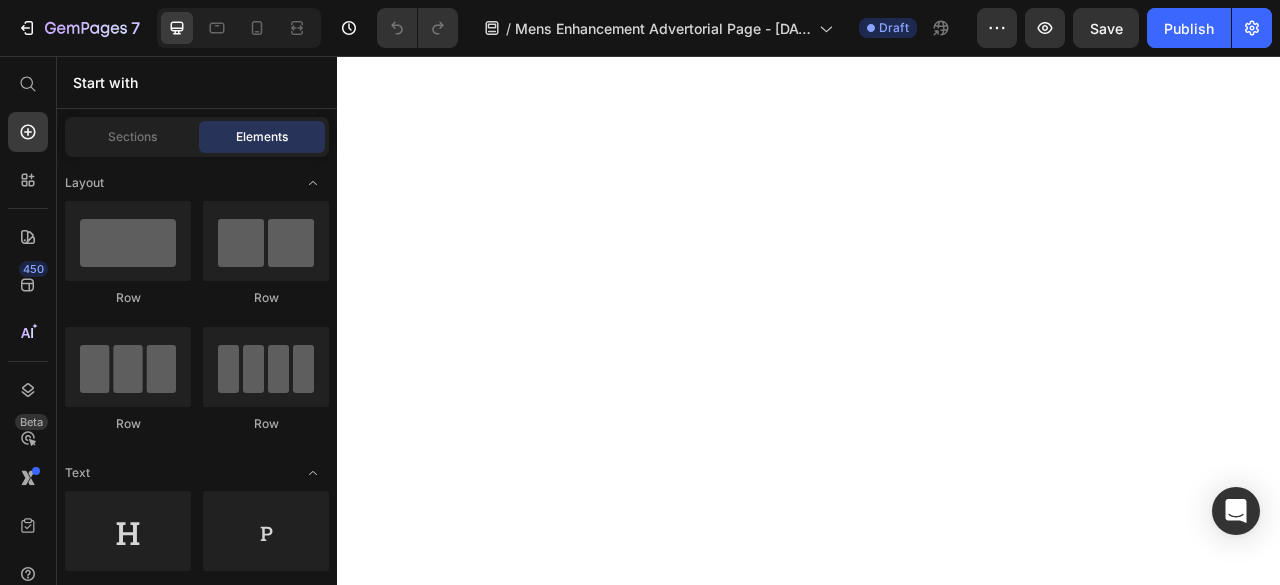 scroll, scrollTop: 0, scrollLeft: 0, axis: both 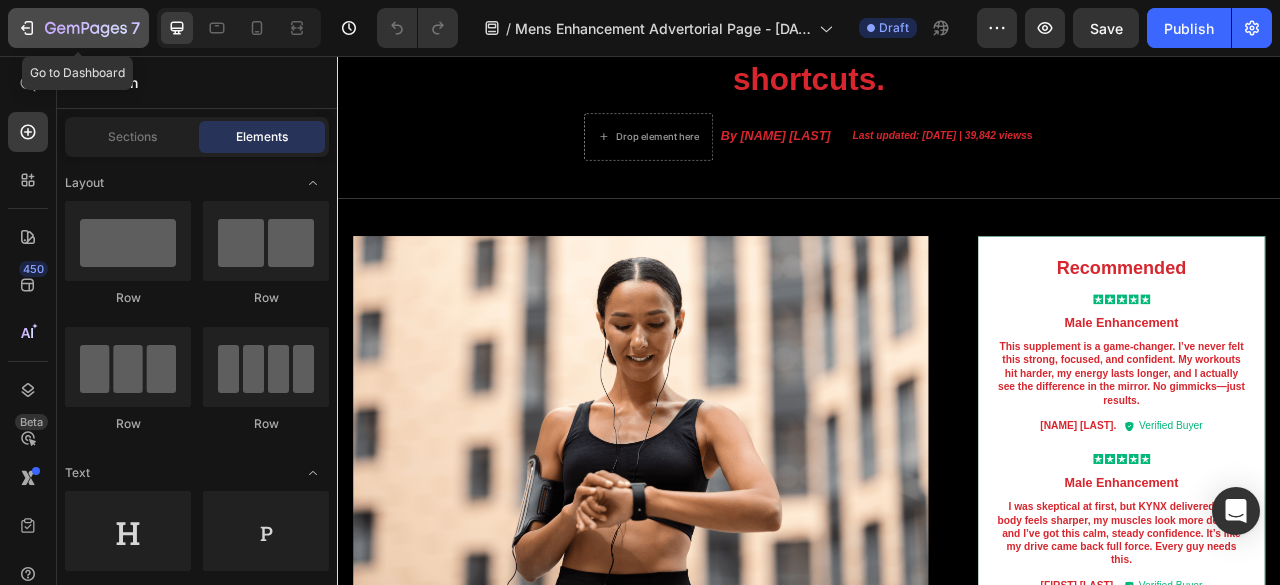 click 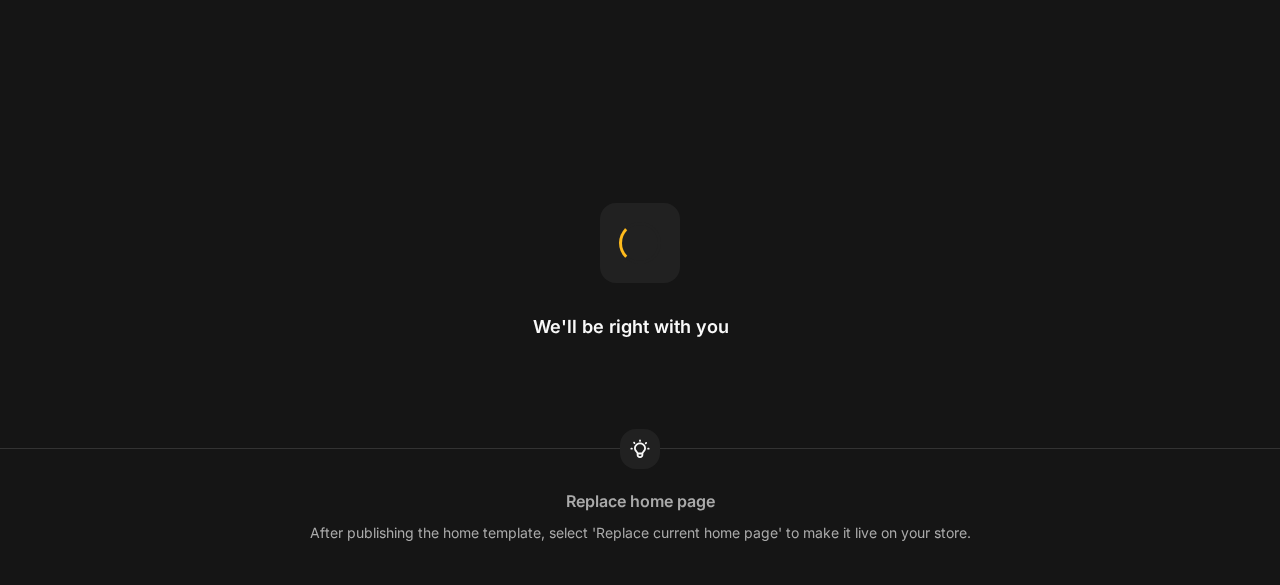 scroll, scrollTop: 0, scrollLeft: 0, axis: both 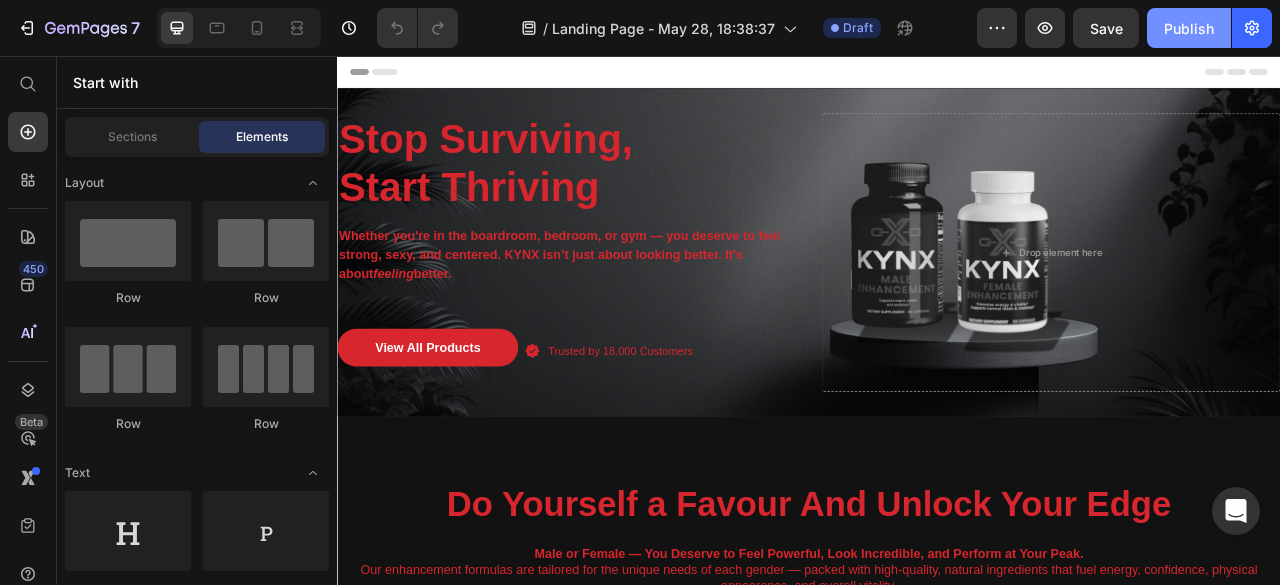 click on "Publish" at bounding box center [1189, 28] 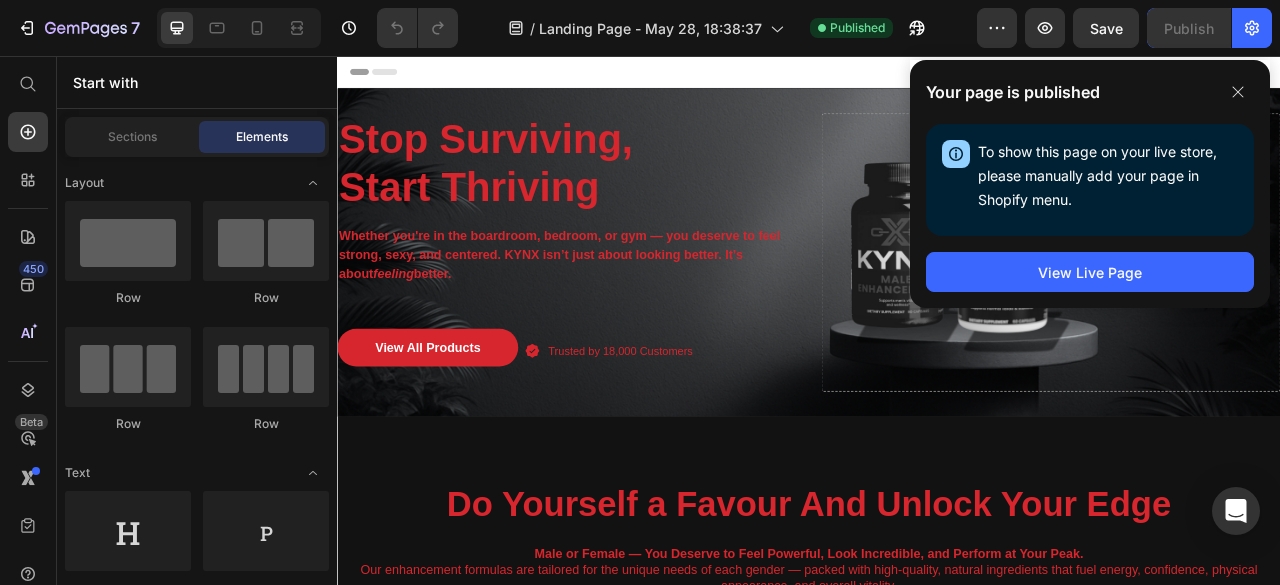 click 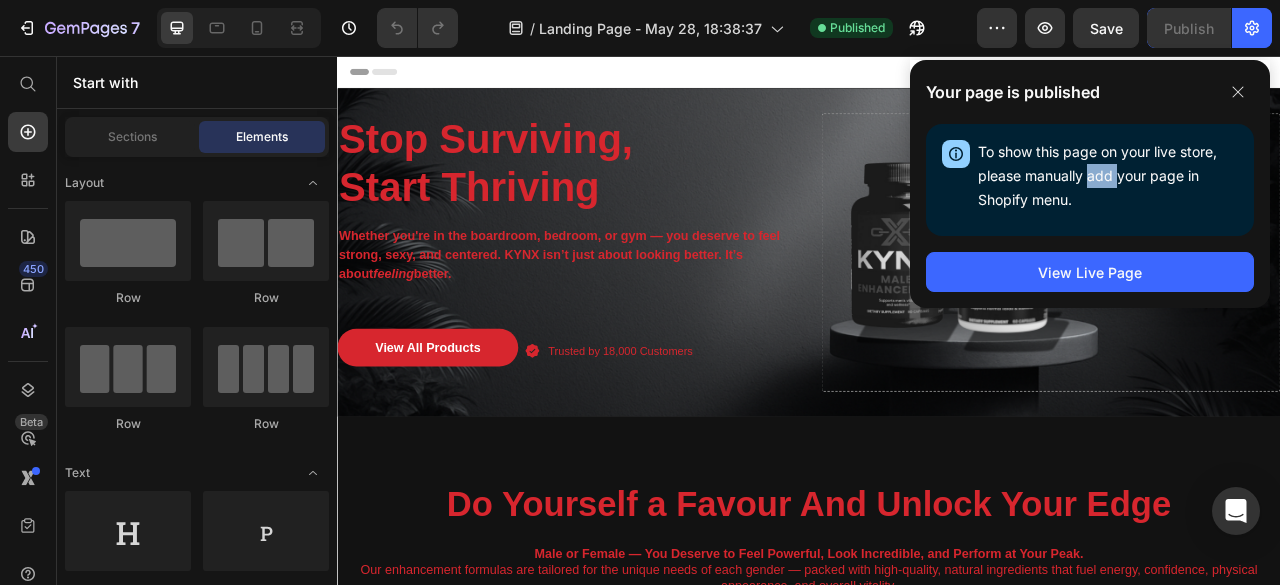 click on "To show this page on your live store, please manually add your page in Shopify menu." 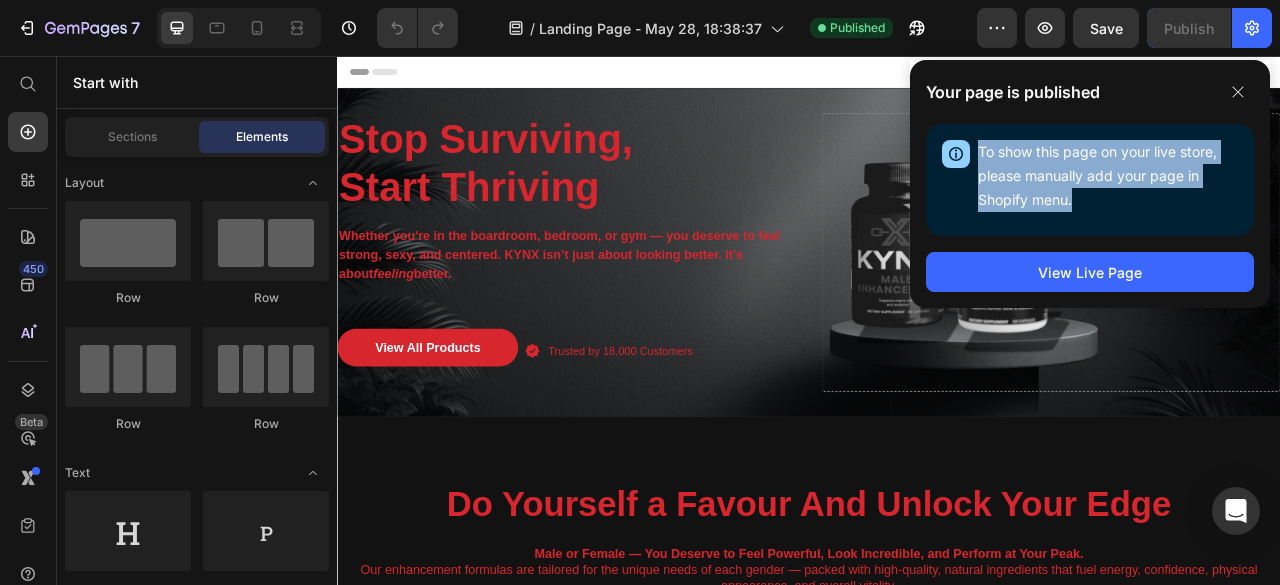 click on "To show this page on your live store, please manually add your page in Shopify menu." 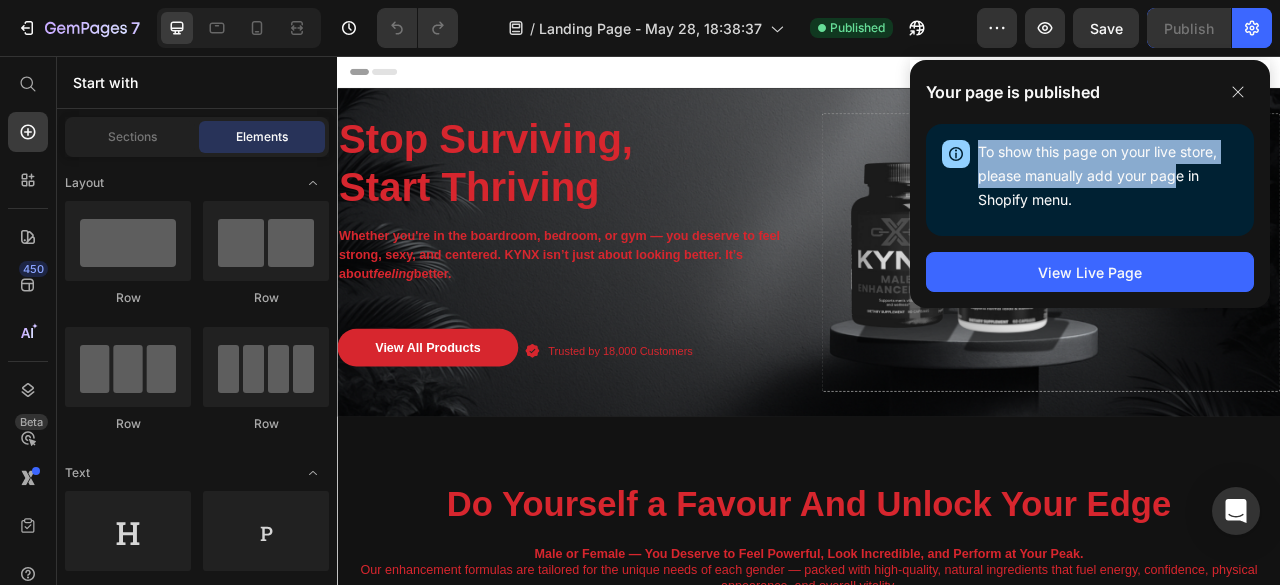 drag, startPoint x: 981, startPoint y: 153, endPoint x: 1178, endPoint y: 173, distance: 198.01262 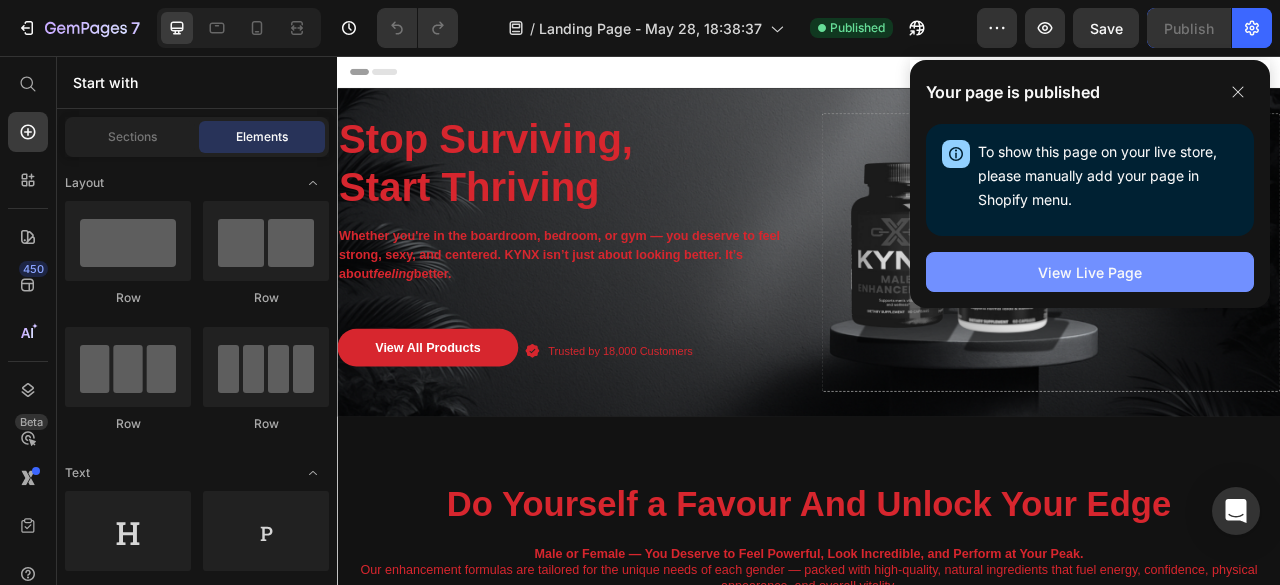 click on "View Live Page" at bounding box center [1090, 272] 